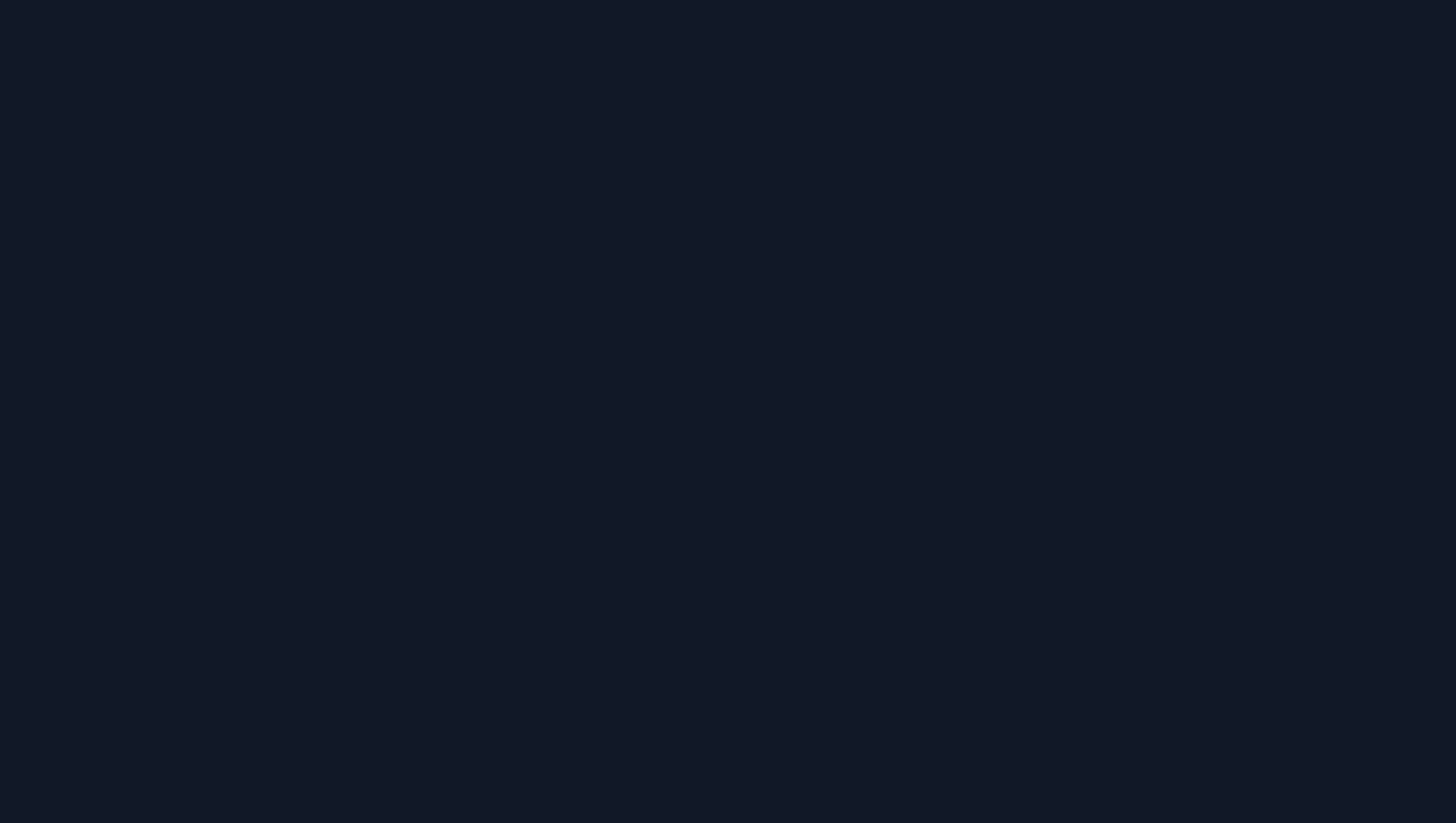 scroll, scrollTop: 0, scrollLeft: 0, axis: both 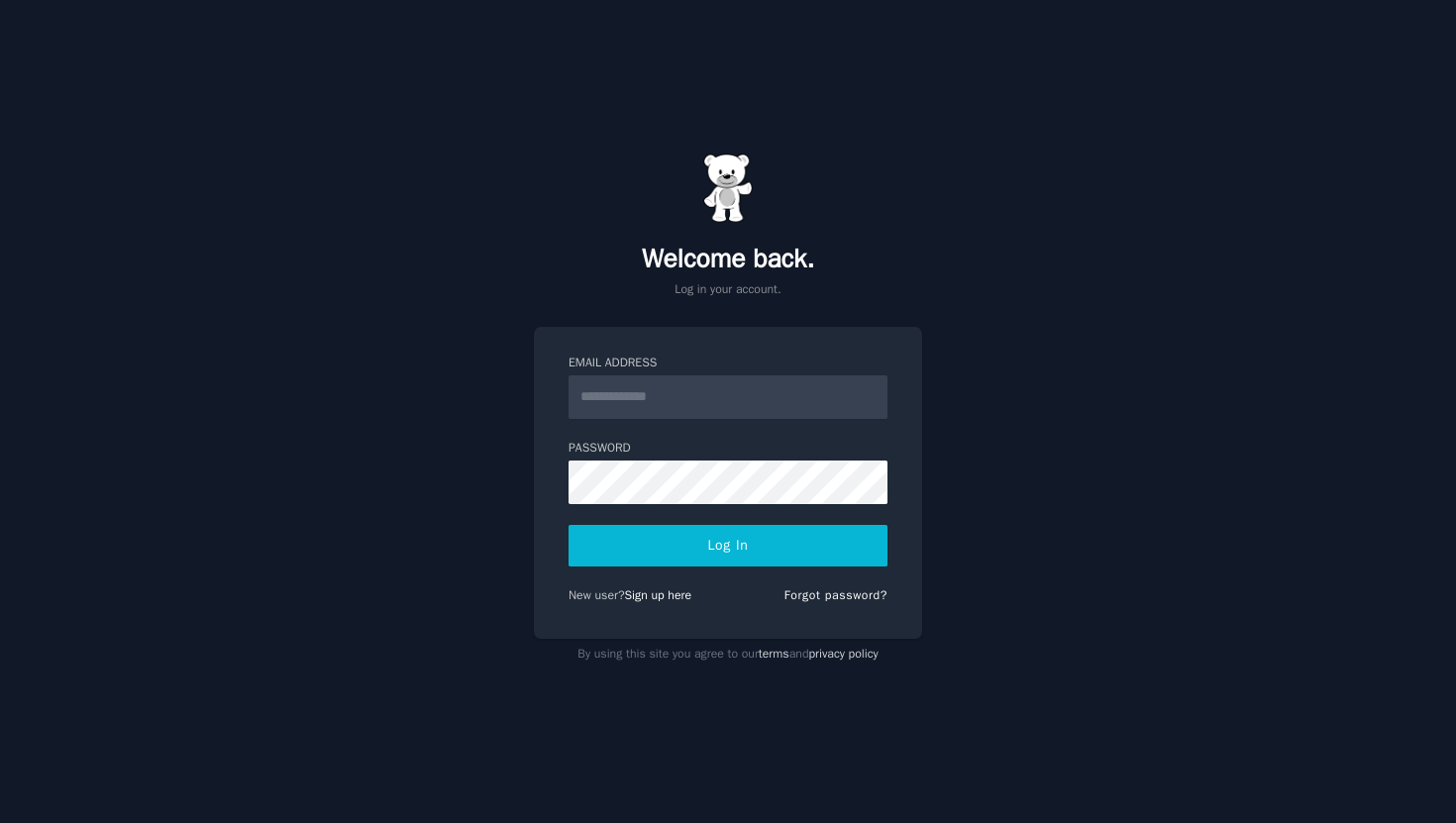 click on "Email Address" at bounding box center (728, 397) 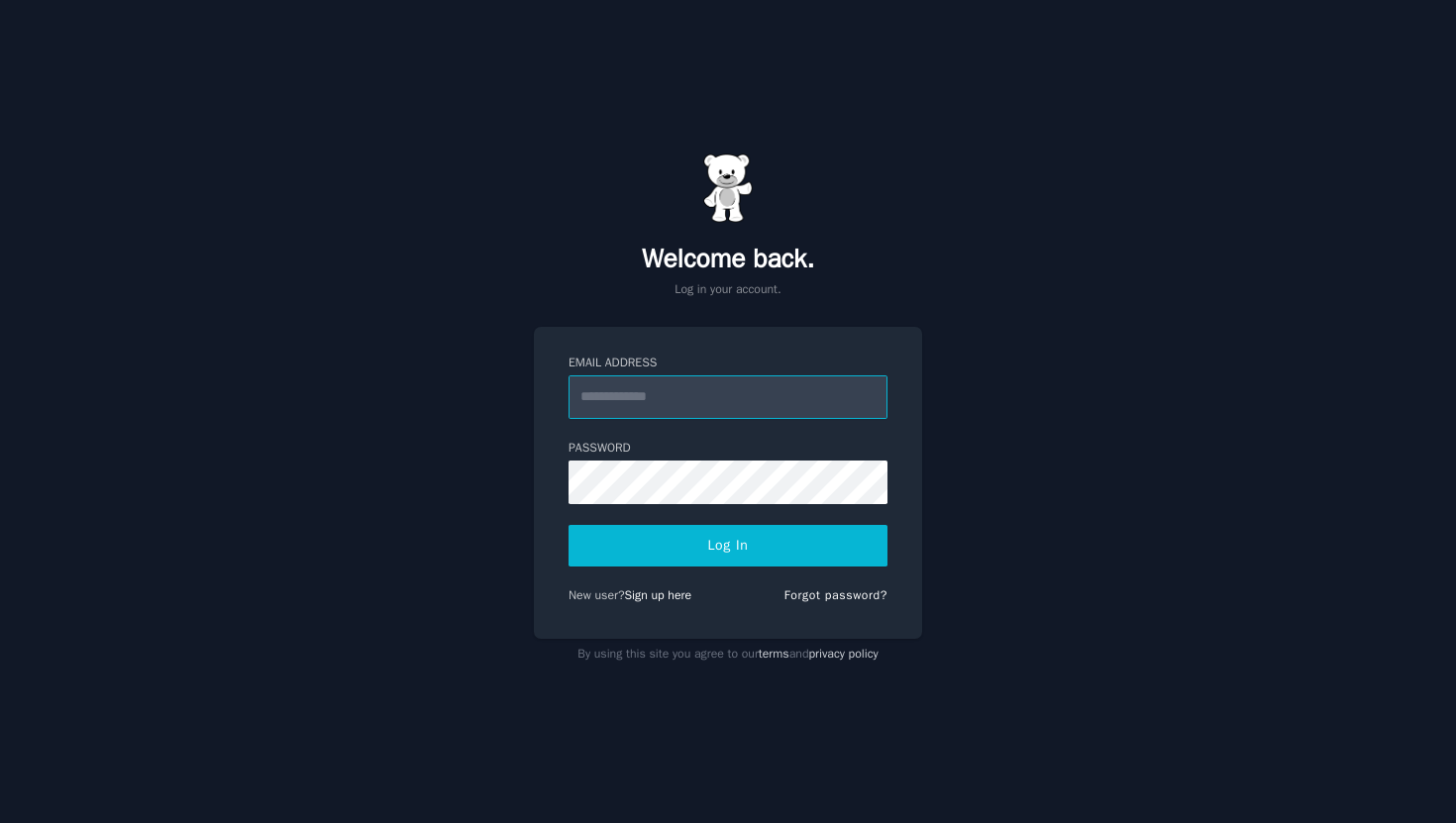 click on "Email Address" at bounding box center (728, 397) 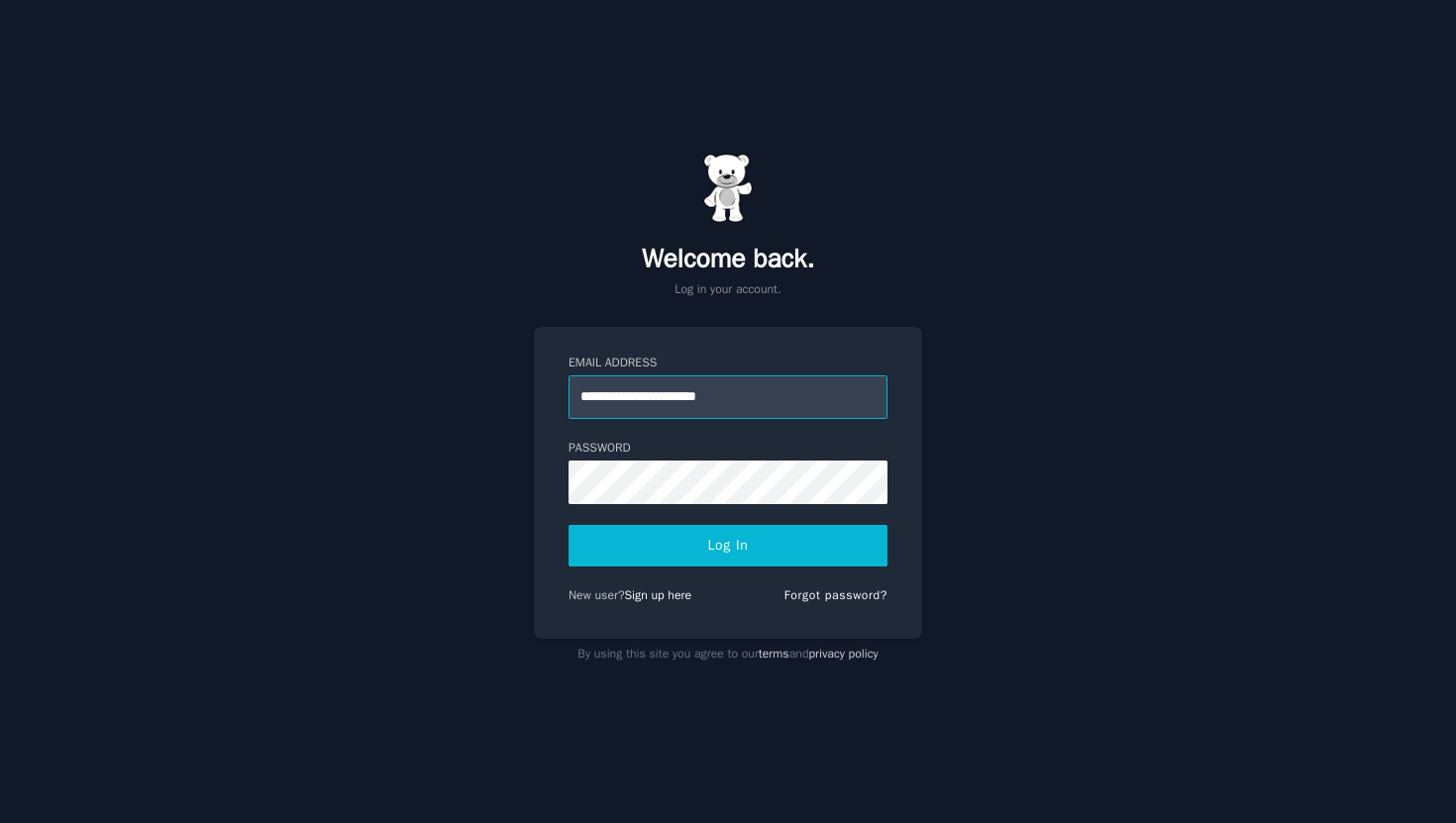 type on "**********" 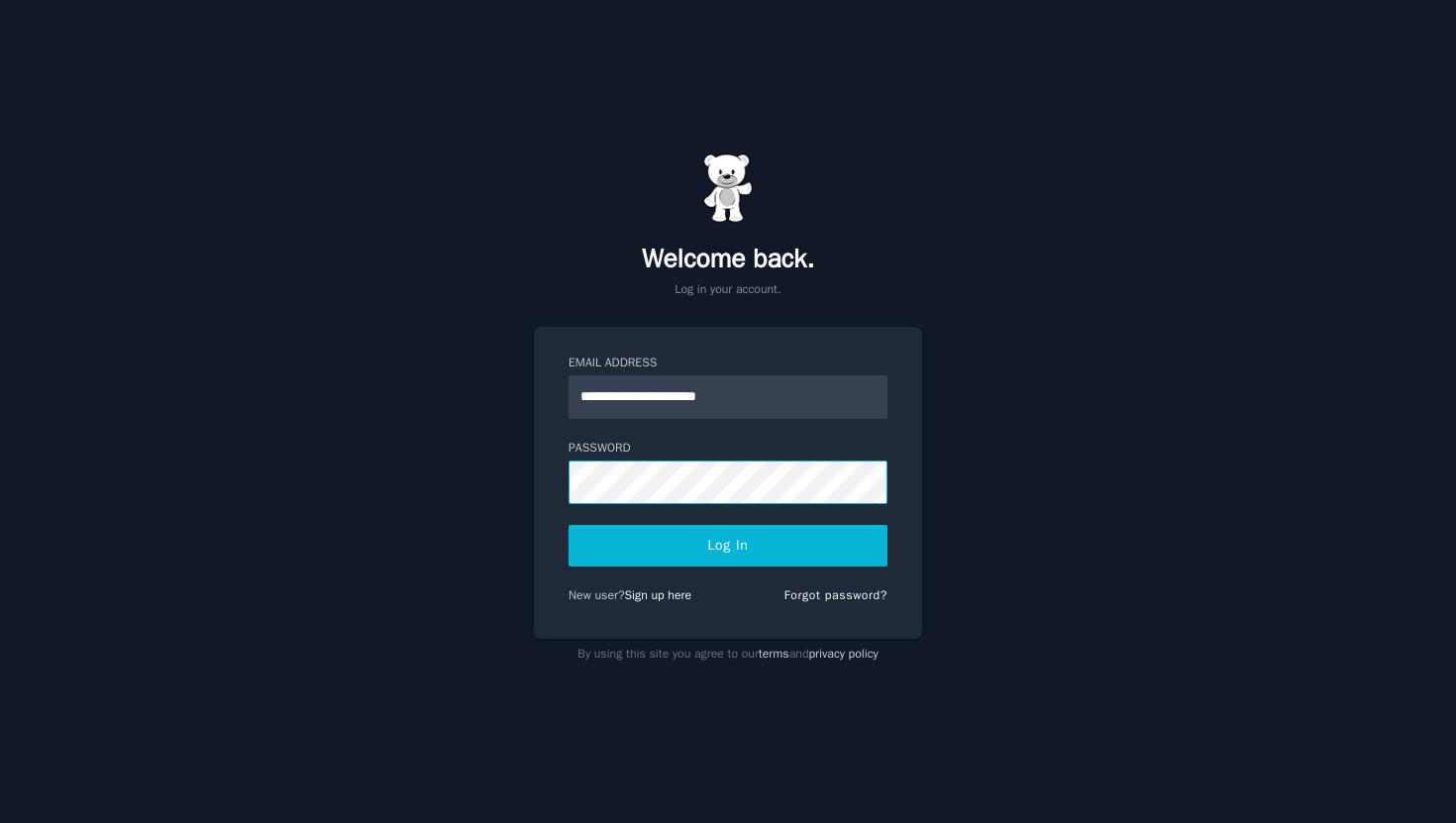 click on "Log In" at bounding box center (728, 546) 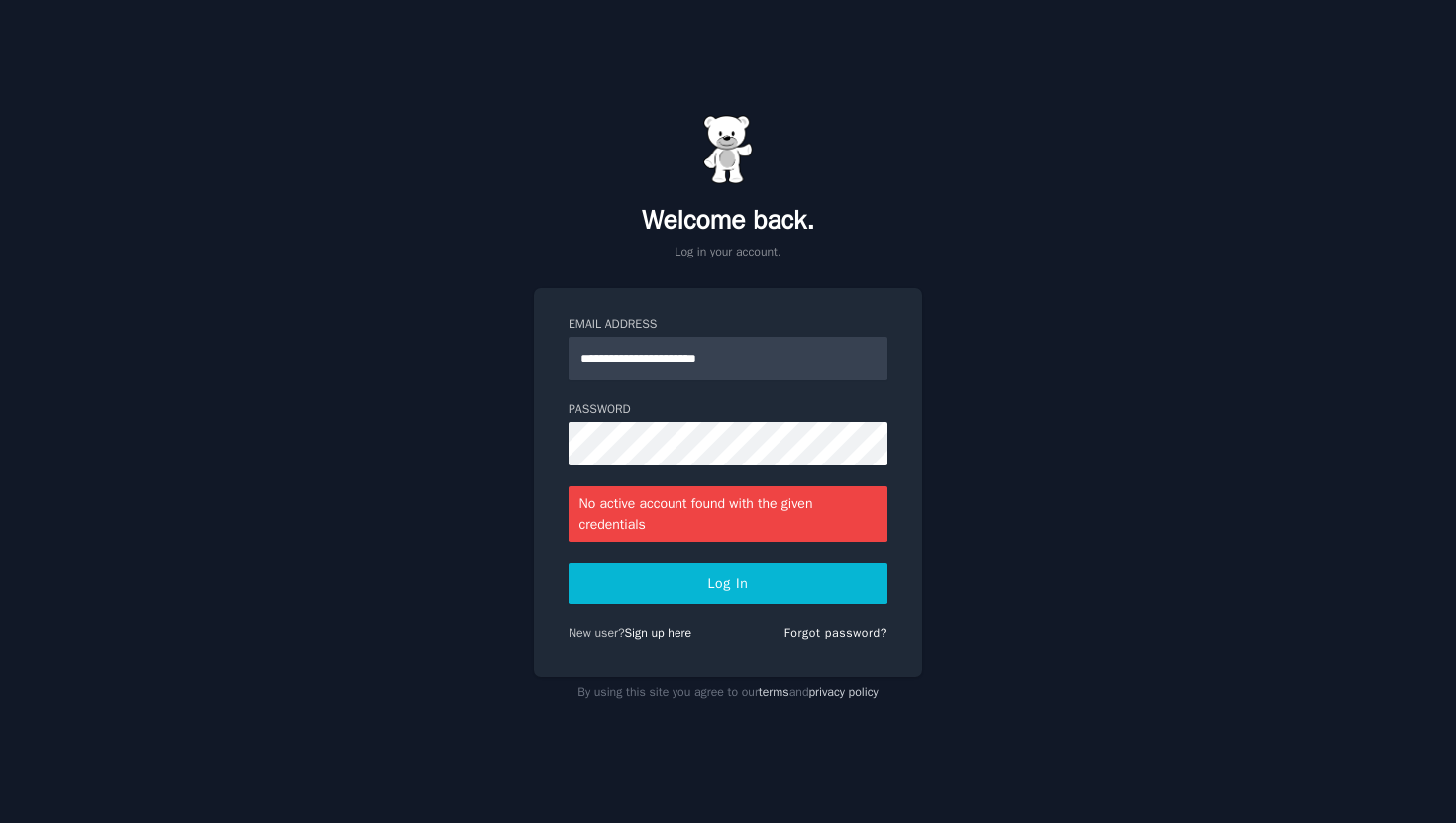 click on "Log In" at bounding box center [728, 583] 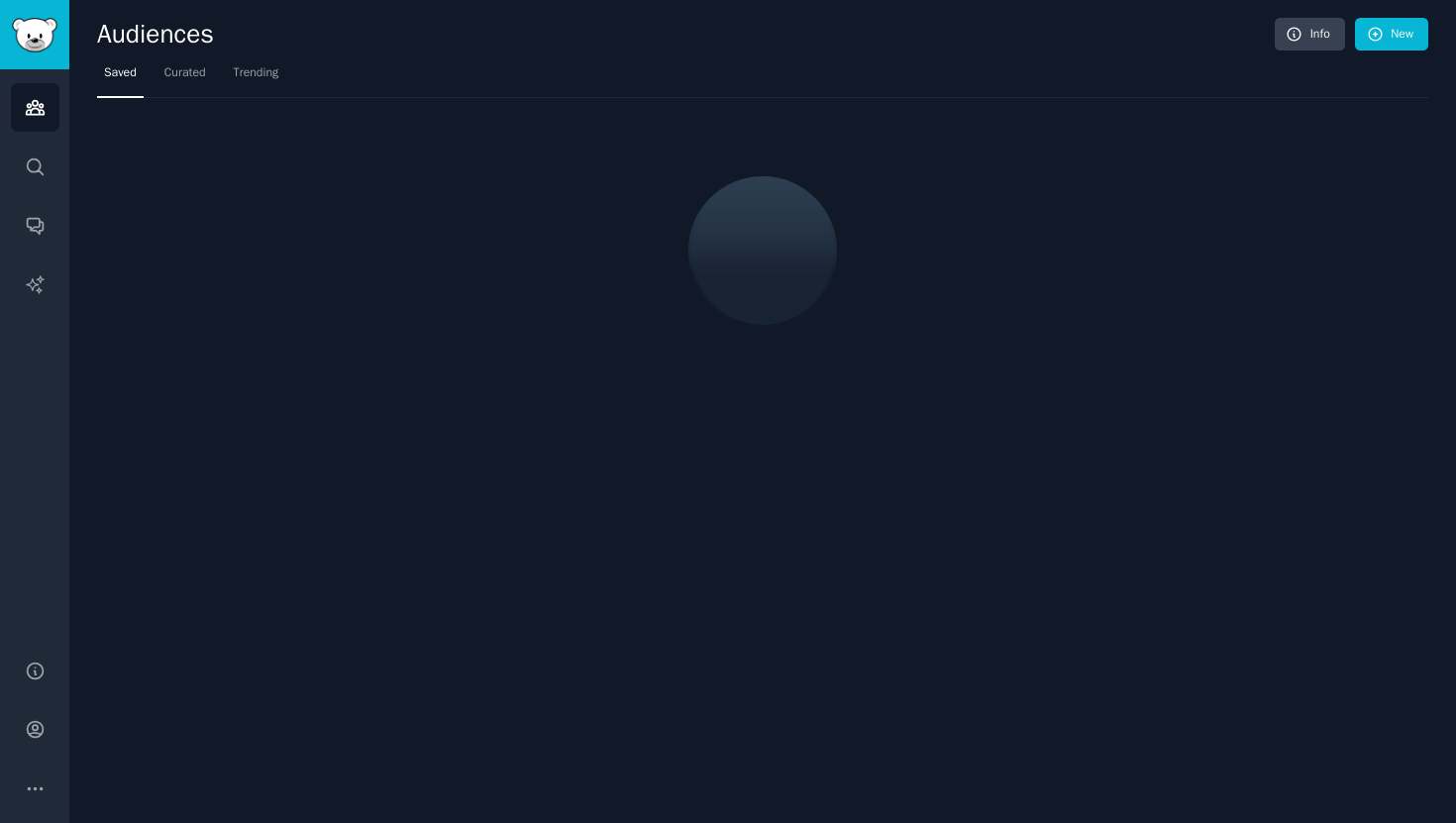 scroll, scrollTop: 0, scrollLeft: 0, axis: both 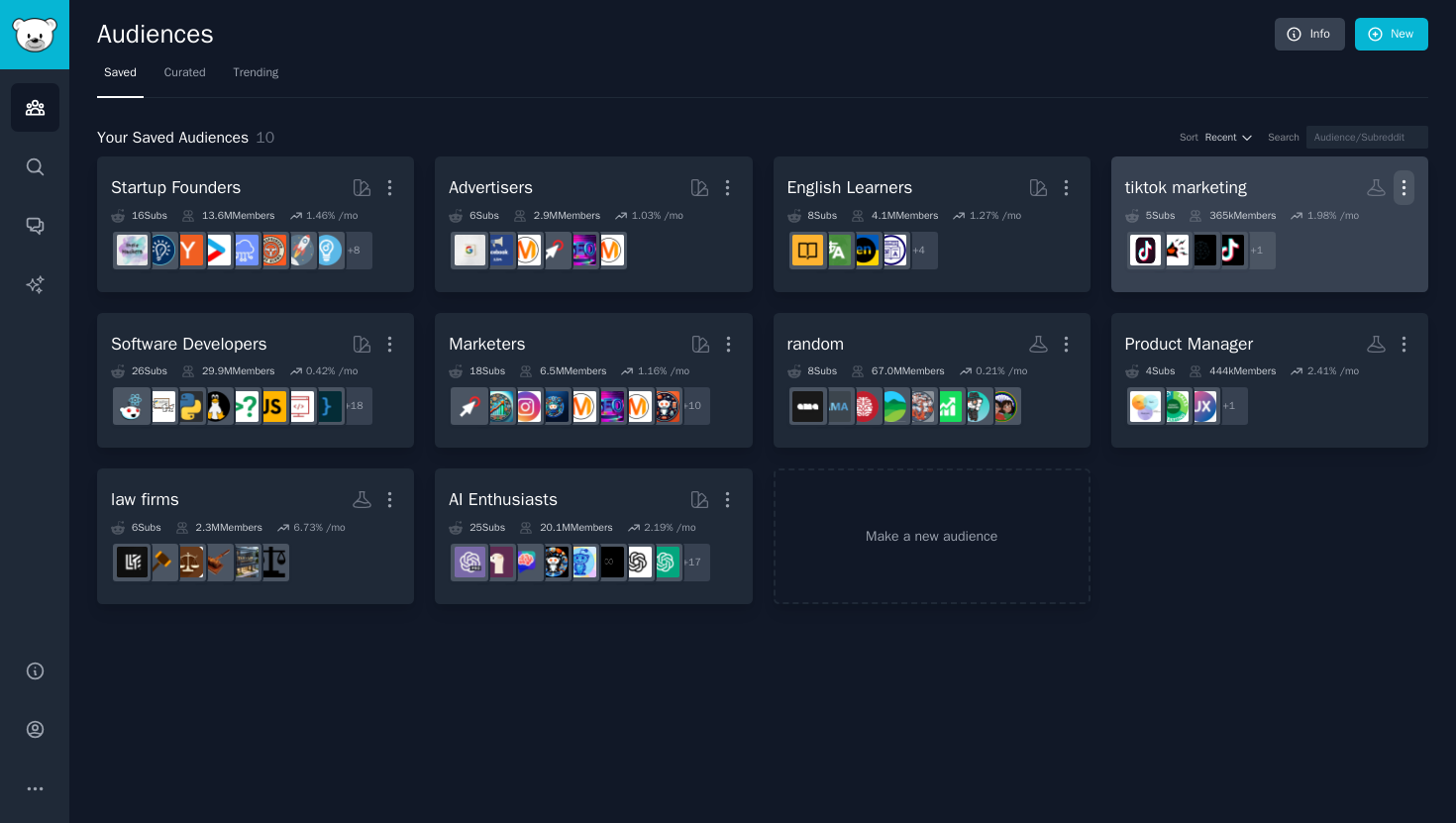 click 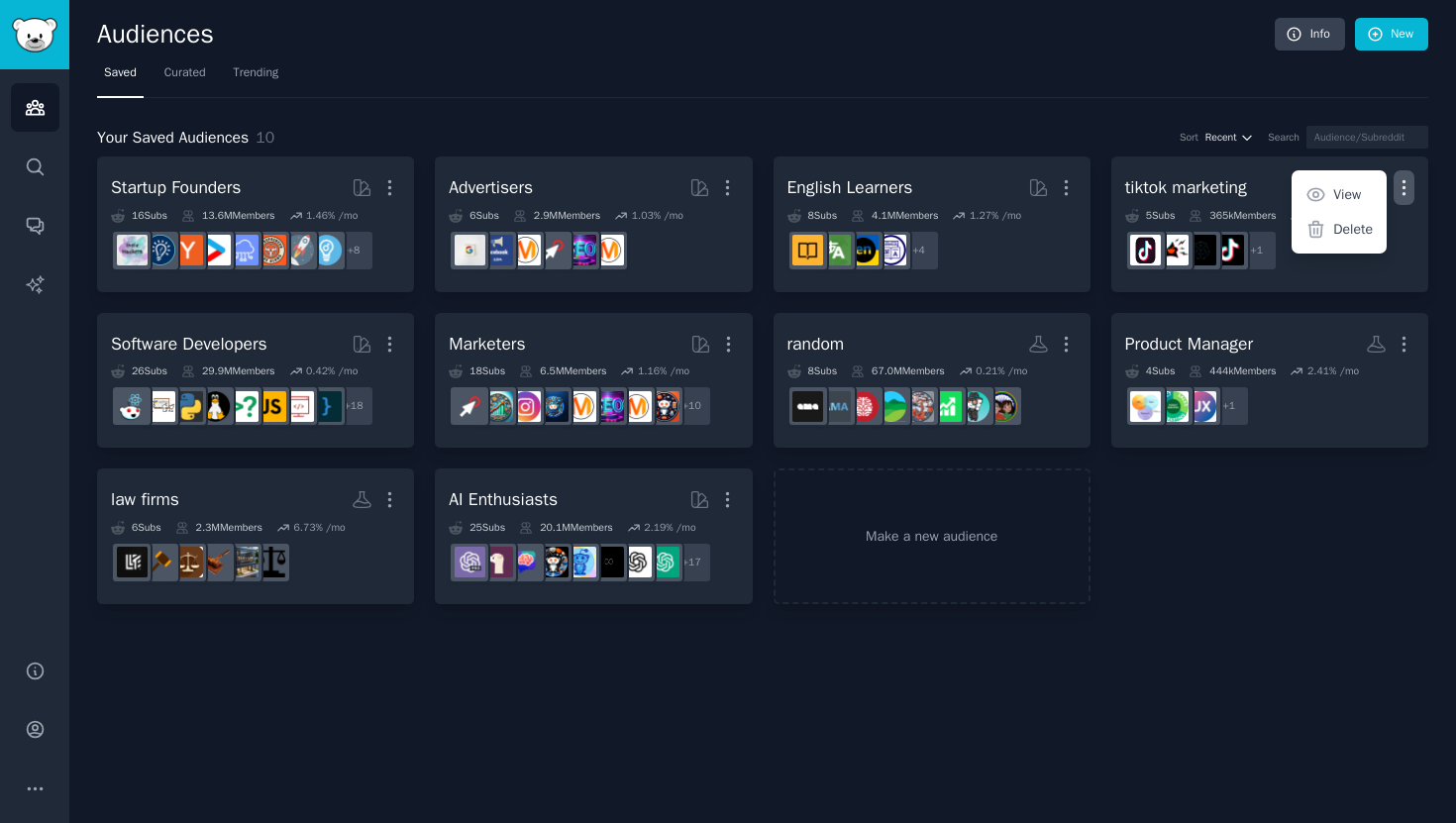 click on "Recent" at bounding box center [1221, 138] 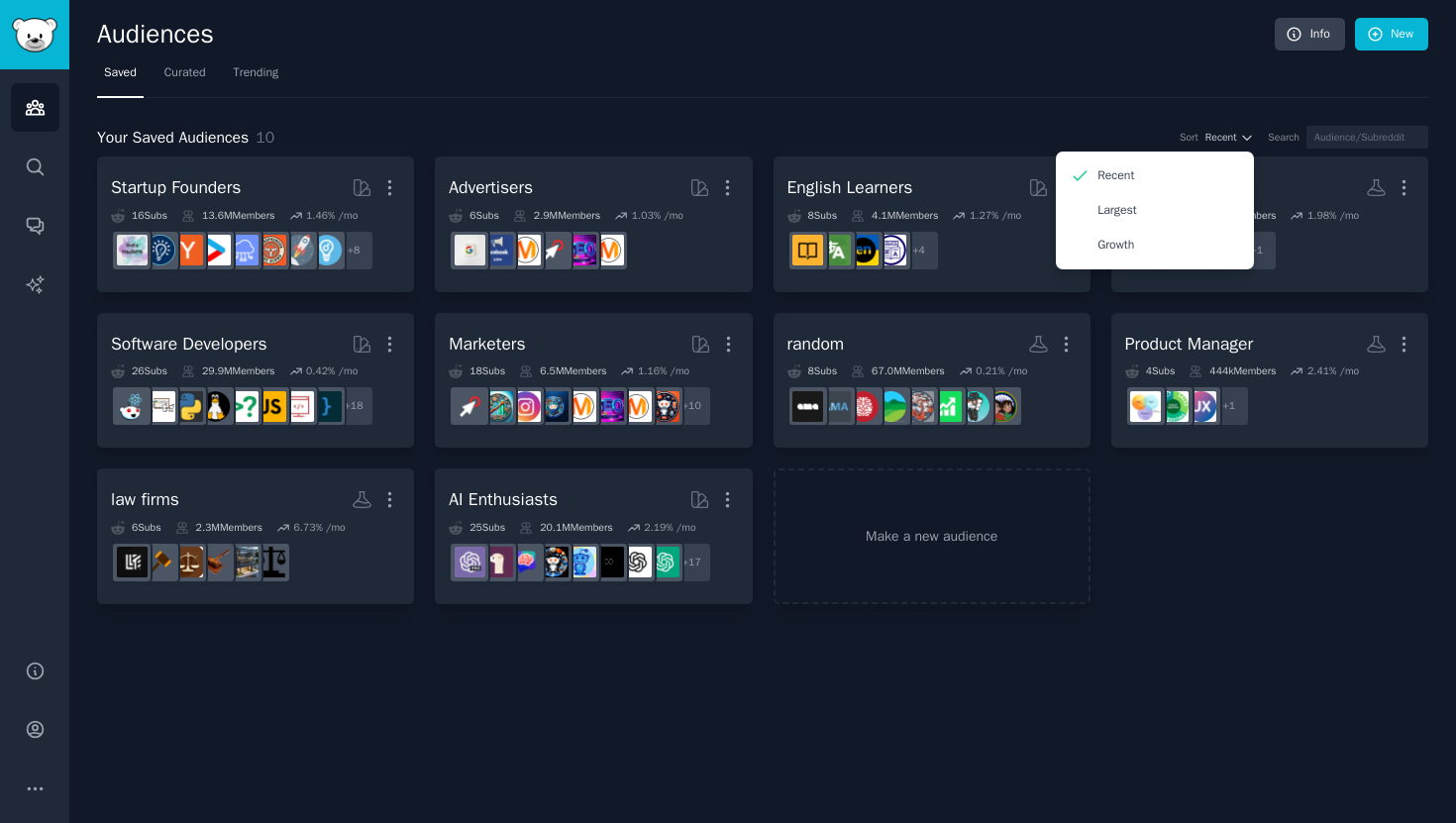 click on "Your Saved Audiences 10 Sort Recent Recent Largest Growth Search Startup Founders Curated by GummySearch More 16  Sub s 13.6M  Members 1.46 % /mo + 8 Advertisers More 6  Sub s 2.9M  Members 1.03 % /mo r/advertising English Learners More 8  Sub s 4.1M  Members 1.27 % /mo + 4 tiktok marketing More 5  Sub s 365k  Members 1.98 % /mo + 1 Software Developers More 26  Sub s 29.9M  Members 0.42 % /mo + 18 Marketers More 18  Sub s 6.5M  Members 1.16 % /mo + 10 random More 8  Sub s 67.0M  Members 0.21 % /mo r/bayarea Product Manager More 4  Sub s 444k  Members 2.41 % /mo + 1 law firms More 6  Sub s 2.3M  Members 6.73 % /mo AI Enthusiasts More 25  Sub s 20.1M  Members 2.19 % /mo + 17 Make a new audience" at bounding box center [763, 351] 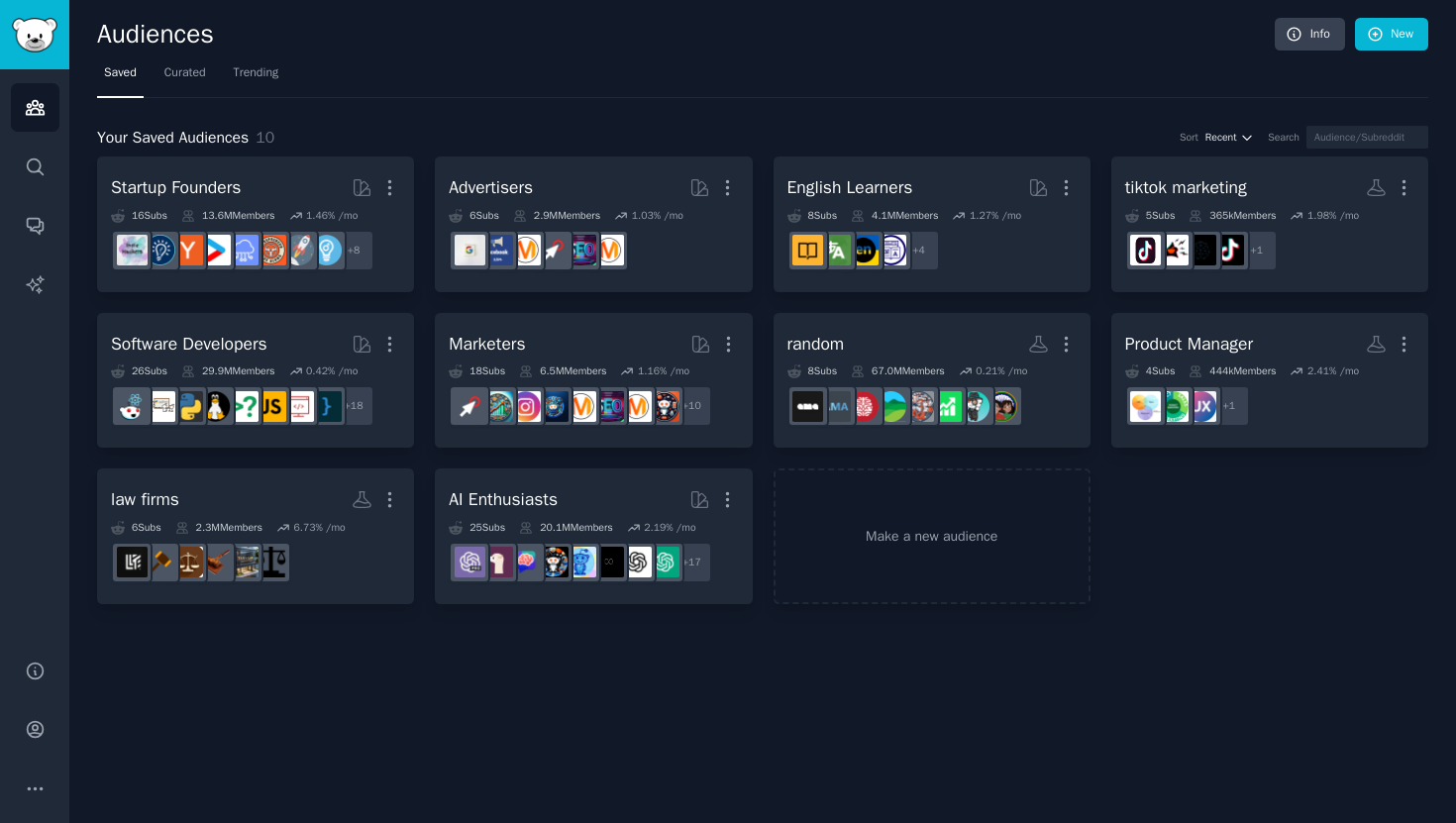 click on "Recent" at bounding box center [1221, 138] 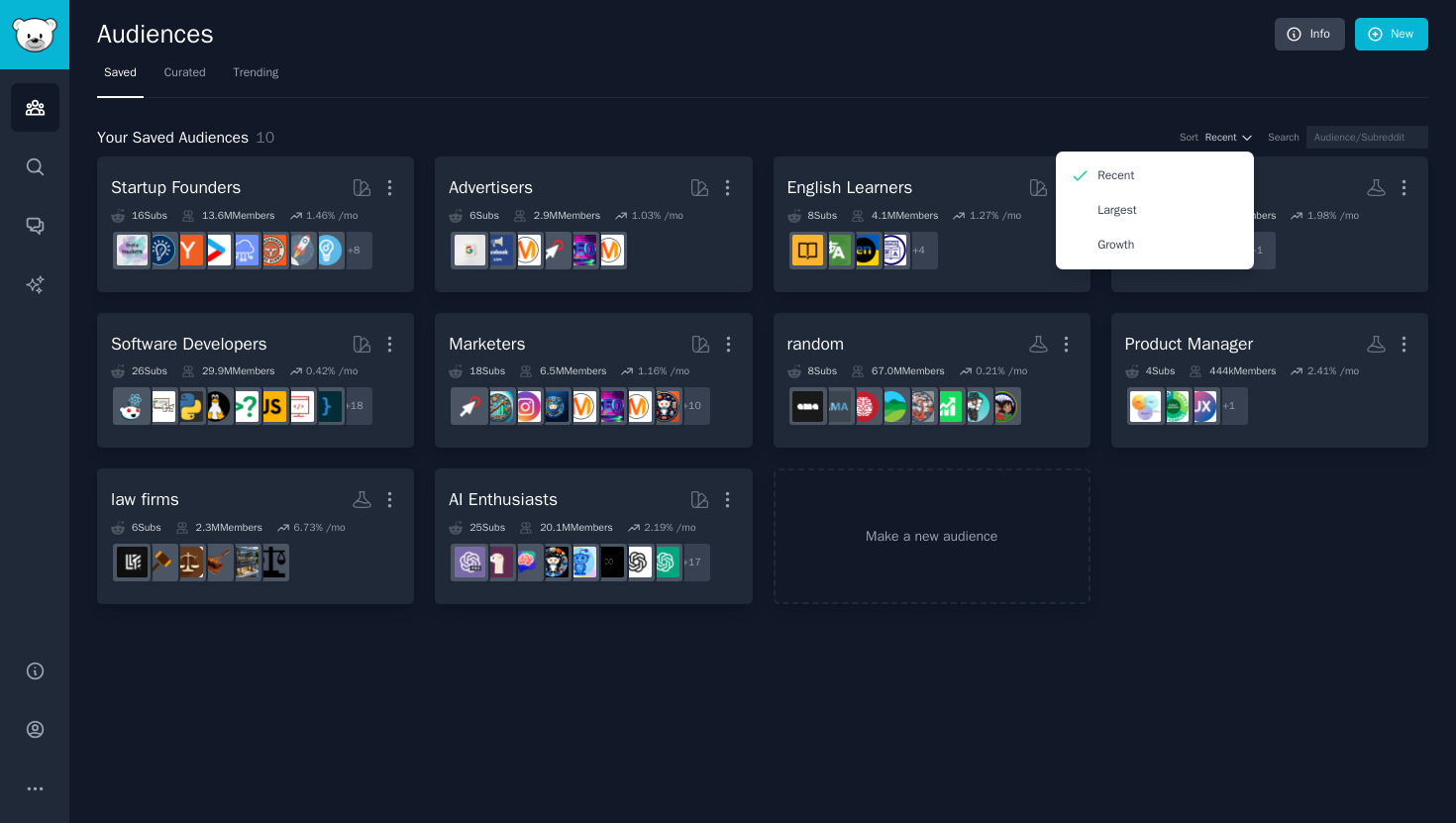 click on "Your Saved Audiences 10 Sort Recent Recent Largest Growth Search Startup Founders Curated by GummySearch More 16  Sub s 13.6M  Members 1.46 % /mo + 8 Advertisers More 6  Sub s 2.9M  Members 1.03 % /mo r/advertising English Learners More 8  Sub s 4.1M  Members 1.27 % /mo + 4 tiktok marketing More 5  Sub s 365k  Members 1.98 % /mo + 1 Software Developers More 26  Sub s 29.9M  Members 0.42 % /mo + 18 Marketers More 18  Sub s 6.5M  Members 1.16 % /mo + 10 random More 8  Sub s 67.0M  Members 0.21 % /mo r/bayarea Product Manager More 4  Sub s 444k  Members 2.41 % /mo + 1 law firms More 6  Sub s 2.3M  Members 6.73 % /mo AI Enthusiasts More 25  Sub s 20.1M  Members 2.19 % /mo + 17 Make a new audience" at bounding box center (763, 351) 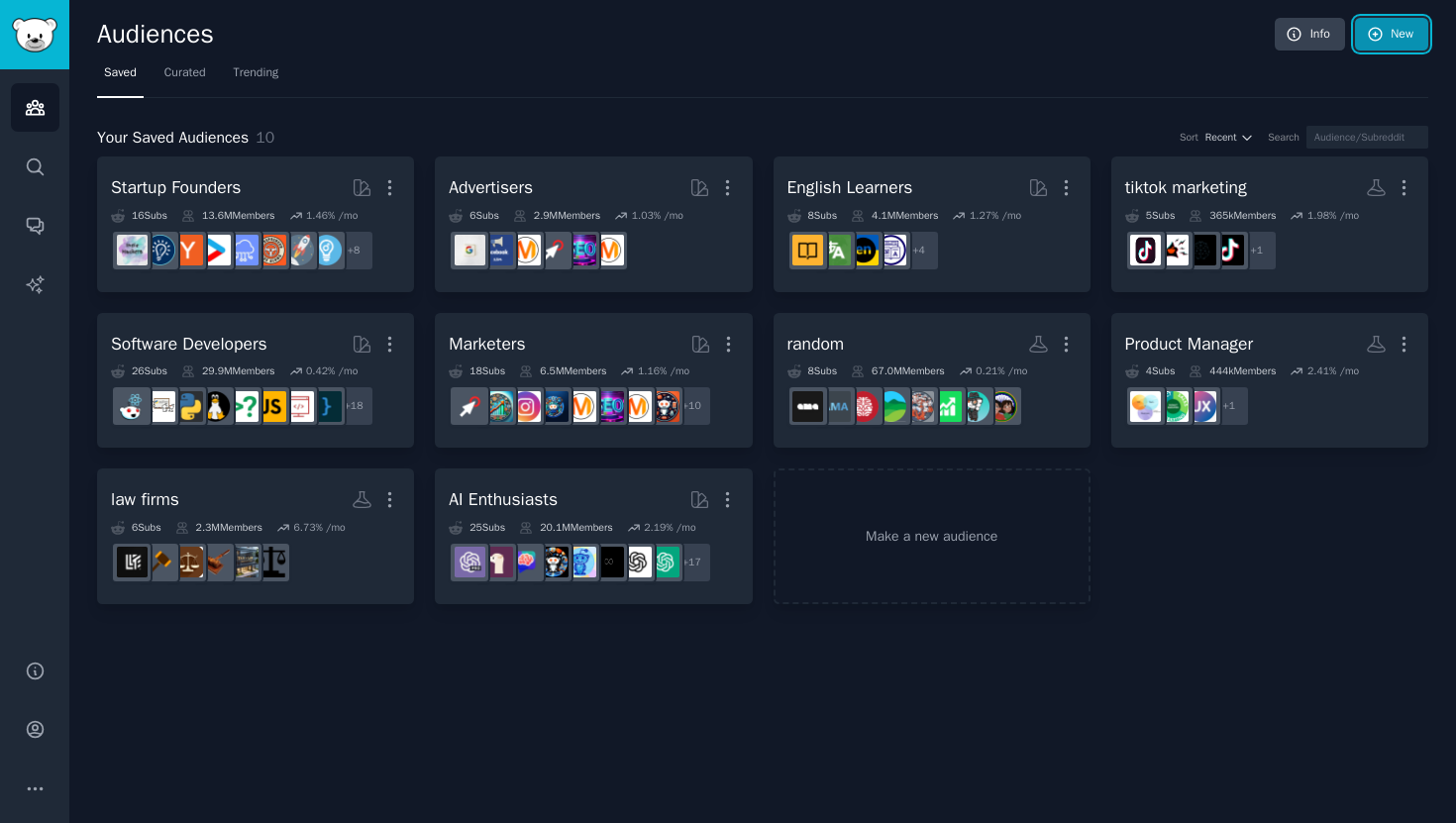 click on "New" at bounding box center (1392, 35) 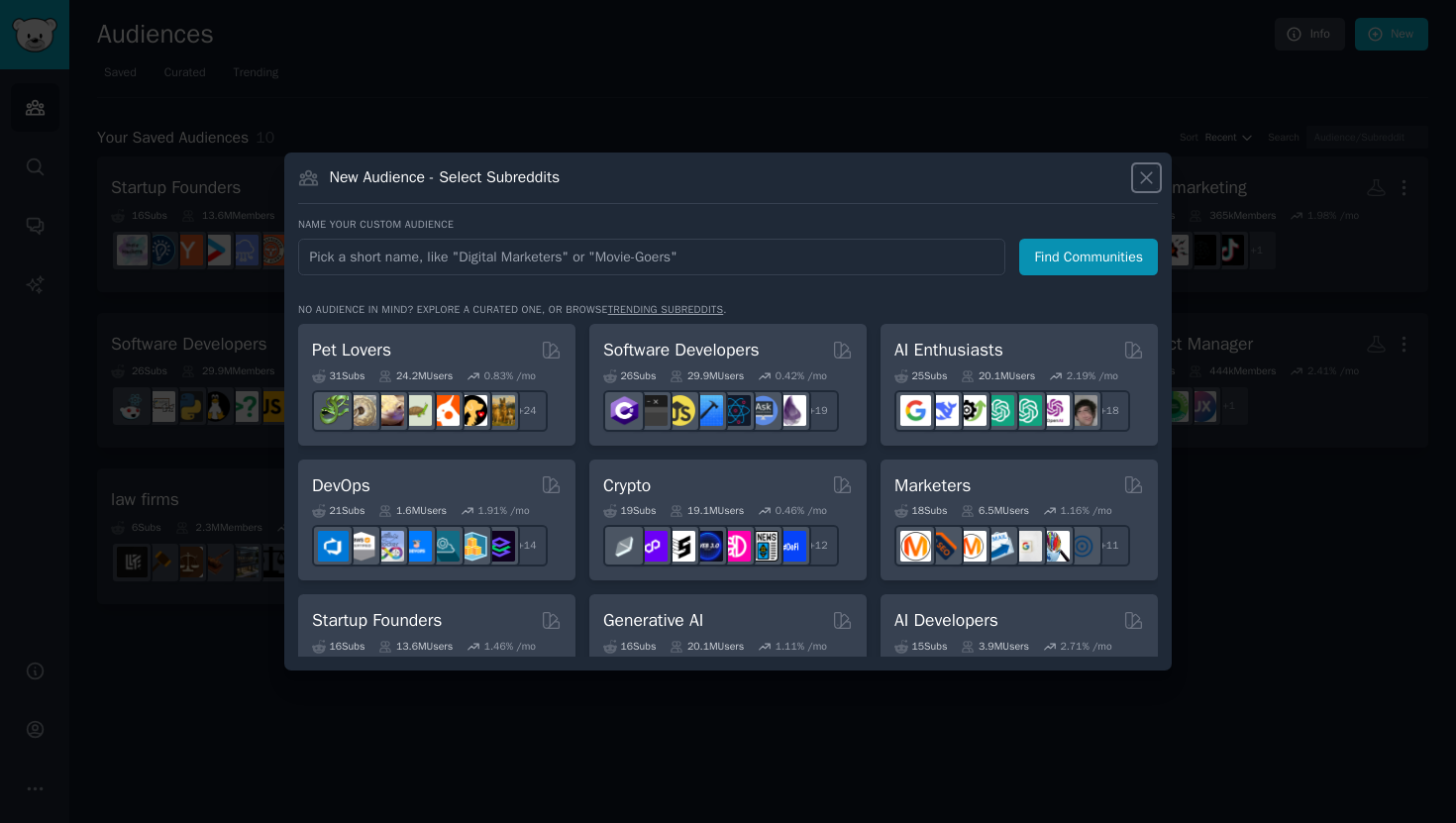 click 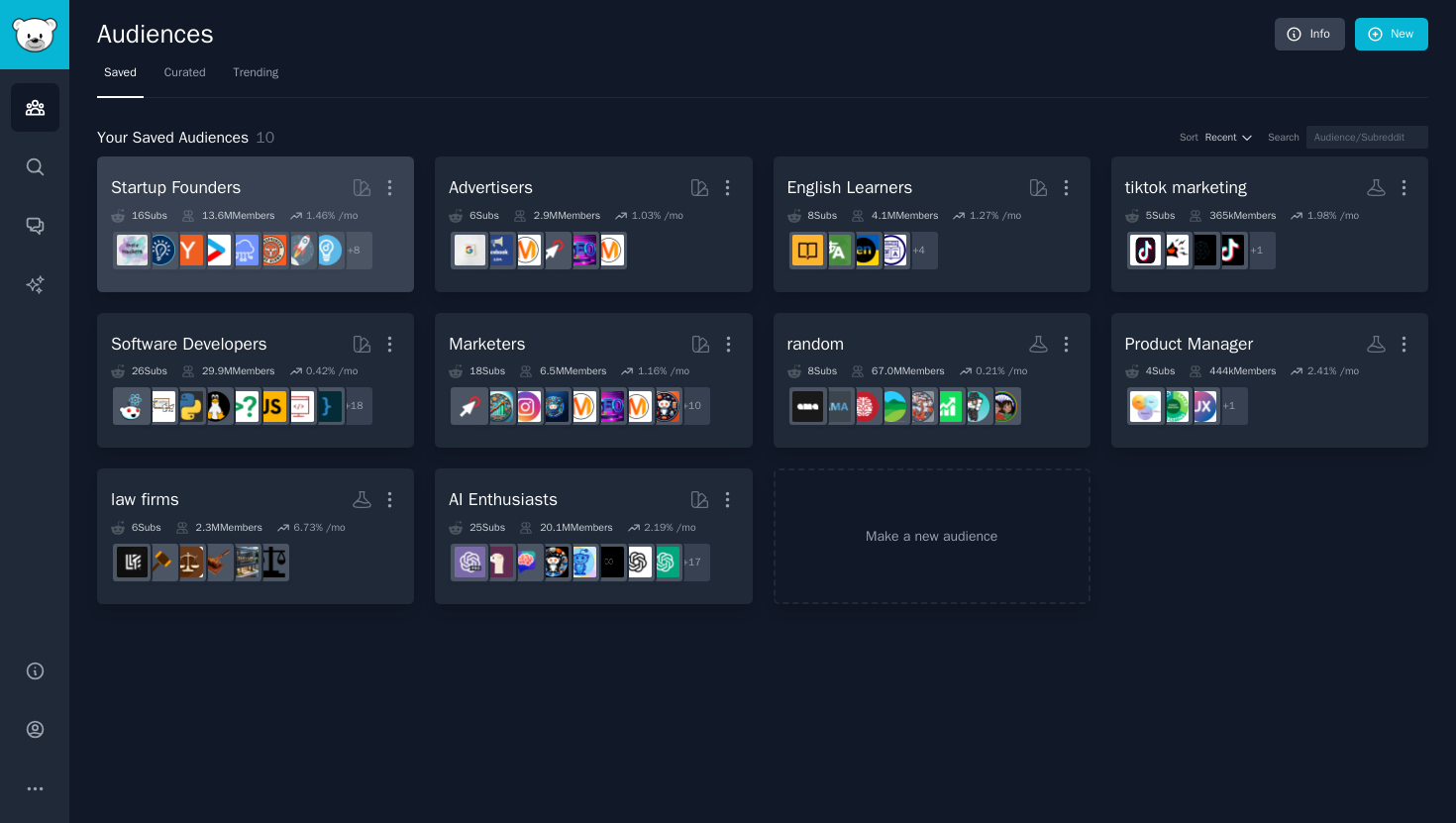 click on "Startup Founders Curated by GummySearch More 16  Sub s 13.6M  Members 1.46 % /mo r/ycombinator + 8" at bounding box center (256, 224) 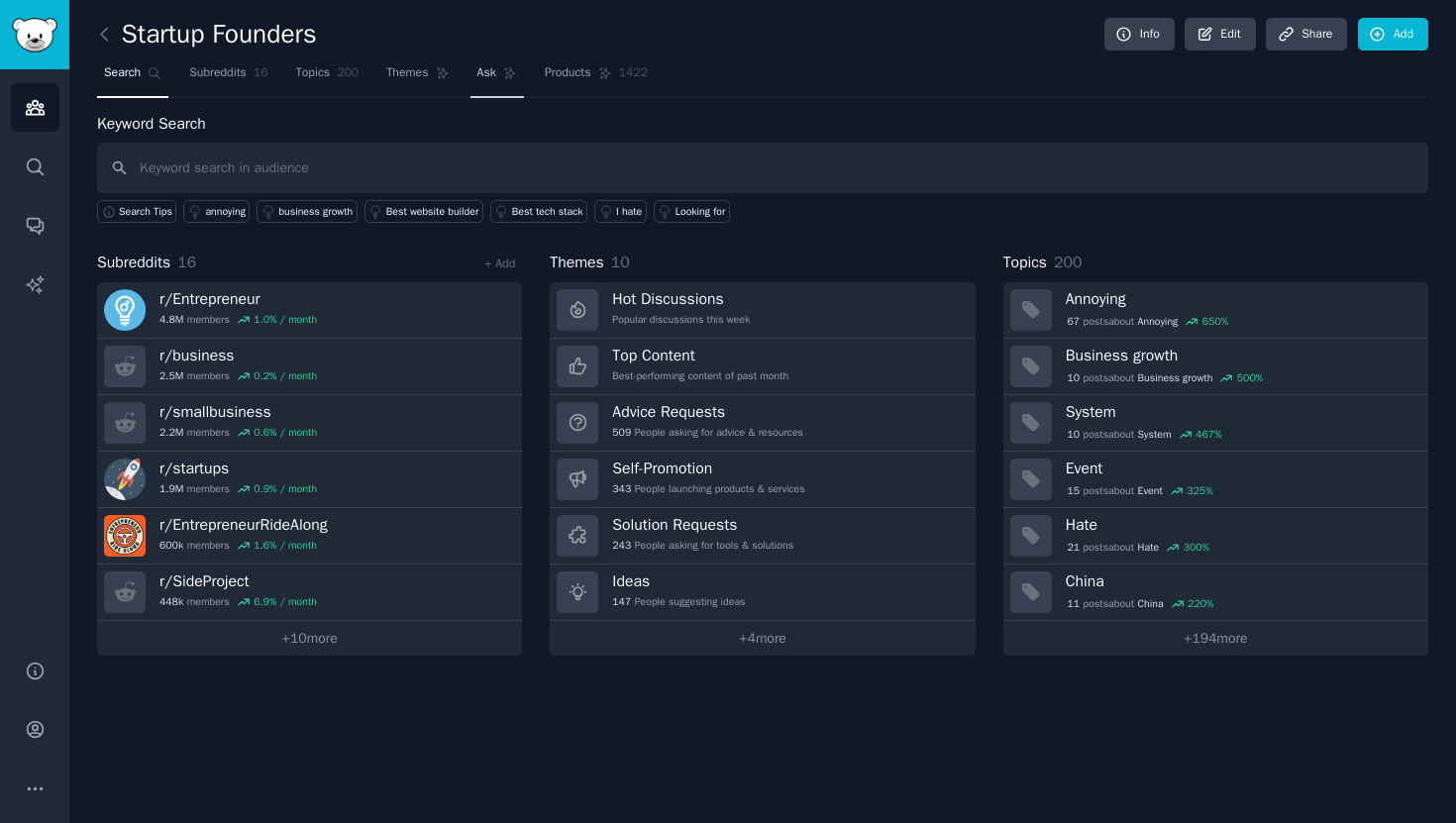 click on "Ask" at bounding box center (486, 73) 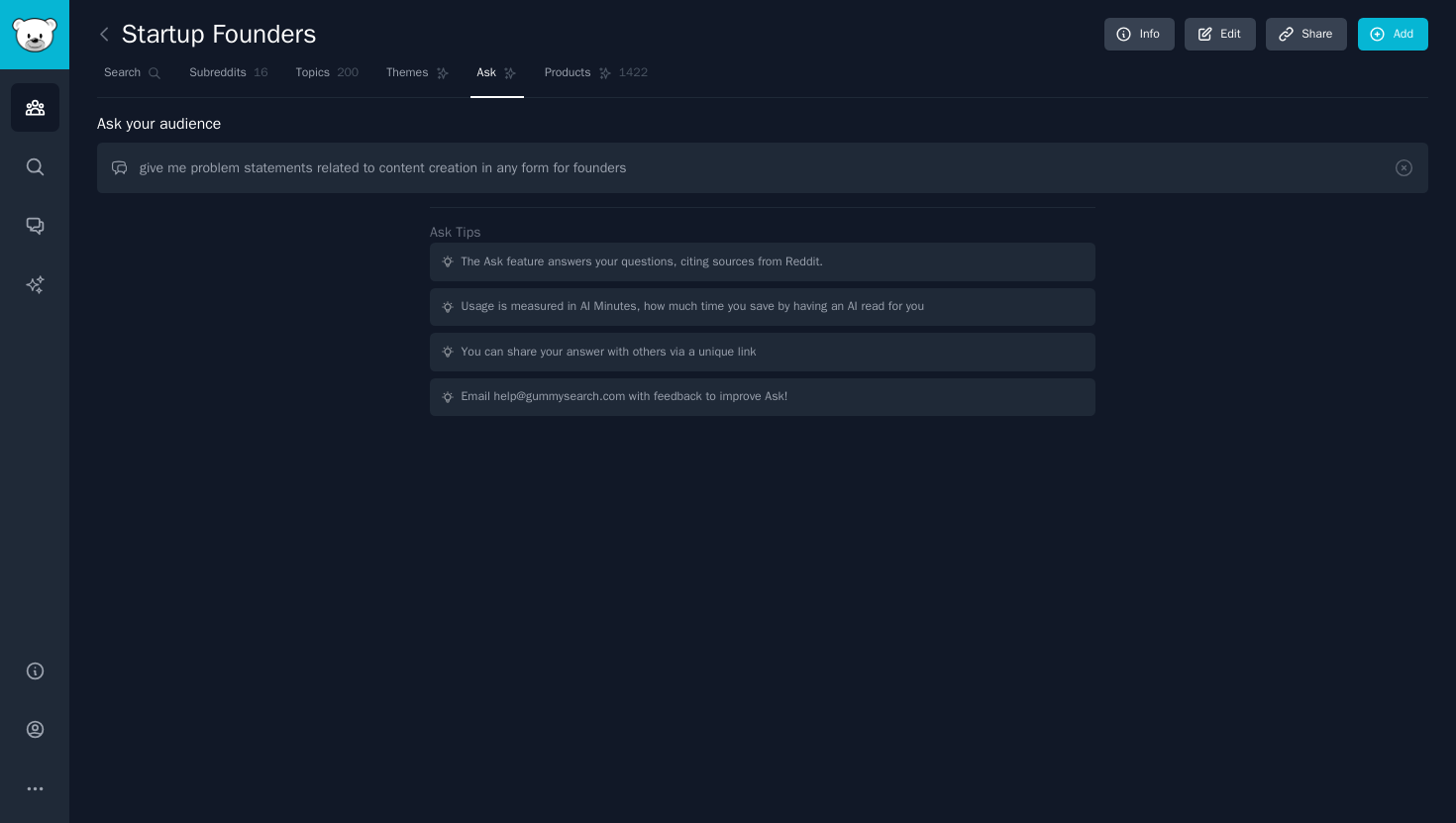 type on "give me problem statements related to content creation in any form for founders" 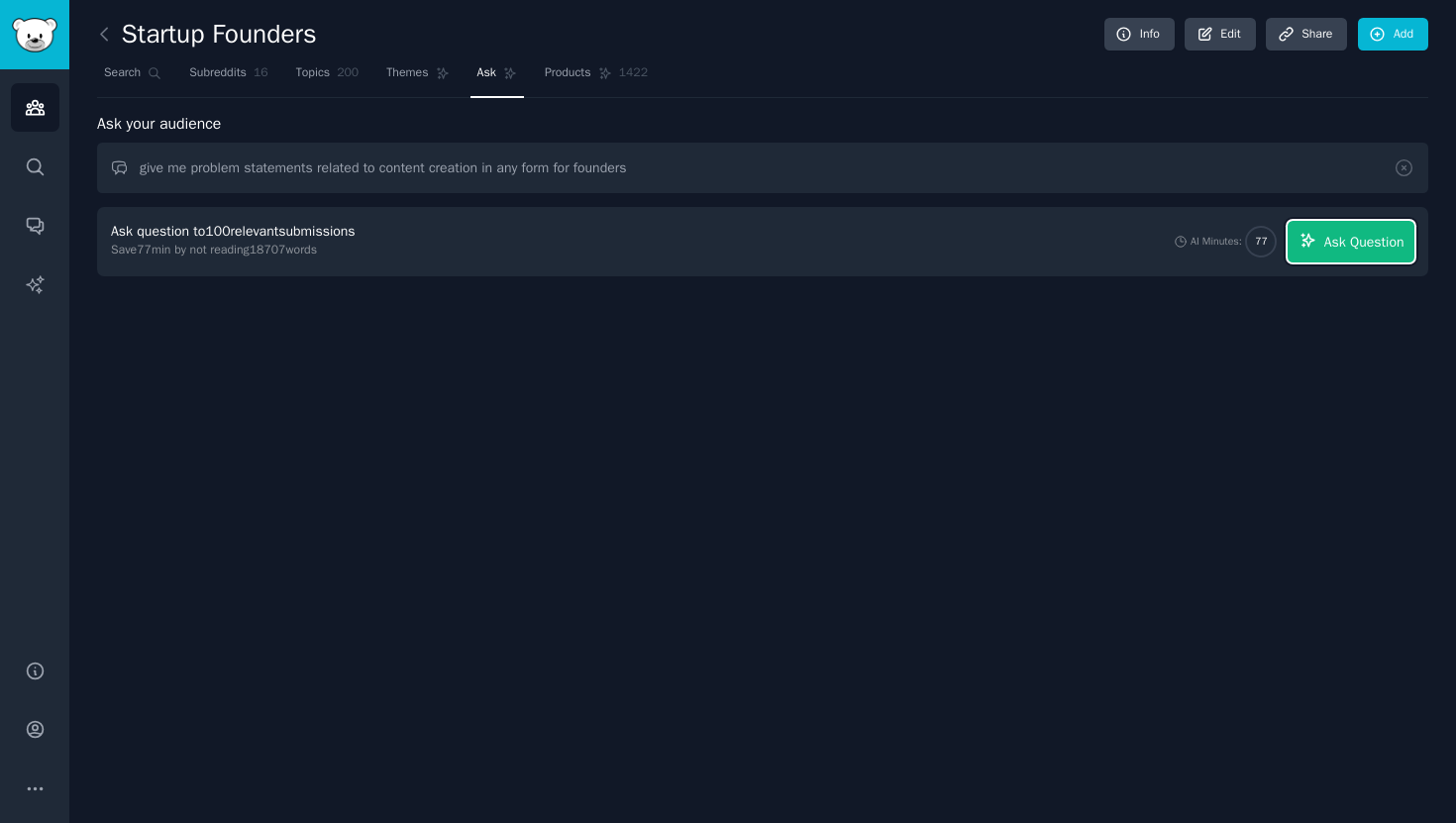click on "Ask Question" at bounding box center (1364, 242) 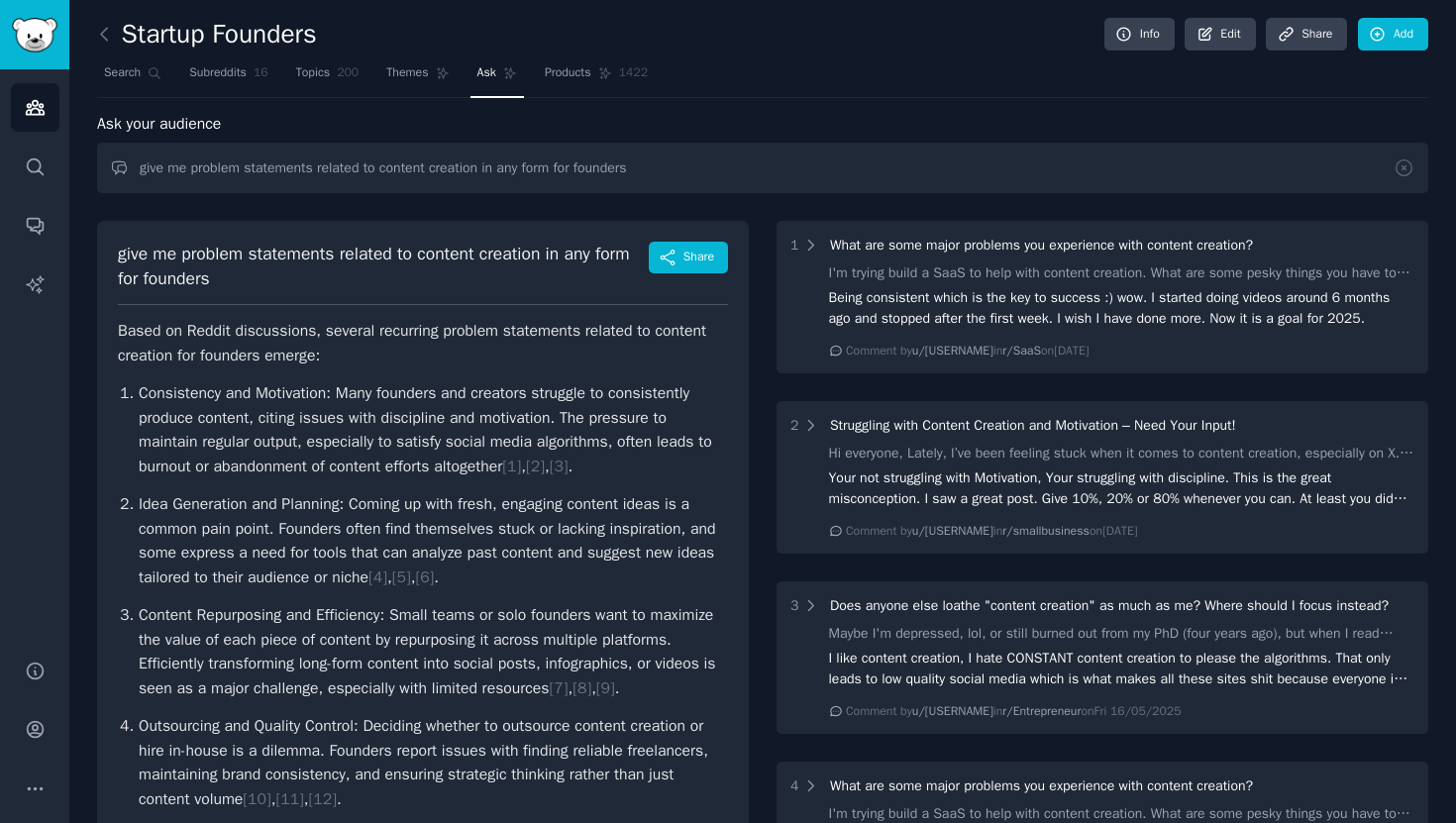 click on "Consistency and Motivation: Many founders and creators struggle to consistently produce content, citing issues with discipline and motivation. The pressure to maintain regular output, especially to satisfy social media algorithms, often leads to burnout or abandonment of content efforts altogether [ 1 ] ,  [ 2 ] ,  [ 3 ] ." at bounding box center [433, 430] 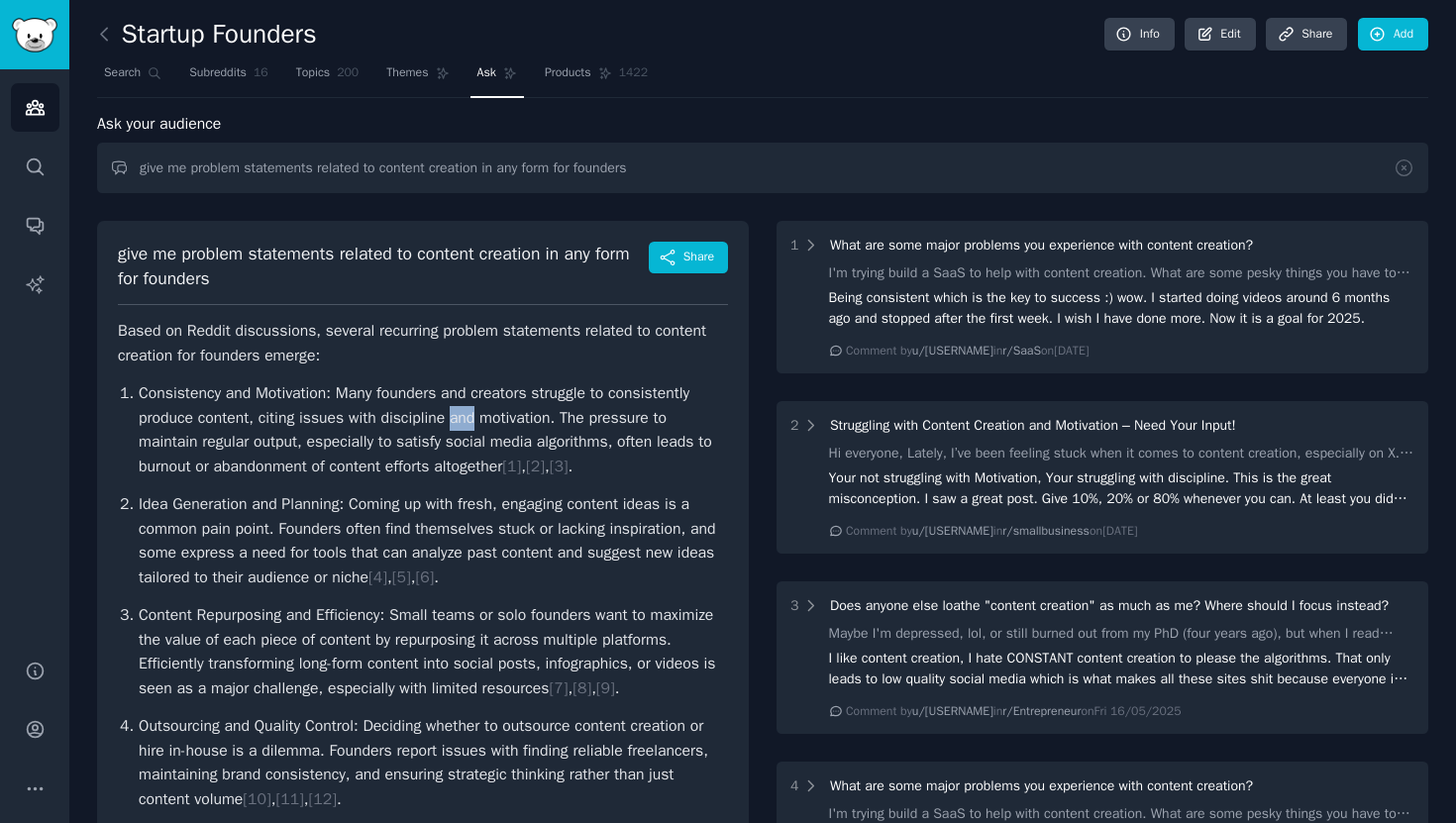 click on "Consistency and Motivation: Many founders and creators struggle to consistently produce content, citing issues with discipline and motivation. The pressure to maintain regular output, especially to satisfy social media algorithms, often leads to burnout or abandonment of content efforts altogether [ 1 ] ,  [ 2 ] ,  [ 3 ] ." at bounding box center (433, 430) 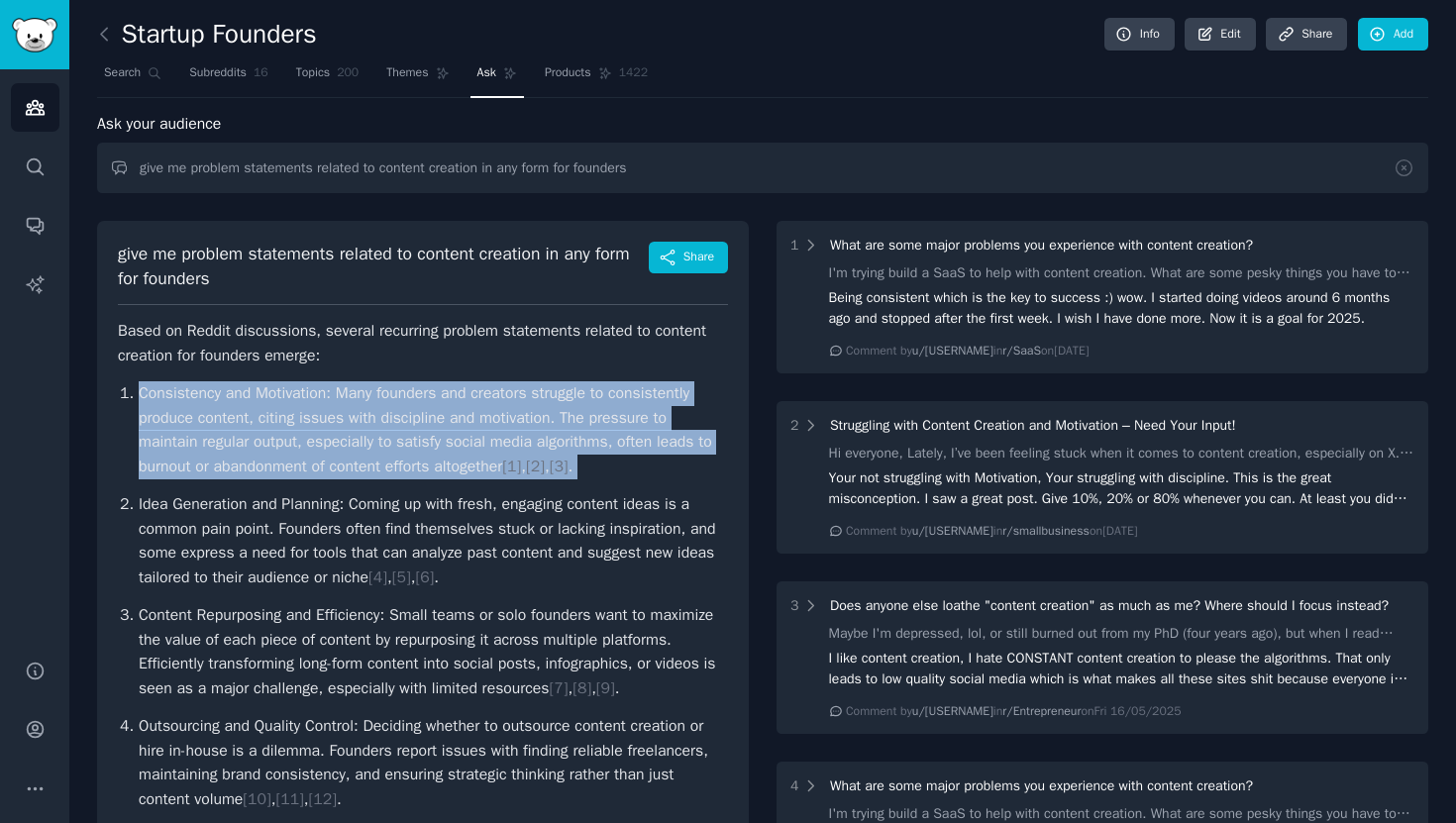 click on "Consistency and Motivation: Many founders and creators struggle to consistently produce content, citing issues with discipline and motivation. The pressure to maintain regular output, especially to satisfy social media algorithms, often leads to burnout or abandonment of content efforts altogether [ 1 ] ,  [ 2 ] ,  [ 3 ] ." at bounding box center (433, 430) 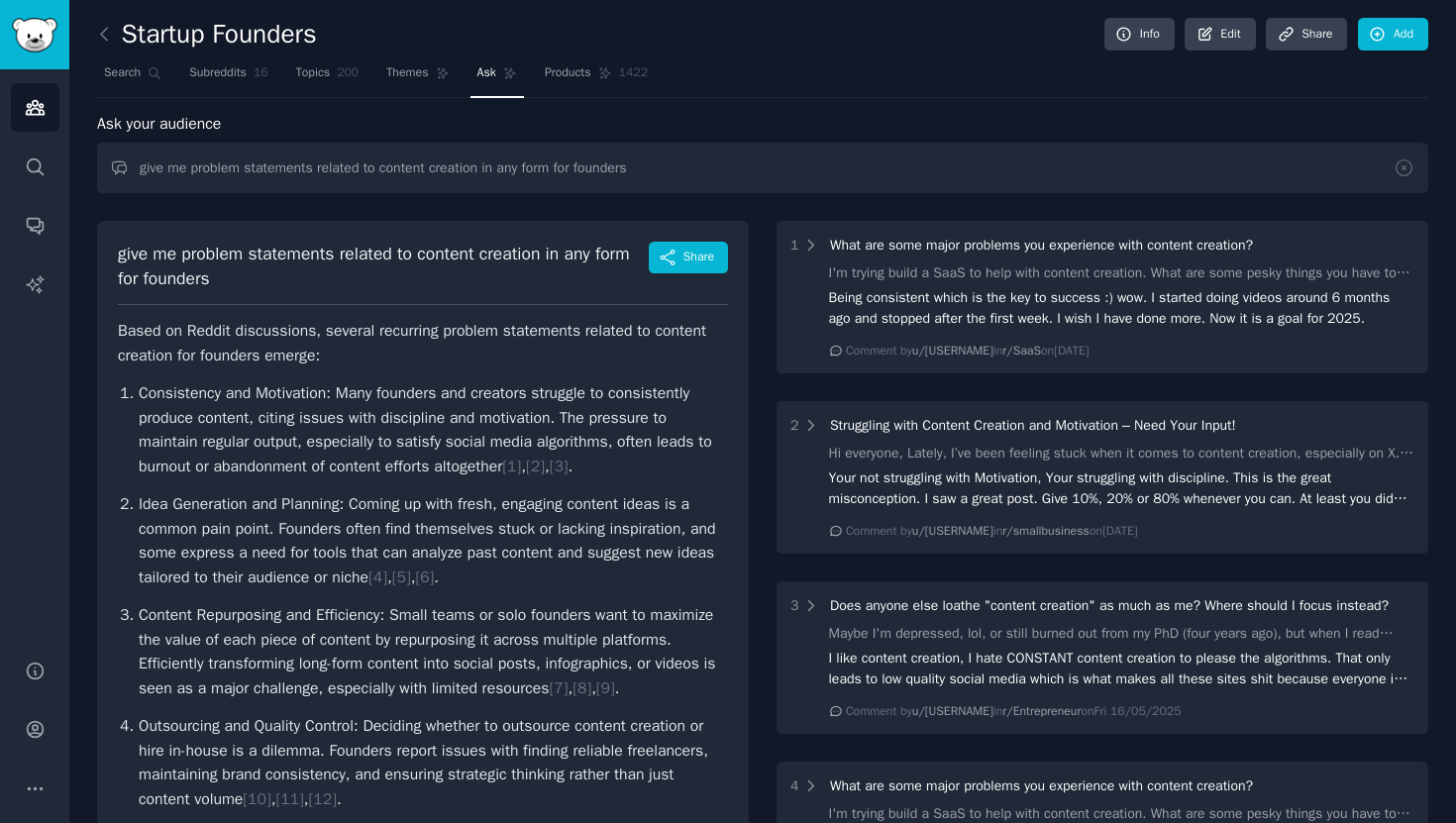 click on "Consistency and Motivation: Many founders and creators struggle to consistently produce content, citing issues with discipline and motivation. The pressure to maintain regular output, especially to satisfy social media algorithms, often leads to burnout or abandonment of content efforts altogether [ 1 ] ,  [ 2 ] ,  [ 3 ] ." at bounding box center [433, 430] 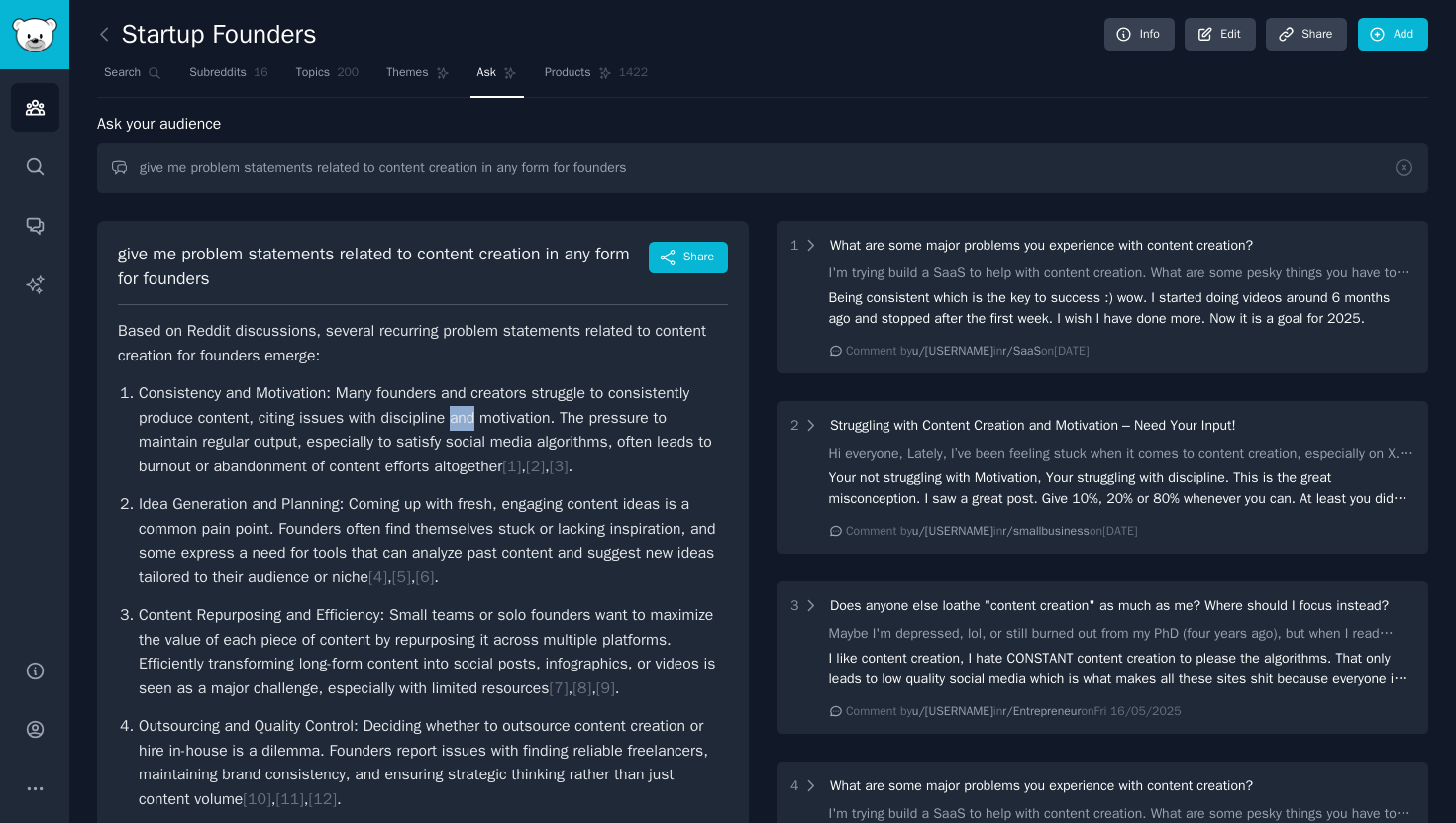 click on "Consistency and Motivation: Many founders and creators struggle to consistently produce content, citing issues with discipline and motivation. The pressure to maintain regular output, especially to satisfy social media algorithms, often leads to burnout or abandonment of content efforts altogether [ 1 ] ,  [ 2 ] ,  [ 3 ] ." at bounding box center (433, 430) 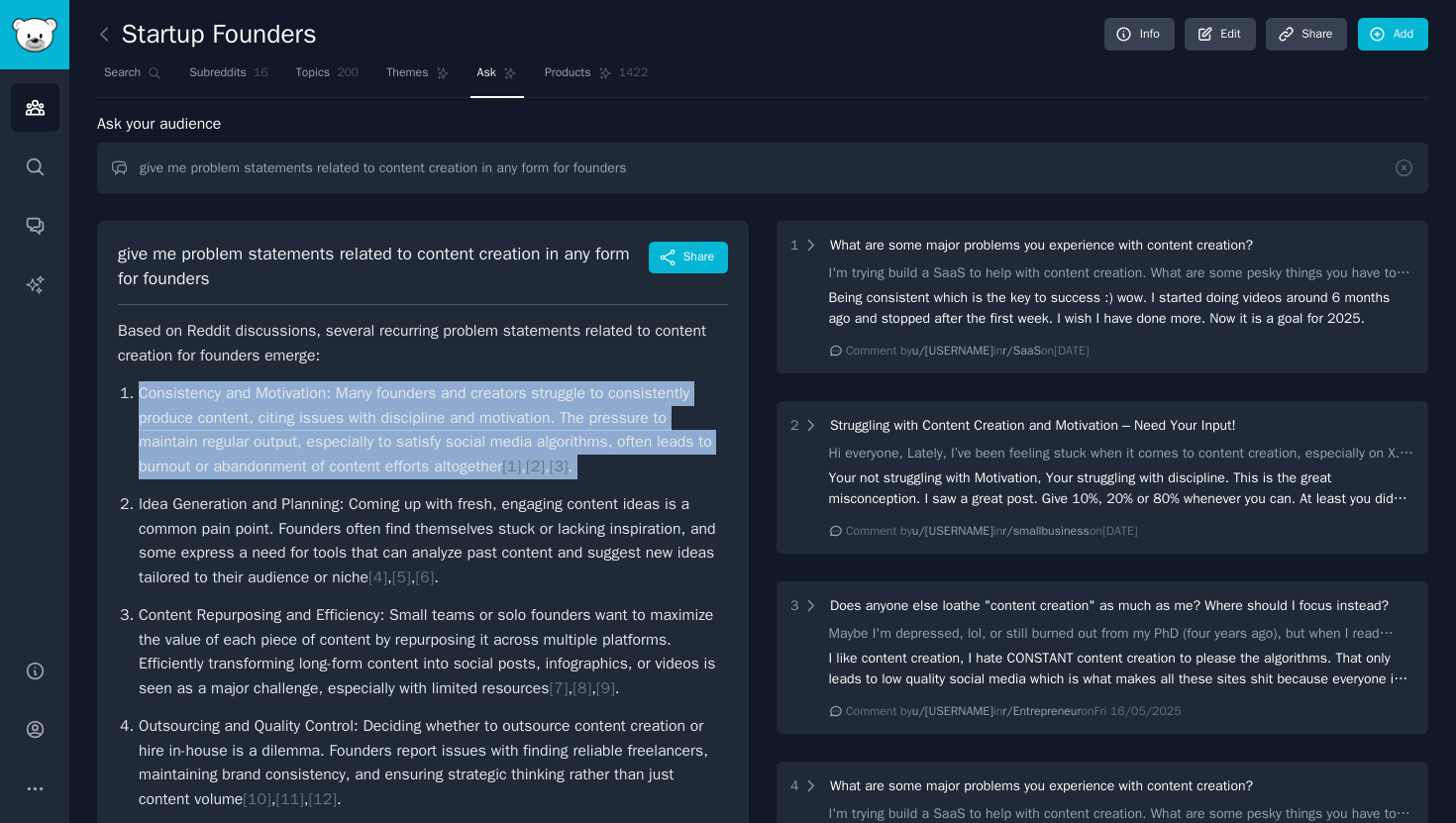 click on "Consistency and Motivation: Many founders and creators struggle to consistently produce content, citing issues with discipline and motivation. The pressure to maintain regular output, especially to satisfy social media algorithms, often leads to burnout or abandonment of content efforts altogether [ 1 ] ,  [ 2 ] ,  [ 3 ] ." at bounding box center [433, 430] 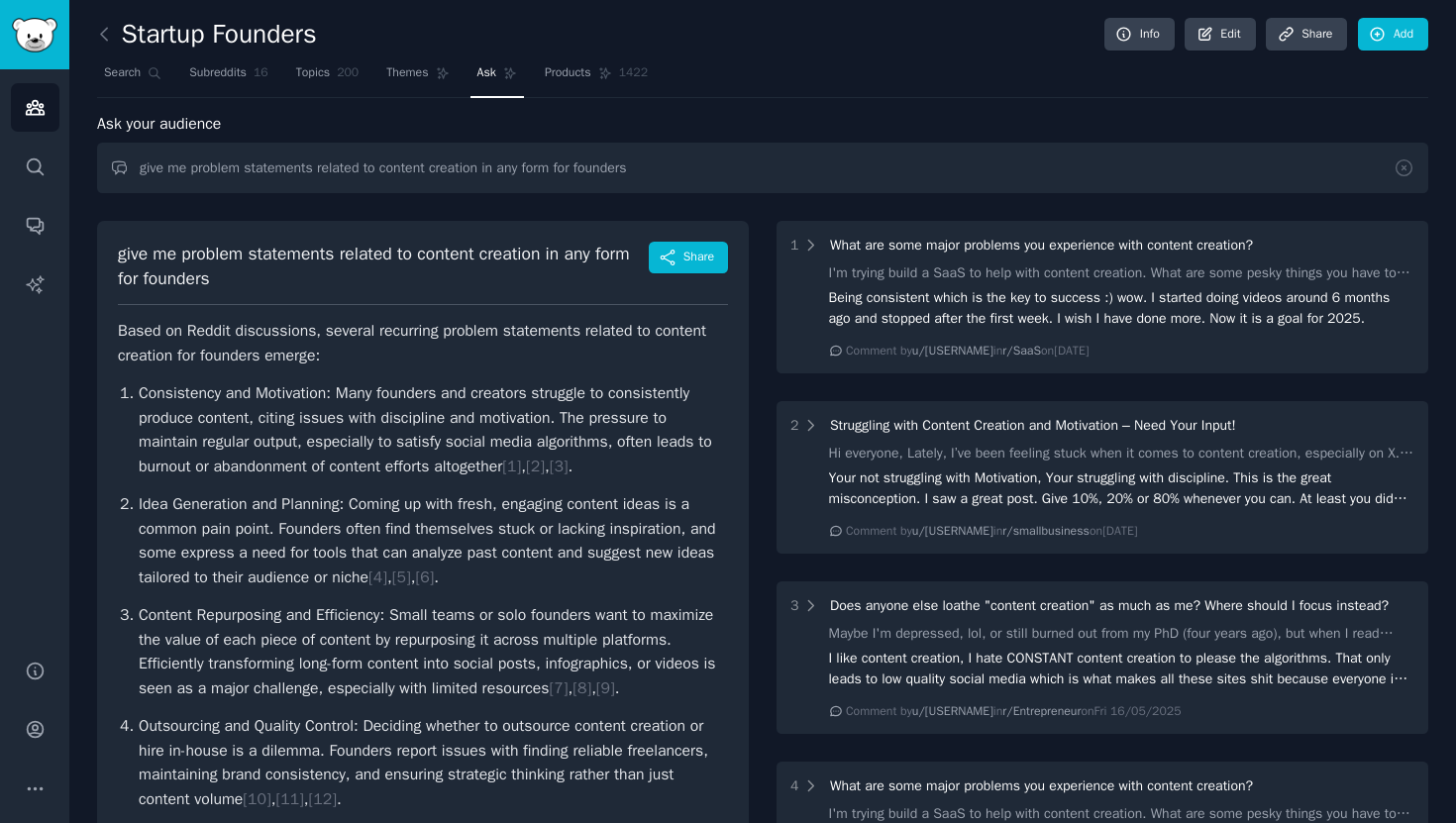 click on "Consistency and Motivation: Many founders and creators struggle to consistently produce content, citing issues with discipline and motivation. The pressure to maintain regular output, especially to satisfy social media algorithms, often leads to burnout or abandonment of content efforts altogether [ 1 ] ,  [ 2 ] ,  [ 3 ] ." at bounding box center (433, 430) 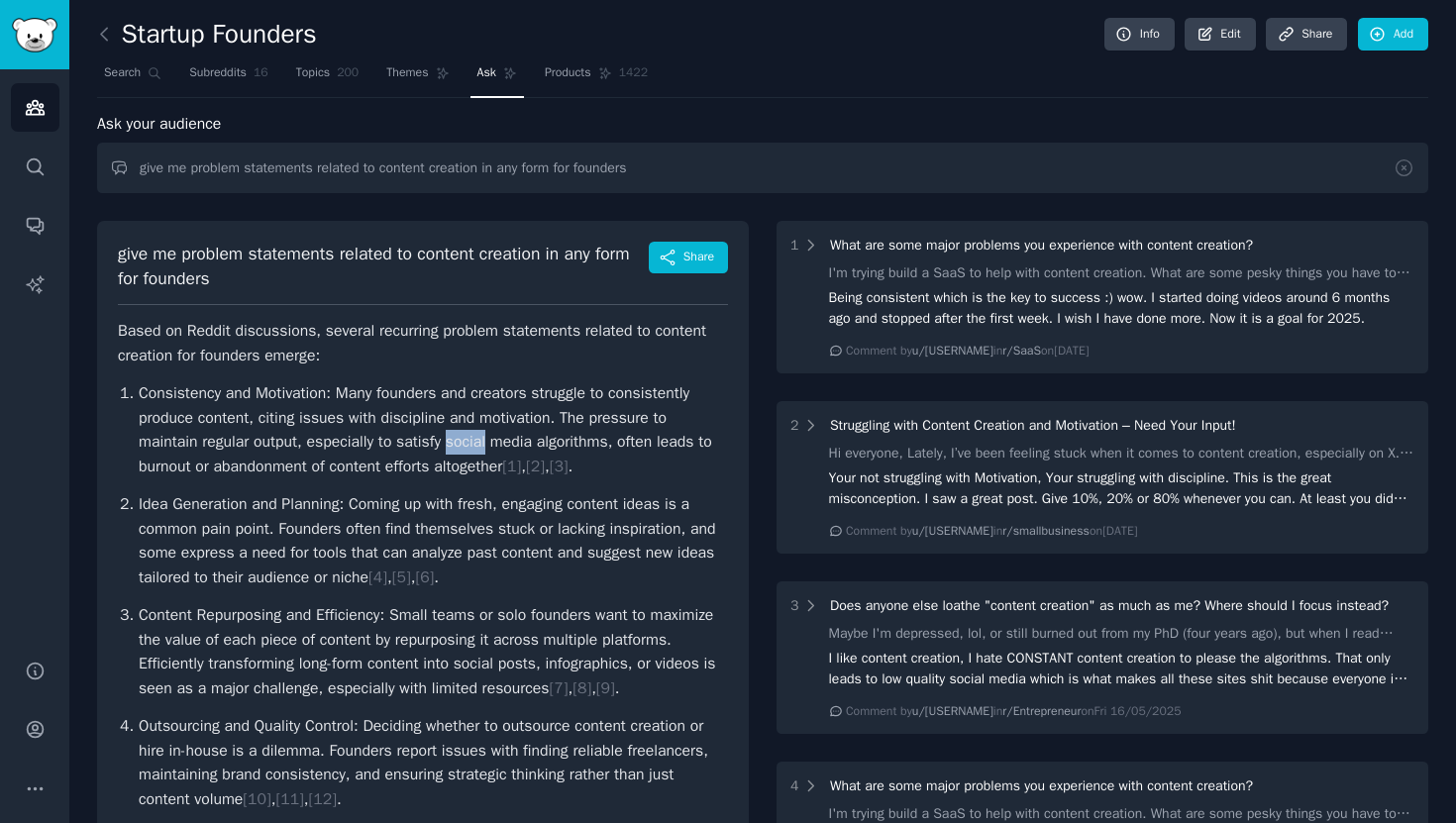 click on "Consistency and Motivation: Many founders and creators struggle to consistently produce content, citing issues with discipline and motivation. The pressure to maintain regular output, especially to satisfy social media algorithms, often leads to burnout or abandonment of content efforts altogether [ 1 ] ,  [ 2 ] ,  [ 3 ] ." at bounding box center (433, 430) 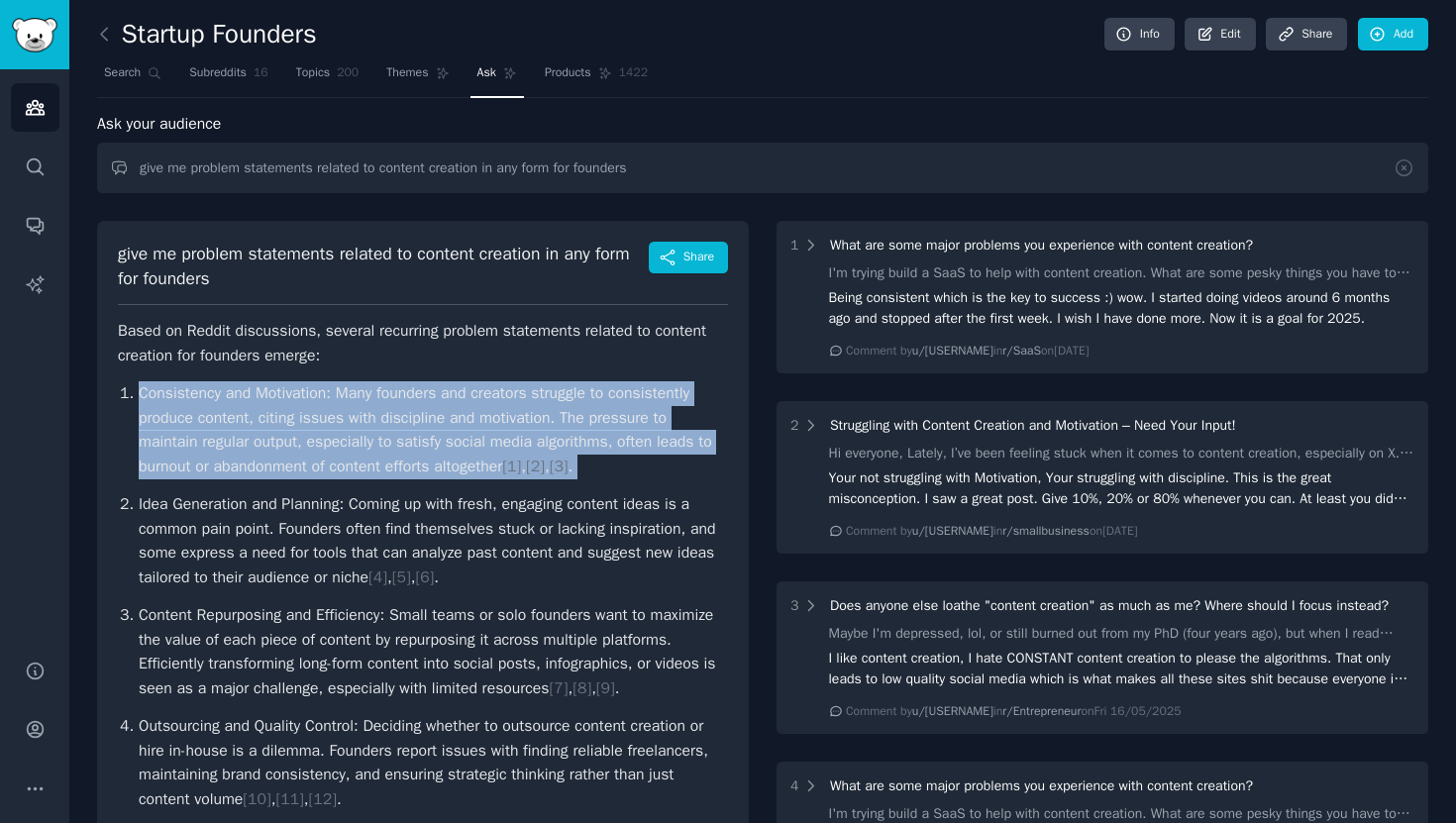 click on "Consistency and Motivation: Many founders and creators struggle to consistently produce content, citing issues with discipline and motivation. The pressure to maintain regular output, especially to satisfy social media algorithms, often leads to burnout or abandonment of content efforts altogether [ 1 ] ,  [ 2 ] ,  [ 3 ] . Idea Generation and Planning: Coming up with fresh, engaging content ideas is a common pain point. Founders often find themselves stuck or lacking inspiration, and some express a need for tools that can analyze past content and suggest new ideas tailored to their audience or niche [ 4 ] ,  [ 5 ] ,  [ 6 ] . Content Repurposing and Efficiency: Small teams or solo founders want to maximize the value of each piece of content by repurposing it across multiple platforms. Efficiently transforming long-form content into social posts, infographics, or videos is seen as a major challenge, especially with limited resources [ 7 ] ,  [ 8 ] ,  [ 9 ] . [ 10 ] ,  [ 11 ] ,  [ 12 ] . [ 6 ] ,  [ 14 ] . [ 15 ]" at bounding box center [423, 707] 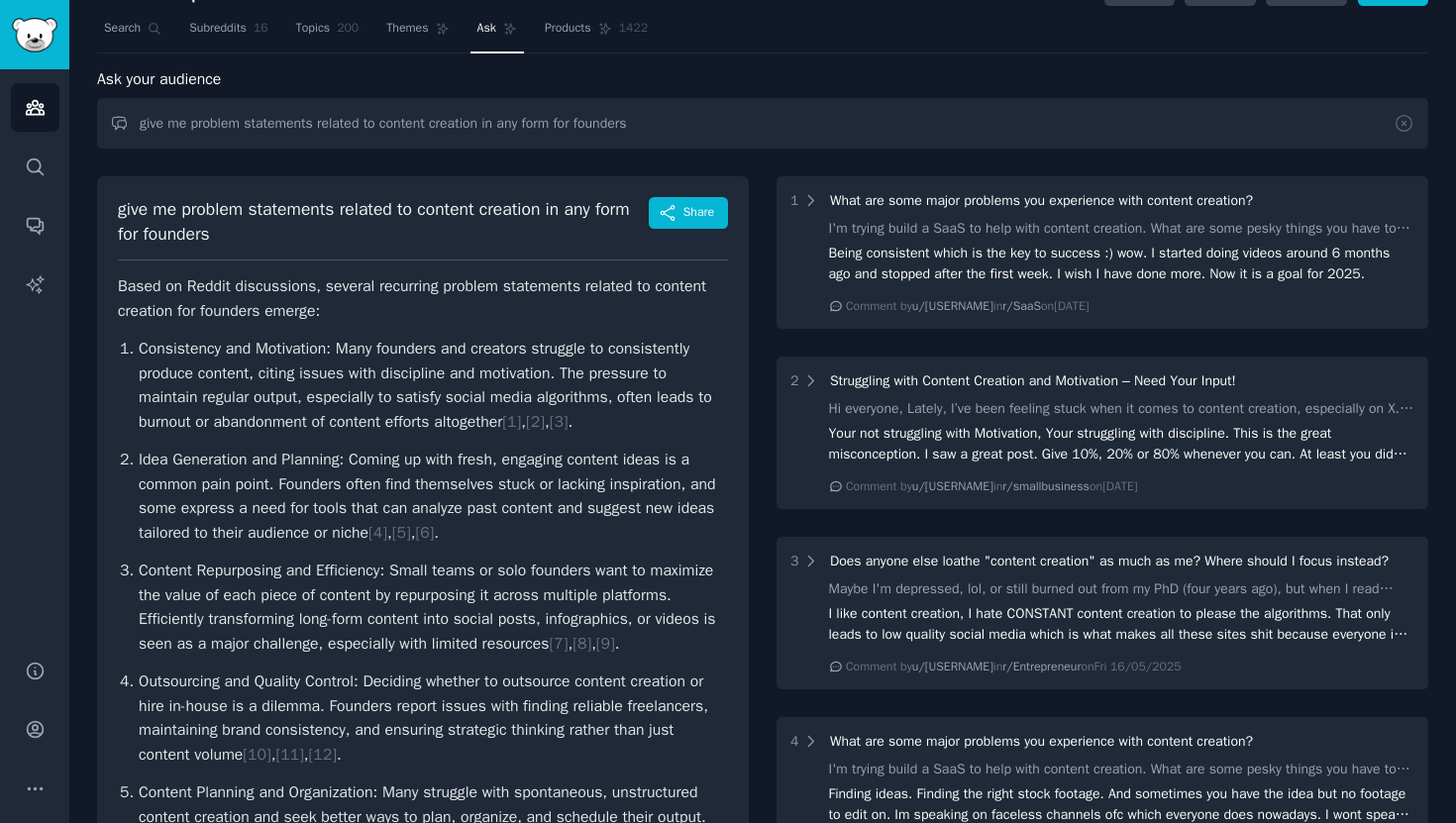 scroll, scrollTop: 57, scrollLeft: 0, axis: vertical 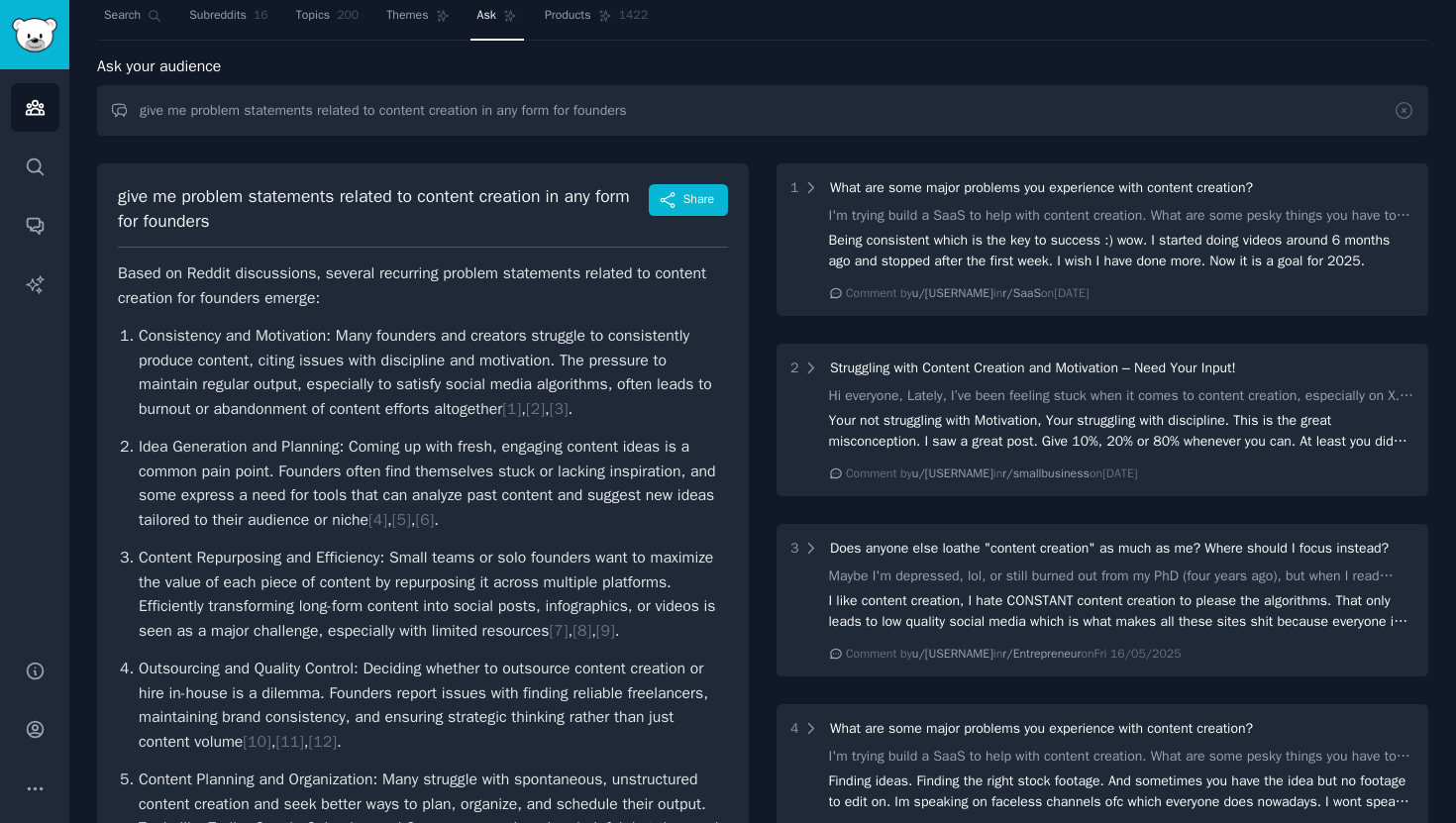 click on "Idea Generation and Planning: Coming up with fresh, engaging content ideas is a common pain point. Founders often find themselves stuck or lacking inspiration, and some express a need for tools that can analyze past content and suggest new ideas tailored to their audience or niche [ 4 ] ,  [ 5 ] ,  [ 6 ] ." at bounding box center [433, 483] 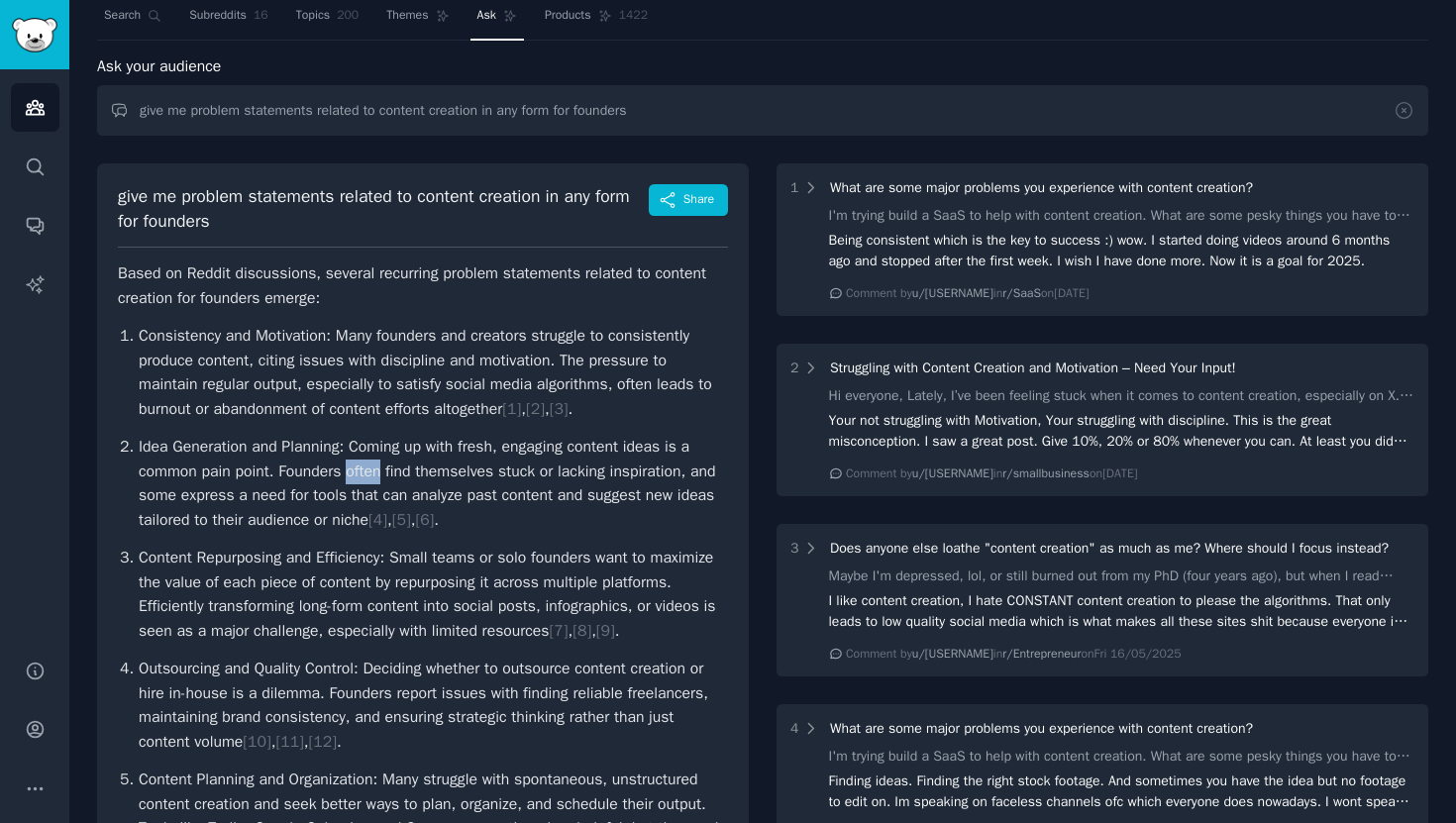 click on "Idea Generation and Planning: Coming up with fresh, engaging content ideas is a common pain point. Founders often find themselves stuck or lacking inspiration, and some express a need for tools that can analyze past content and suggest new ideas tailored to their audience or niche [ 4 ] ,  [ 5 ] ,  [ 6 ] ." at bounding box center (433, 483) 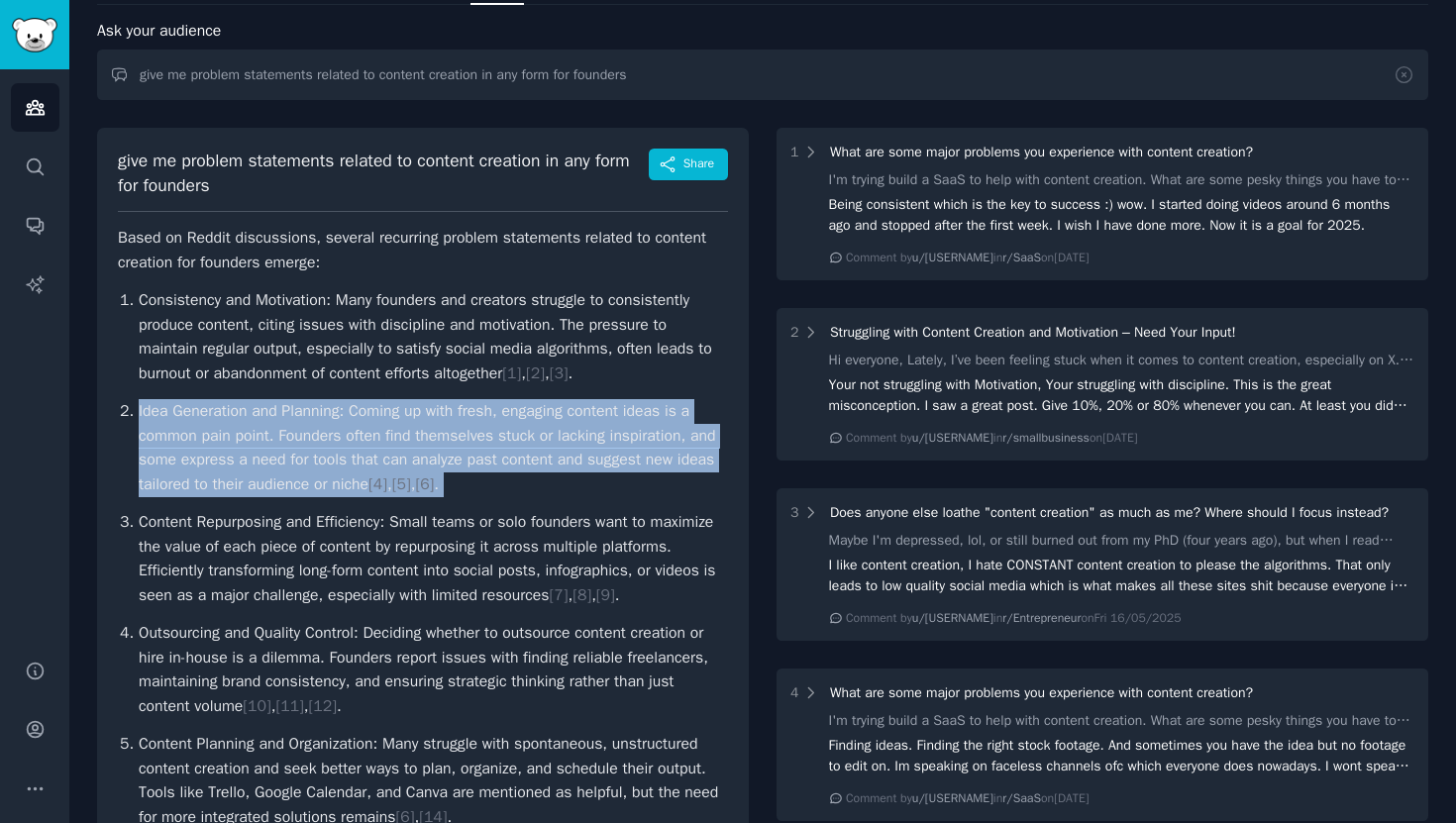 scroll, scrollTop: 115, scrollLeft: 0, axis: vertical 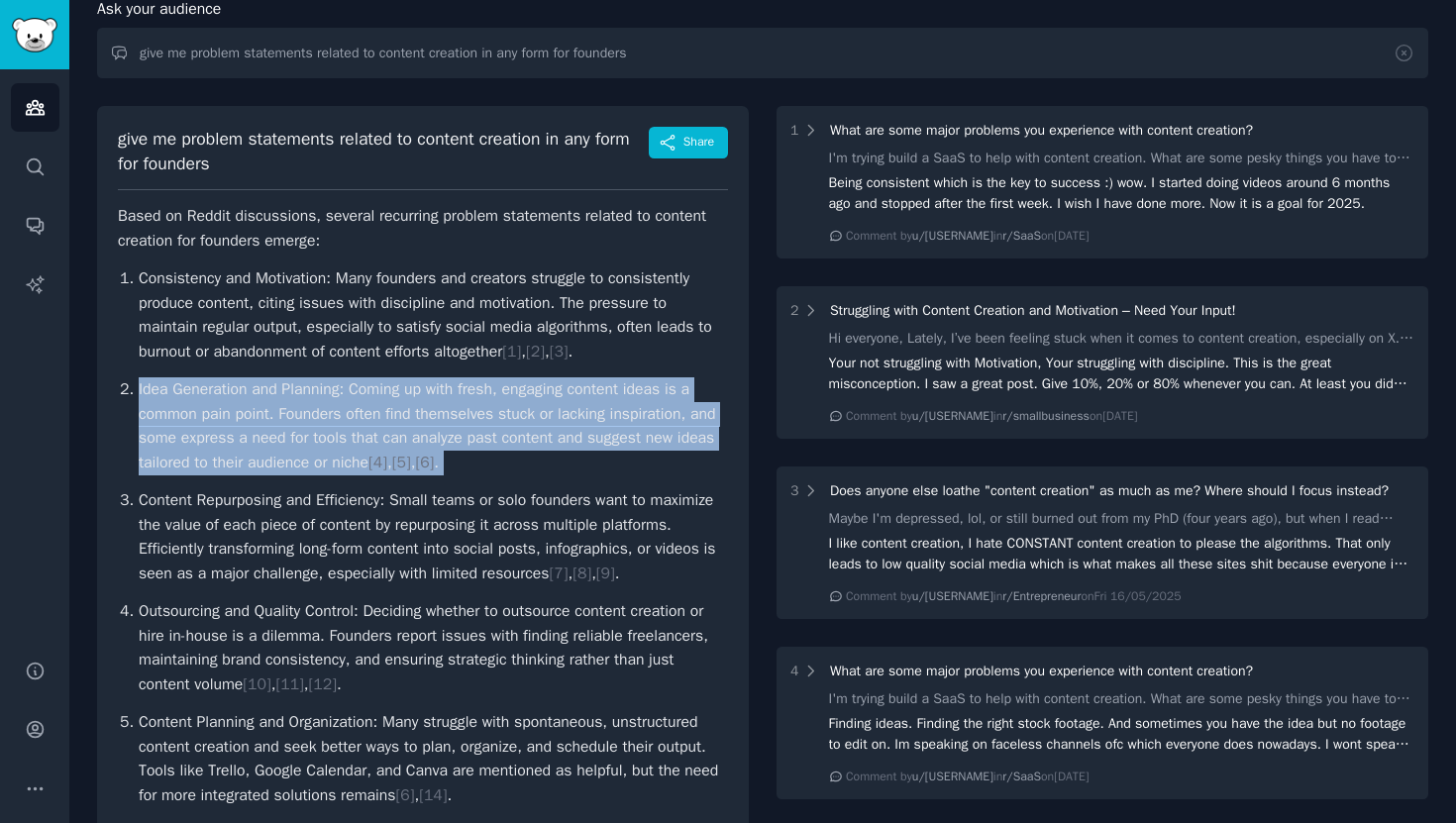 click on "Content Repurposing and Efficiency: Small teams or solo founders want to maximize the value of each piece of content by repurposing it across multiple platforms. Efficiently transforming long-form content into social posts, infographics, or videos is seen as a major challenge, especially with limited resources [ 7 ] ,  [ 8 ] ,  [ 9 ] ." at bounding box center [433, 537] 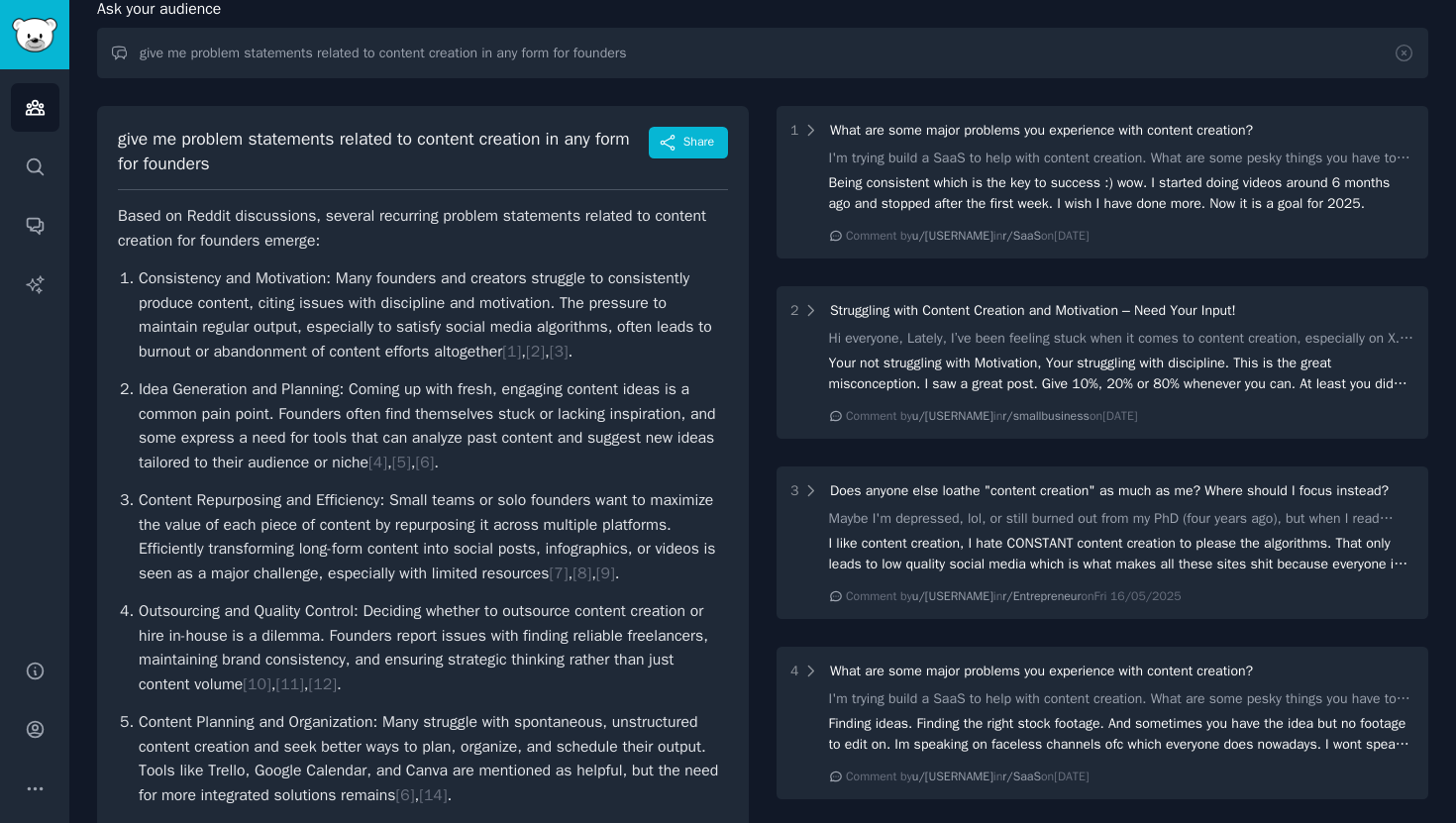 click on "Content Repurposing and Efficiency: Small teams or solo founders want to maximize the value of each piece of content by repurposing it across multiple platforms. Efficiently transforming long-form content into social posts, infographics, or videos is seen as a major challenge, especially with limited resources [ 7 ] ,  [ 8 ] ,  [ 9 ] ." at bounding box center (433, 537) 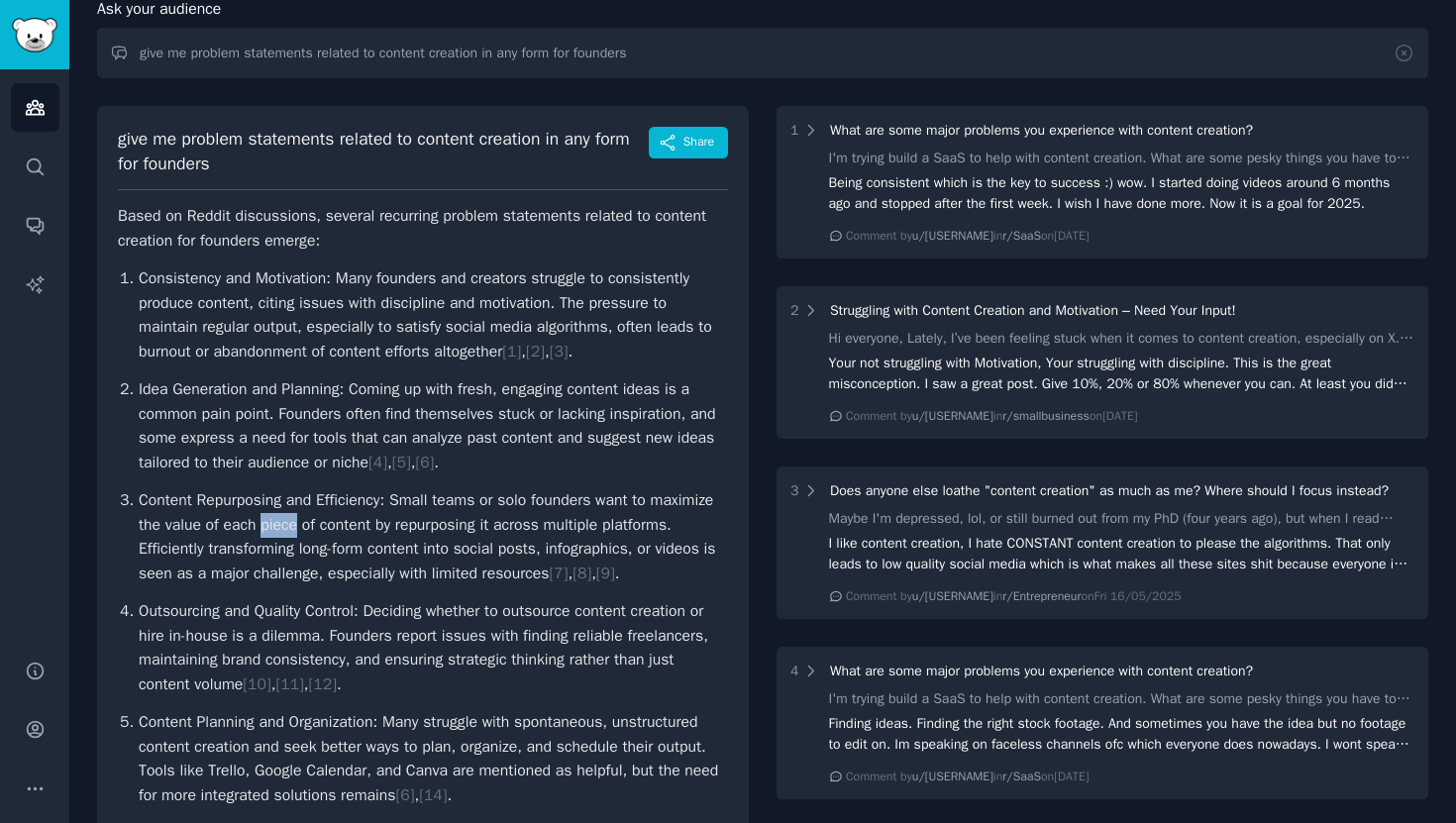 click on "Content Repurposing and Efficiency: Small teams or solo founders want to maximize the value of each piece of content by repurposing it across multiple platforms. Efficiently transforming long-form content into social posts, infographics, or videos is seen as a major challenge, especially with limited resources [ 7 ] ,  [ 8 ] ,  [ 9 ] ." at bounding box center (433, 537) 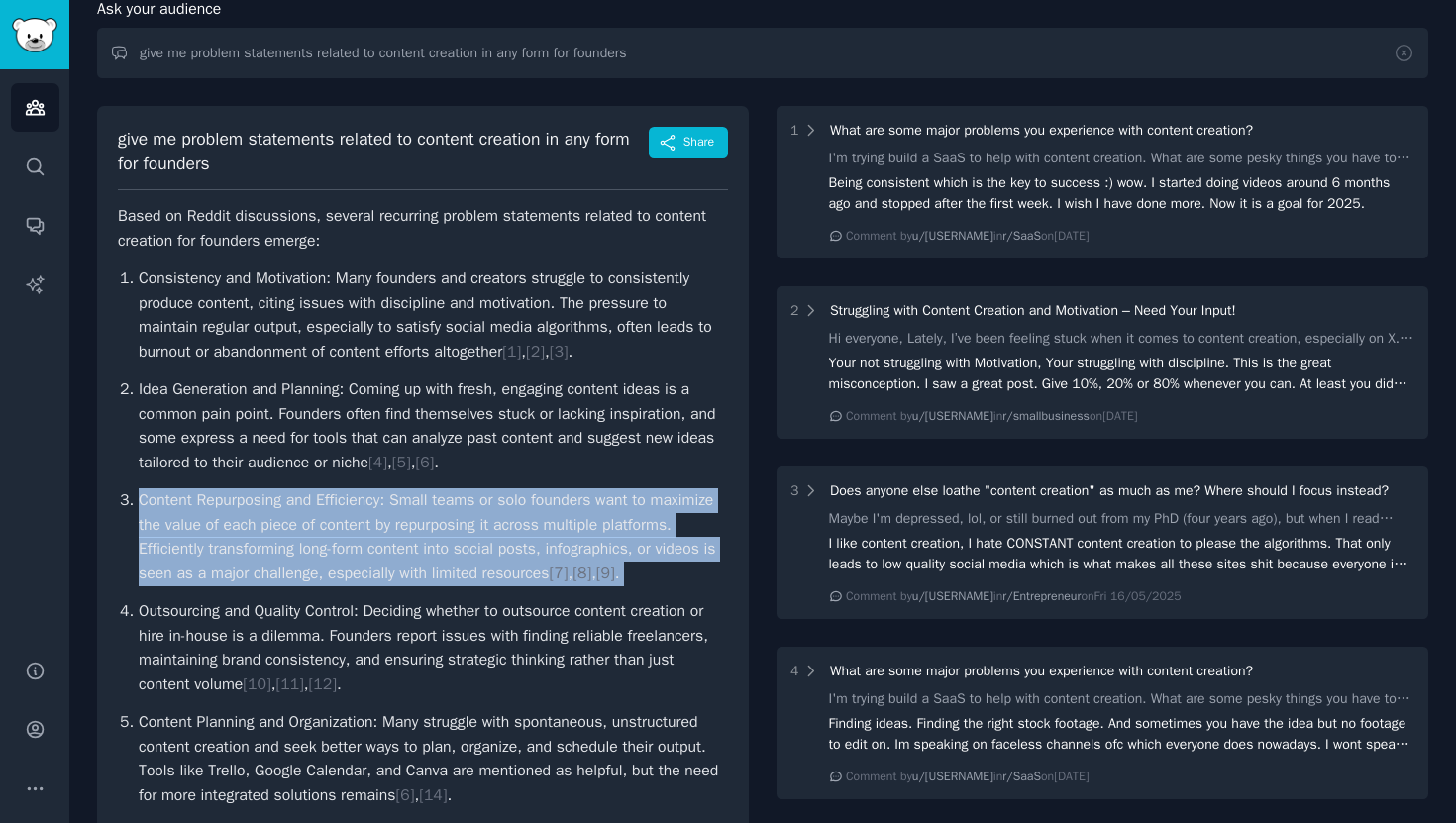 scroll, scrollTop: 265, scrollLeft: 0, axis: vertical 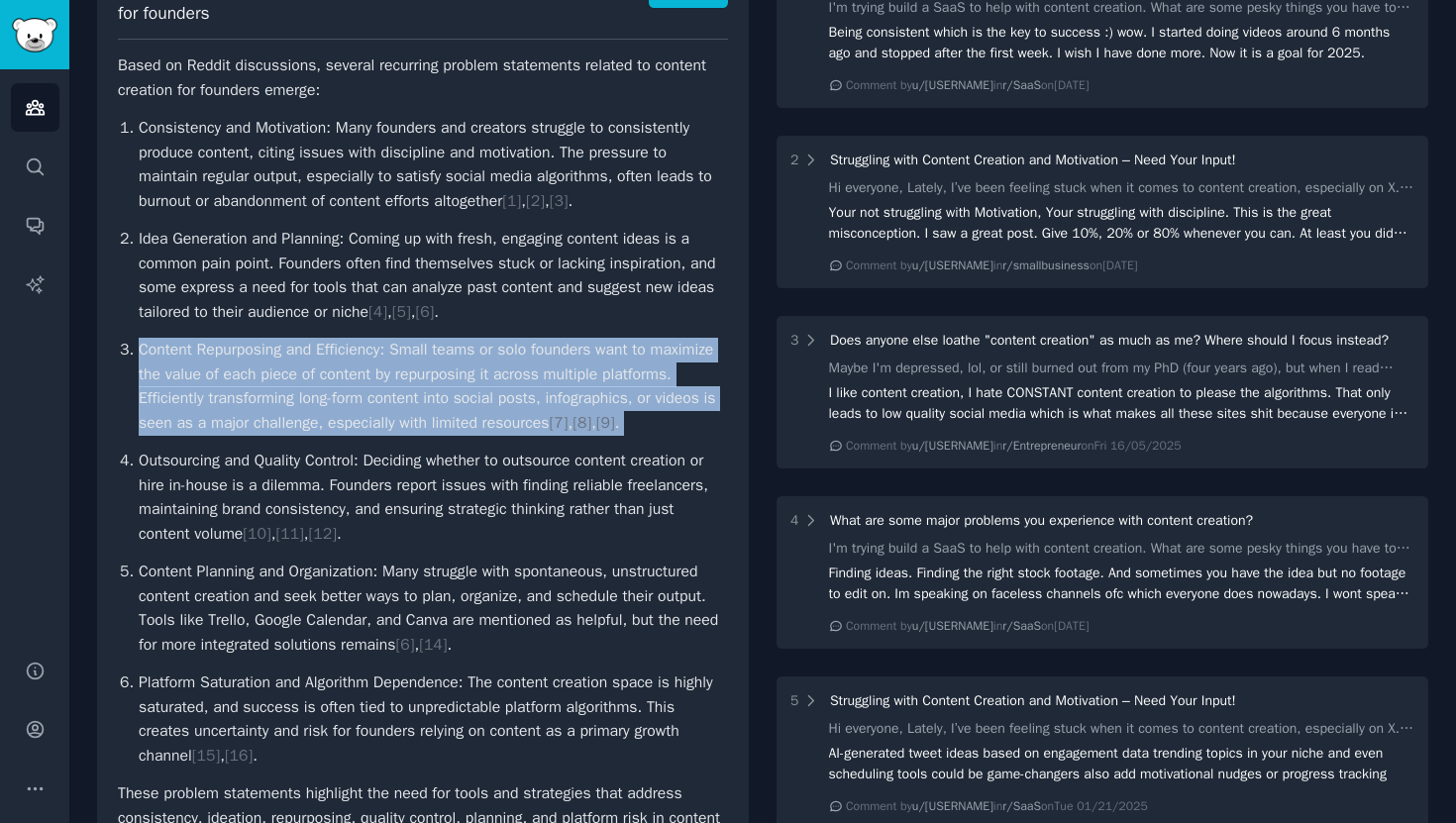click on "Outsourcing and Quality Control: Deciding whether to outsource content creation or hire in-house is a dilemma. Founders report issues with finding reliable freelancers, maintaining brand consistency, and ensuring strategic thinking rather than just content volume [ 10 ] ,  [ 11 ] ,  [ 12 ] ." at bounding box center [433, 497] 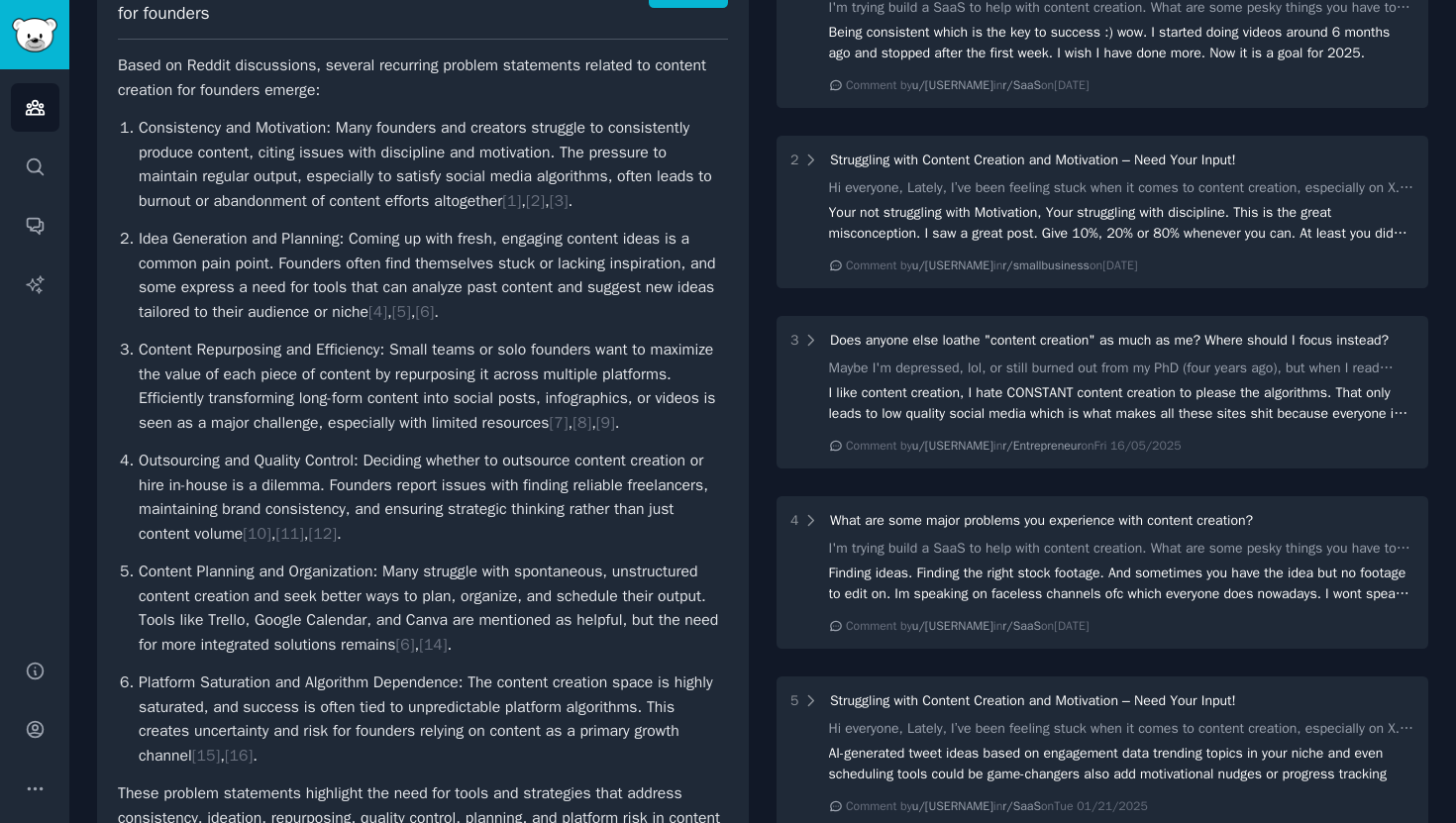 click on "Outsourcing and Quality Control: Deciding whether to outsource content creation or hire in-house is a dilemma. Founders report issues with finding reliable freelancers, maintaining brand consistency, and ensuring strategic thinking rather than just content volume [ 10 ] ,  [ 11 ] ,  [ 12 ] ." at bounding box center [433, 497] 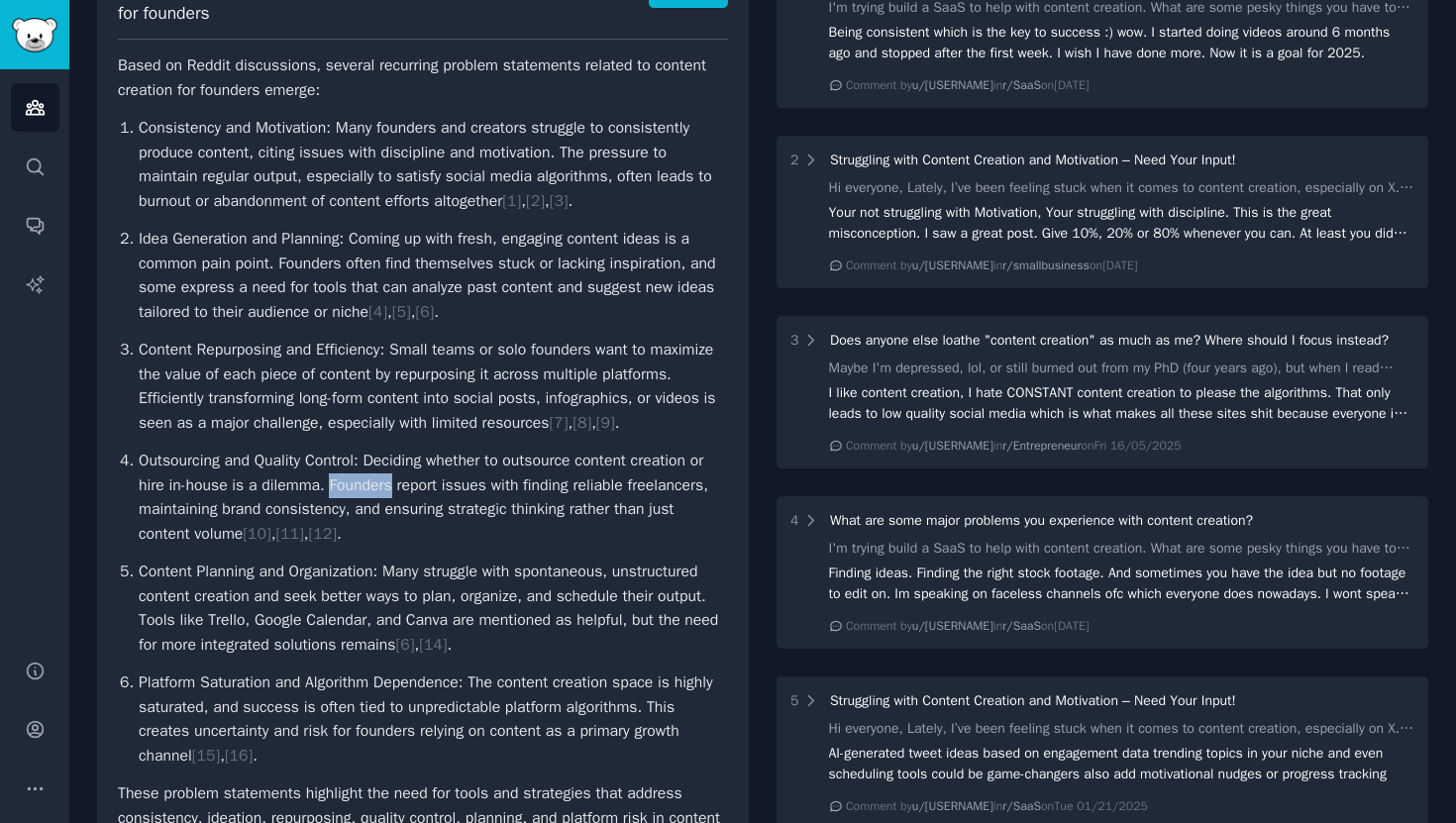 click on "Outsourcing and Quality Control: Deciding whether to outsource content creation or hire in-house is a dilemma. Founders report issues with finding reliable freelancers, maintaining brand consistency, and ensuring strategic thinking rather than just content volume [ 10 ] ,  [ 11 ] ,  [ 12 ] ." at bounding box center [433, 497] 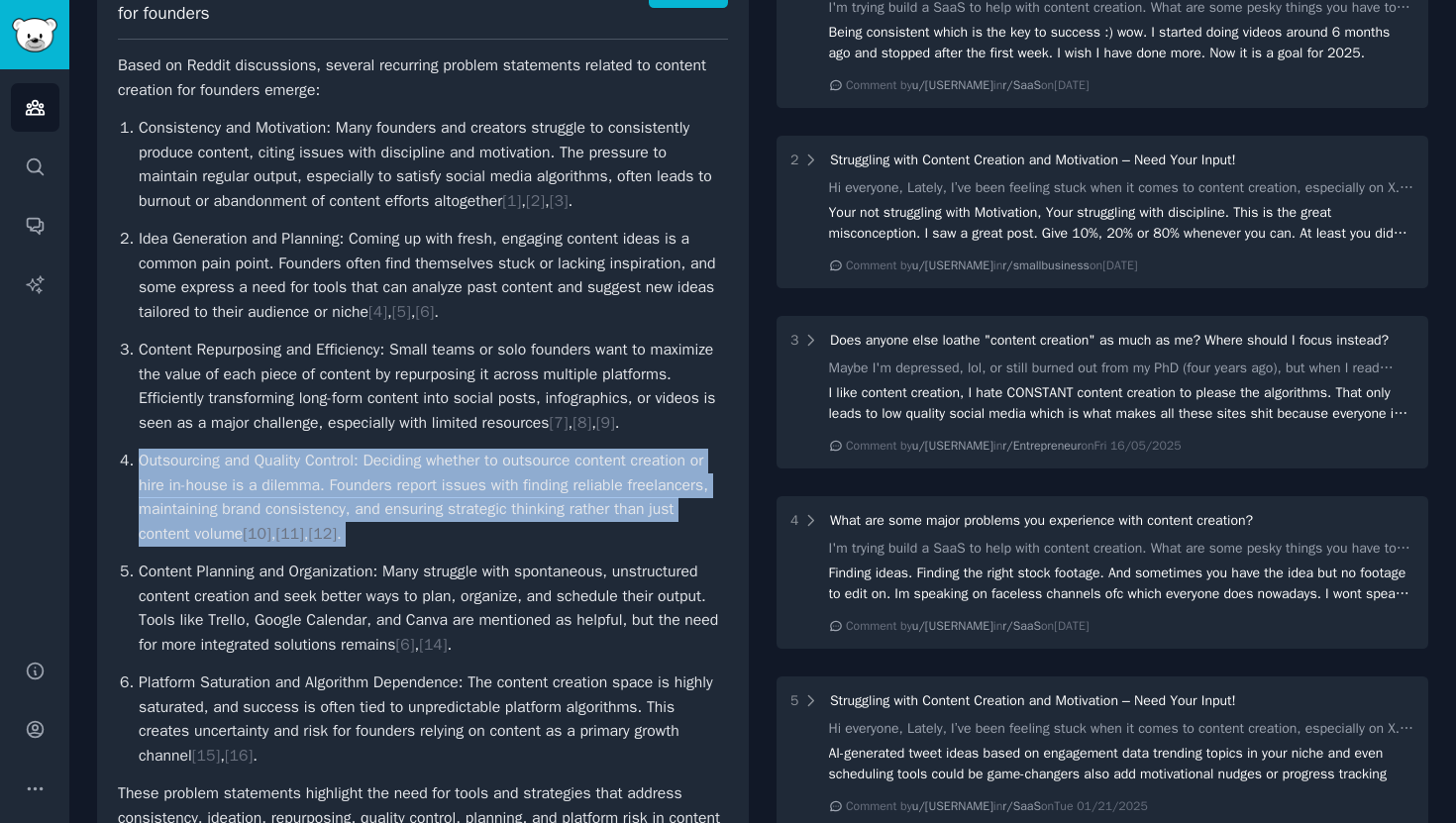 click on "Outsourcing and Quality Control: Deciding whether to outsource content creation or hire in-house is a dilemma. Founders report issues with finding reliable freelancers, maintaining brand consistency, and ensuring strategic thinking rather than just content volume [ 10 ] ,  [ 11 ] ,  [ 12 ] ." at bounding box center (433, 497) 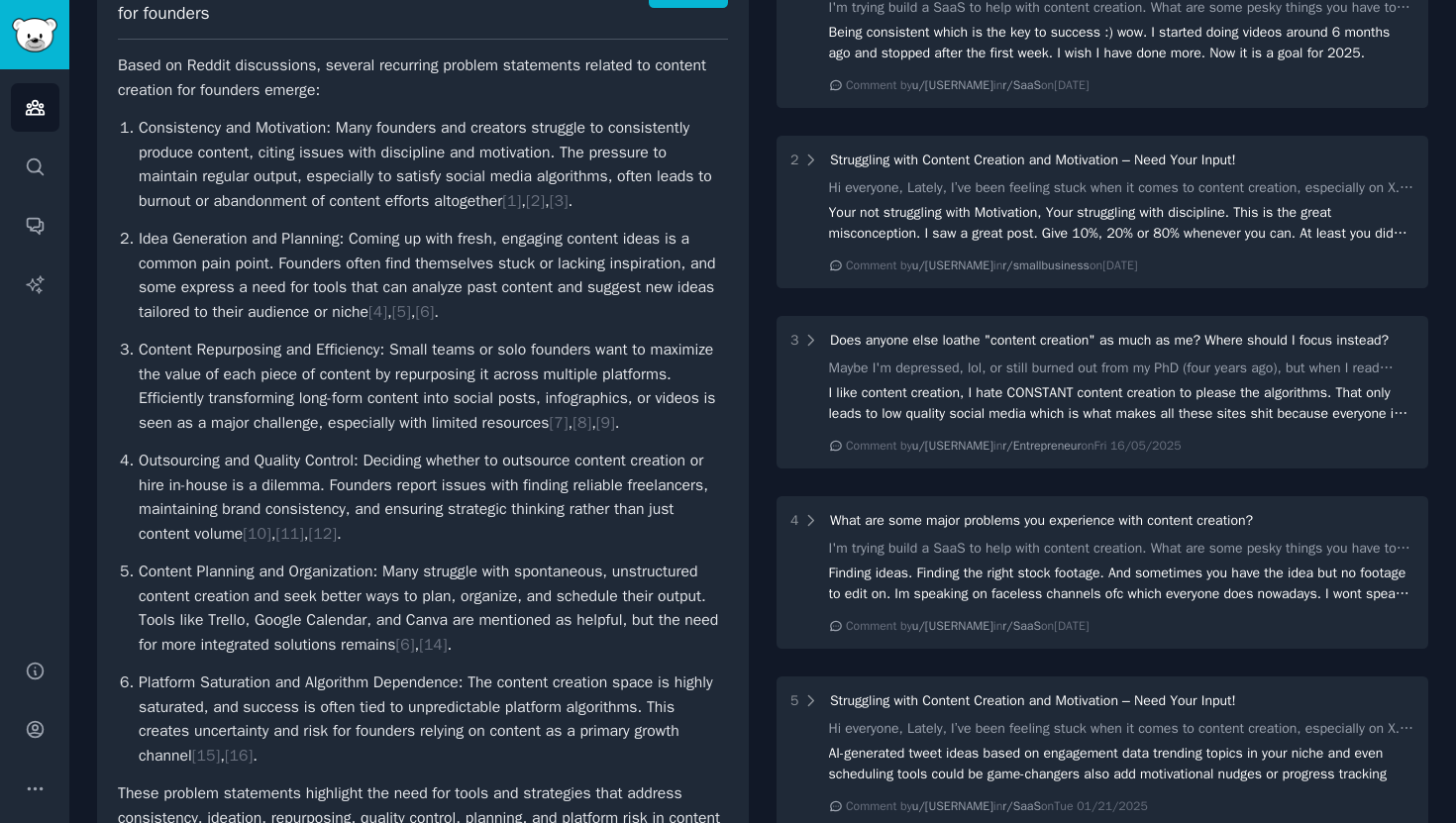 click on "Outsourcing and Quality Control: Deciding whether to outsource content creation or hire in-house is a dilemma. Founders report issues with finding reliable freelancers, maintaining brand consistency, and ensuring strategic thinking rather than just content volume [ 10 ] ,  [ 11 ] ,  [ 12 ] ." at bounding box center (433, 497) 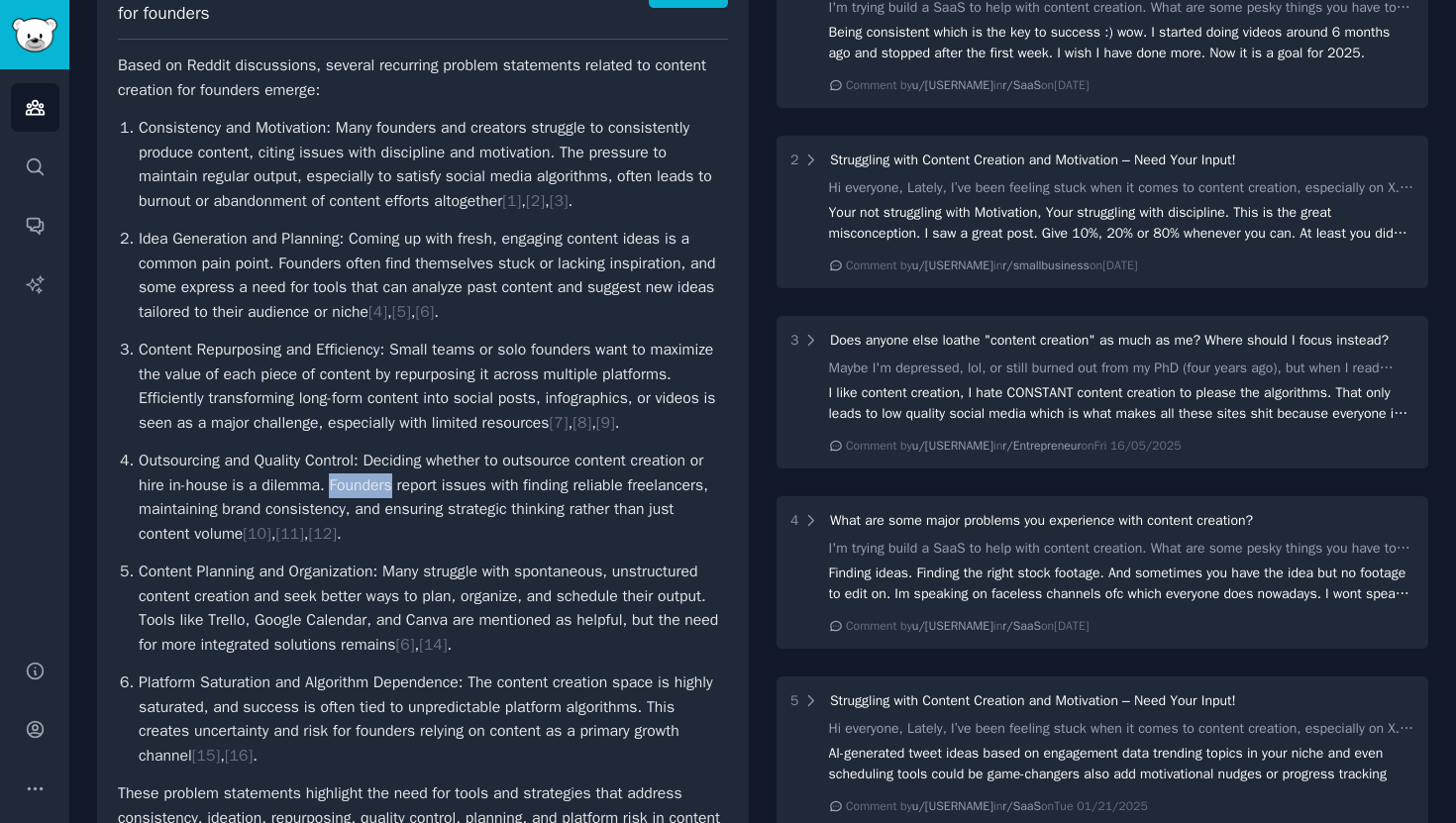 click on "Outsourcing and Quality Control: Deciding whether to outsource content creation or hire in-house is a dilemma. Founders report issues with finding reliable freelancers, maintaining brand consistency, and ensuring strategic thinking rather than just content volume [ 10 ] ,  [ 11 ] ,  [ 12 ] ." at bounding box center (433, 497) 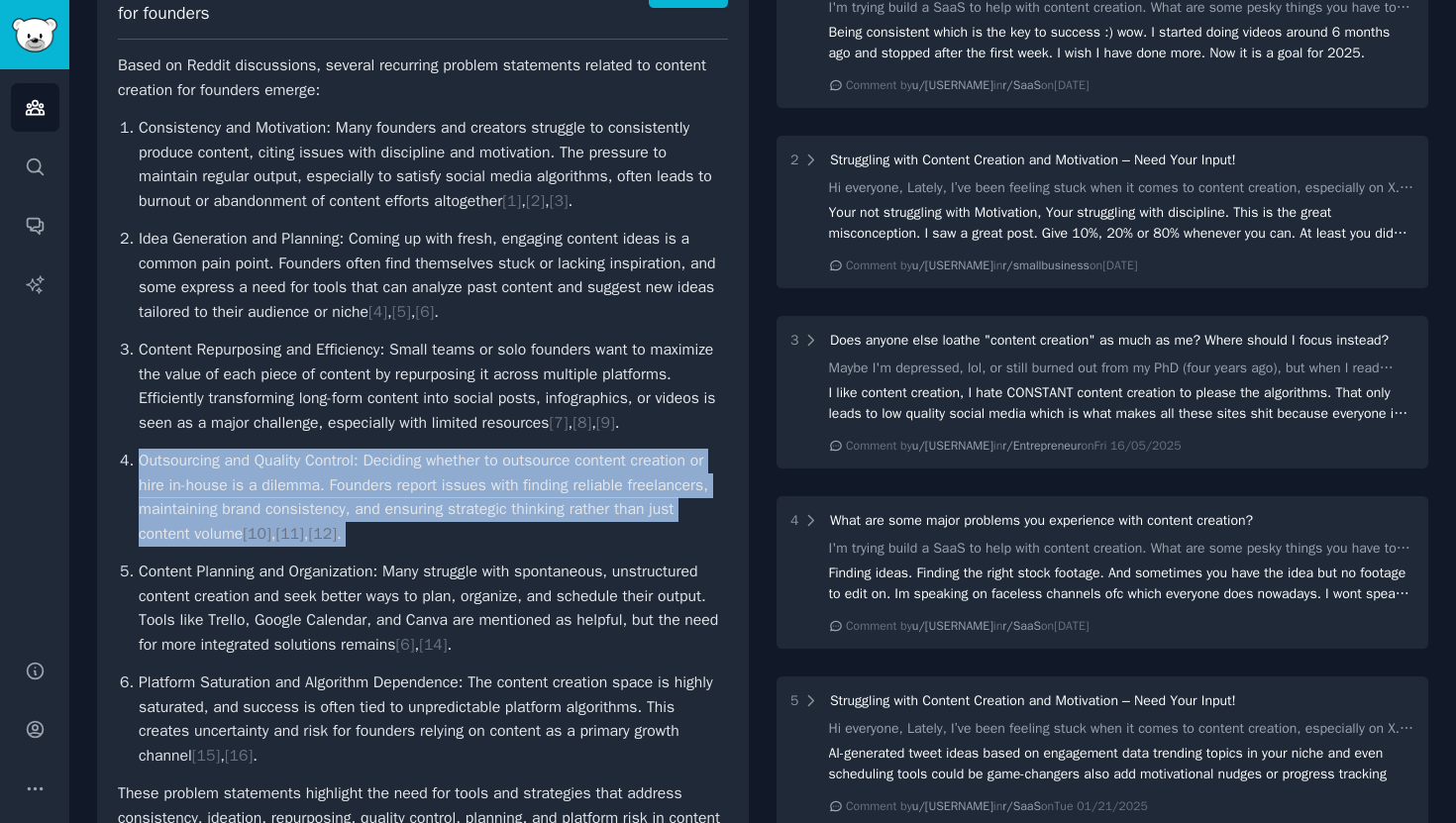 click on "Outsourcing and Quality Control: Deciding whether to outsource content creation or hire in-house is a dilemma. Founders report issues with finding reliable freelancers, maintaining brand consistency, and ensuring strategic thinking rather than just content volume [ 10 ] ,  [ 11 ] ,  [ 12 ] ." at bounding box center (433, 497) 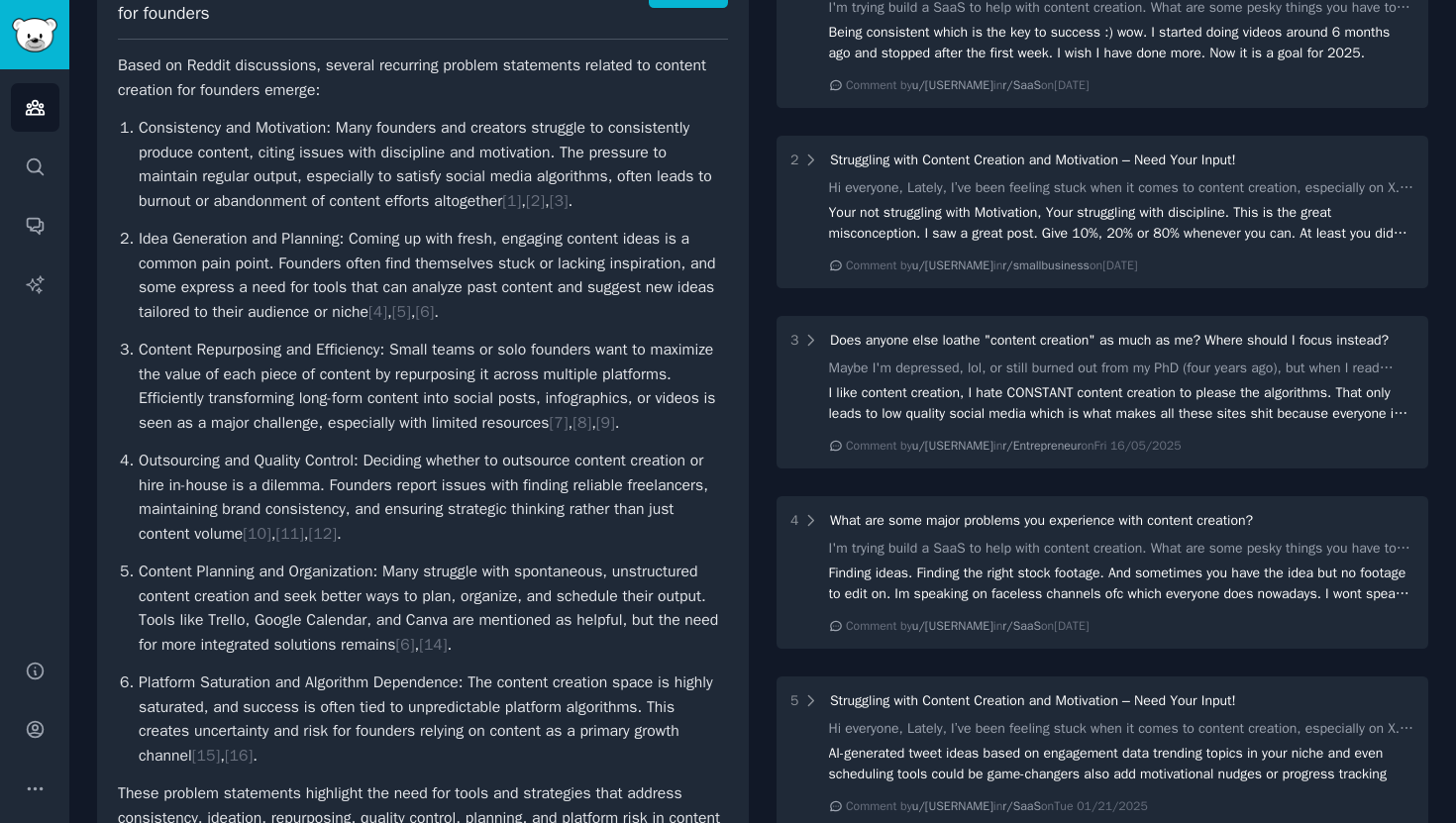 click on "Outsourcing and Quality Control: Deciding whether to outsource content creation or hire in-house is a dilemma. Founders report issues with finding reliable freelancers, maintaining brand consistency, and ensuring strategic thinking rather than just content volume [ 10 ] ,  [ 11 ] ,  [ 12 ] ." at bounding box center (433, 497) 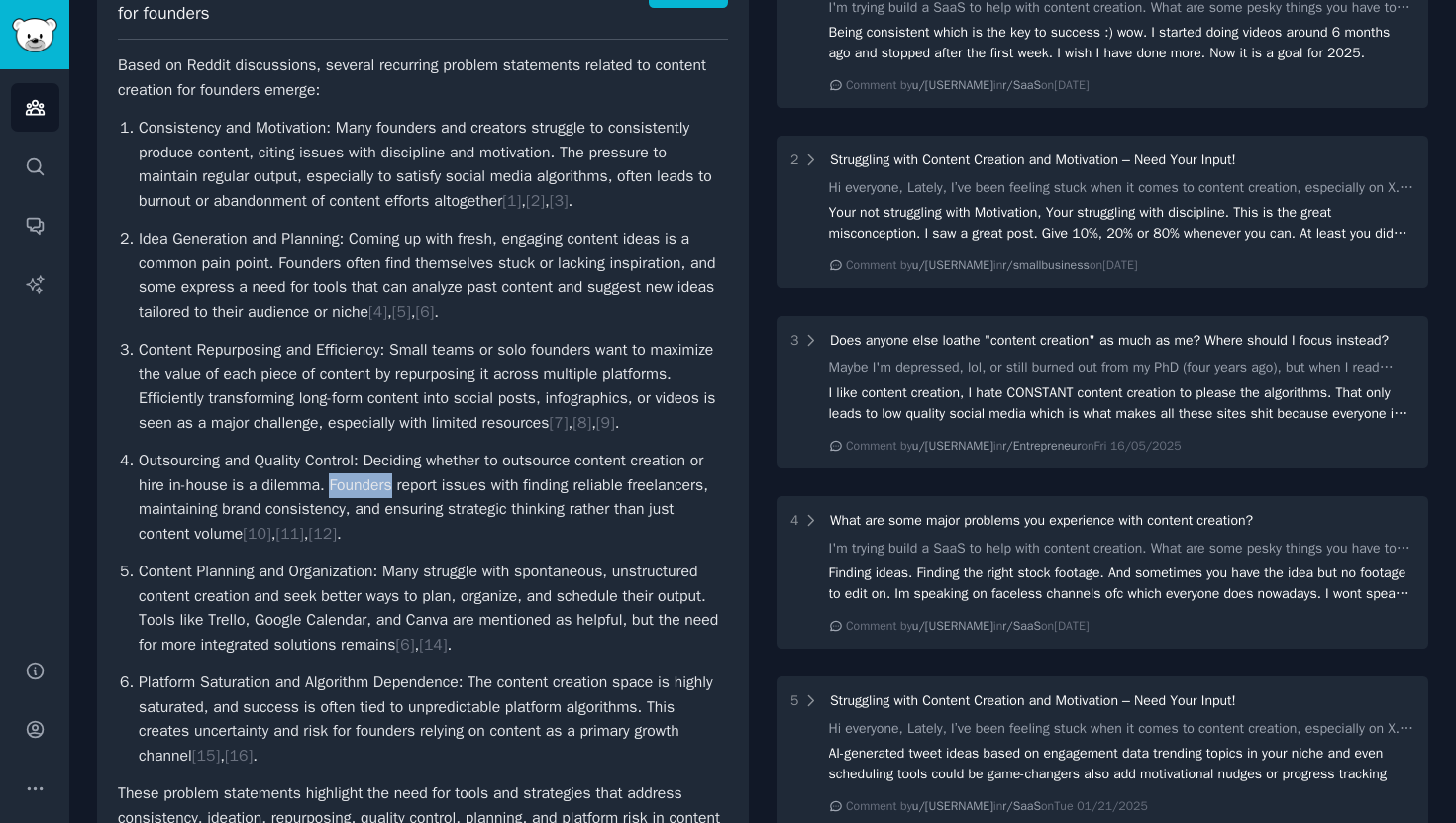 click on "Outsourcing and Quality Control: Deciding whether to outsource content creation or hire in-house is a dilemma. Founders report issues with finding reliable freelancers, maintaining brand consistency, and ensuring strategic thinking rather than just content volume [ 10 ] ,  [ 11 ] ,  [ 12 ] ." at bounding box center [433, 497] 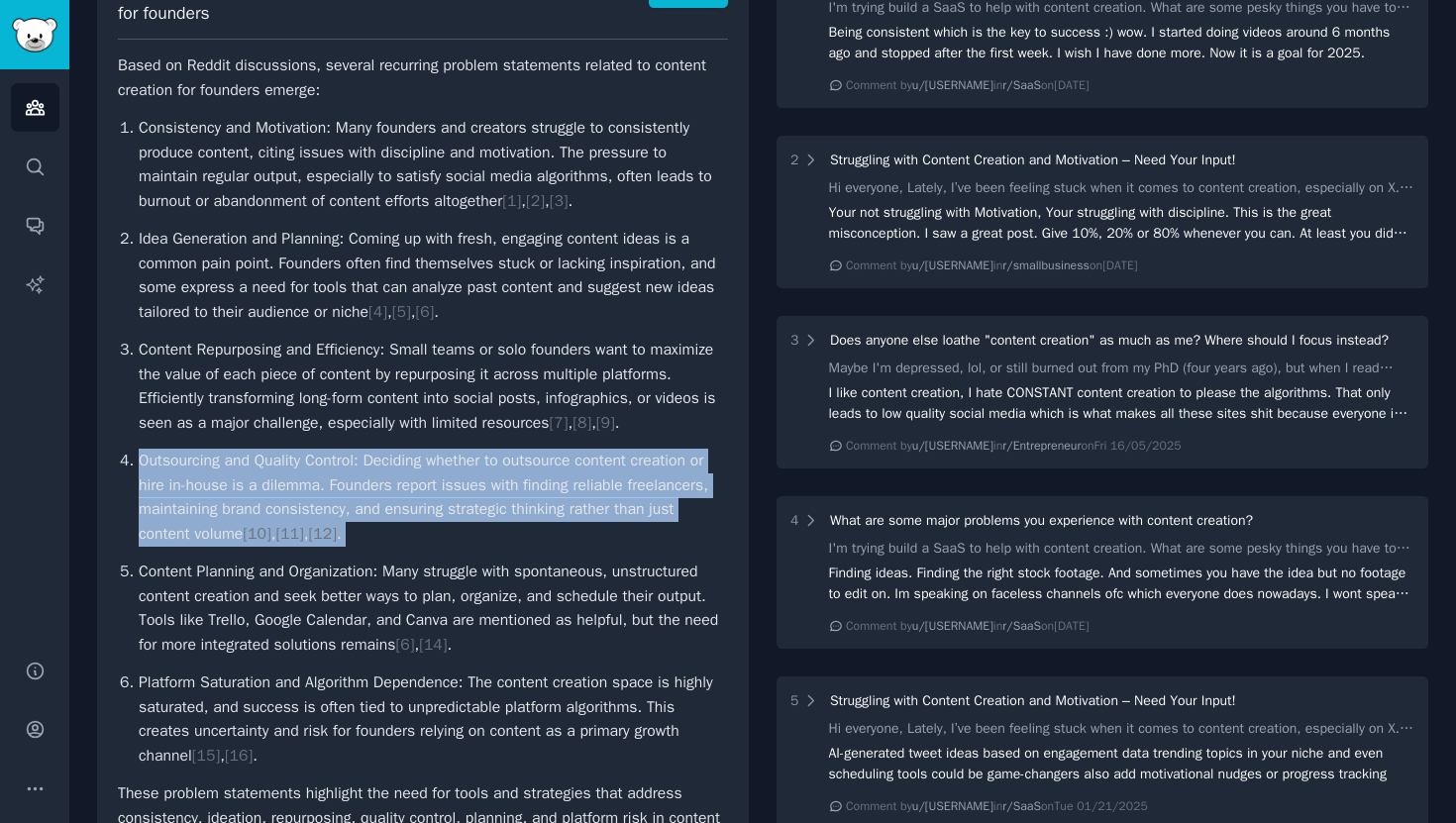click on "Outsourcing and Quality Control: Deciding whether to outsource content creation or hire in-house is a dilemma. Founders report issues with finding reliable freelancers, maintaining brand consistency, and ensuring strategic thinking rather than just content volume [ 10 ] ,  [ 11 ] ,  [ 12 ] ." at bounding box center [433, 497] 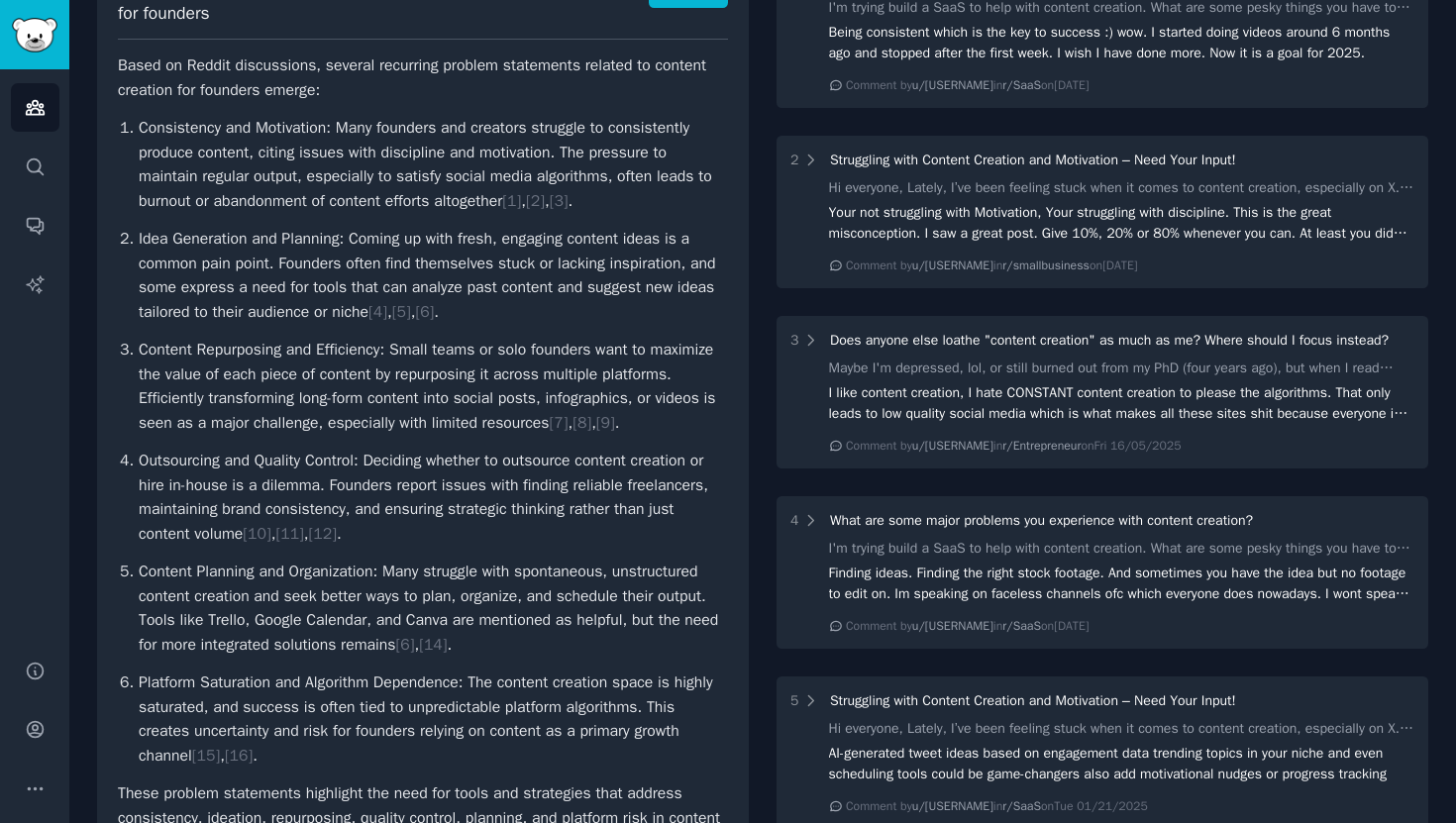 click on "Outsourcing and Quality Control: Deciding whether to outsource content creation or hire in-house is a dilemma. Founders report issues with finding reliable freelancers, maintaining brand consistency, and ensuring strategic thinking rather than just content volume [ 10 ] ,  [ 11 ] ,  [ 12 ] ." at bounding box center (433, 497) 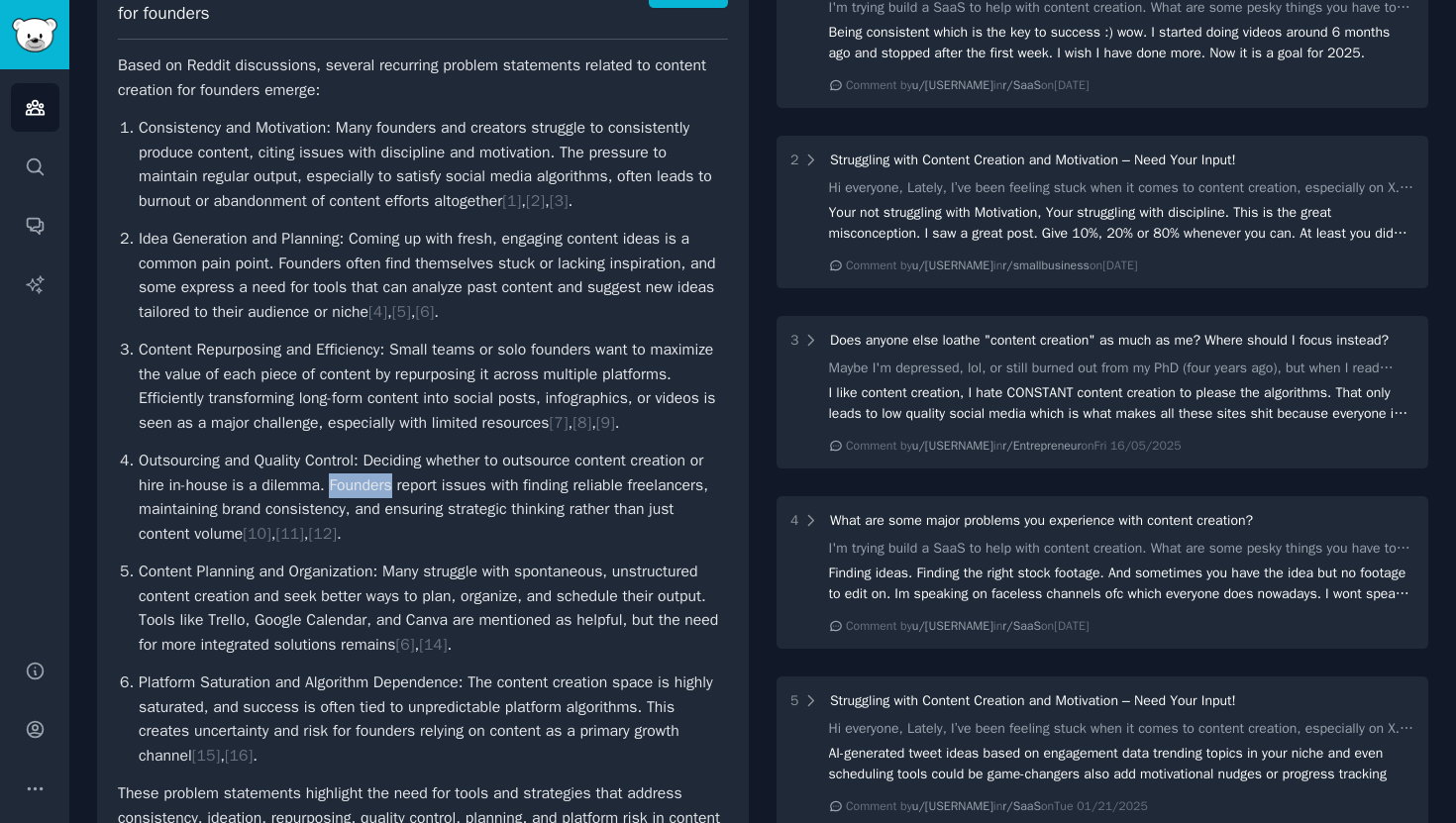 click on "Outsourcing and Quality Control: Deciding whether to outsource content creation or hire in-house is a dilemma. Founders report issues with finding reliable freelancers, maintaining brand consistency, and ensuring strategic thinking rather than just content volume [ 10 ] ,  [ 11 ] ,  [ 12 ] ." at bounding box center [433, 497] 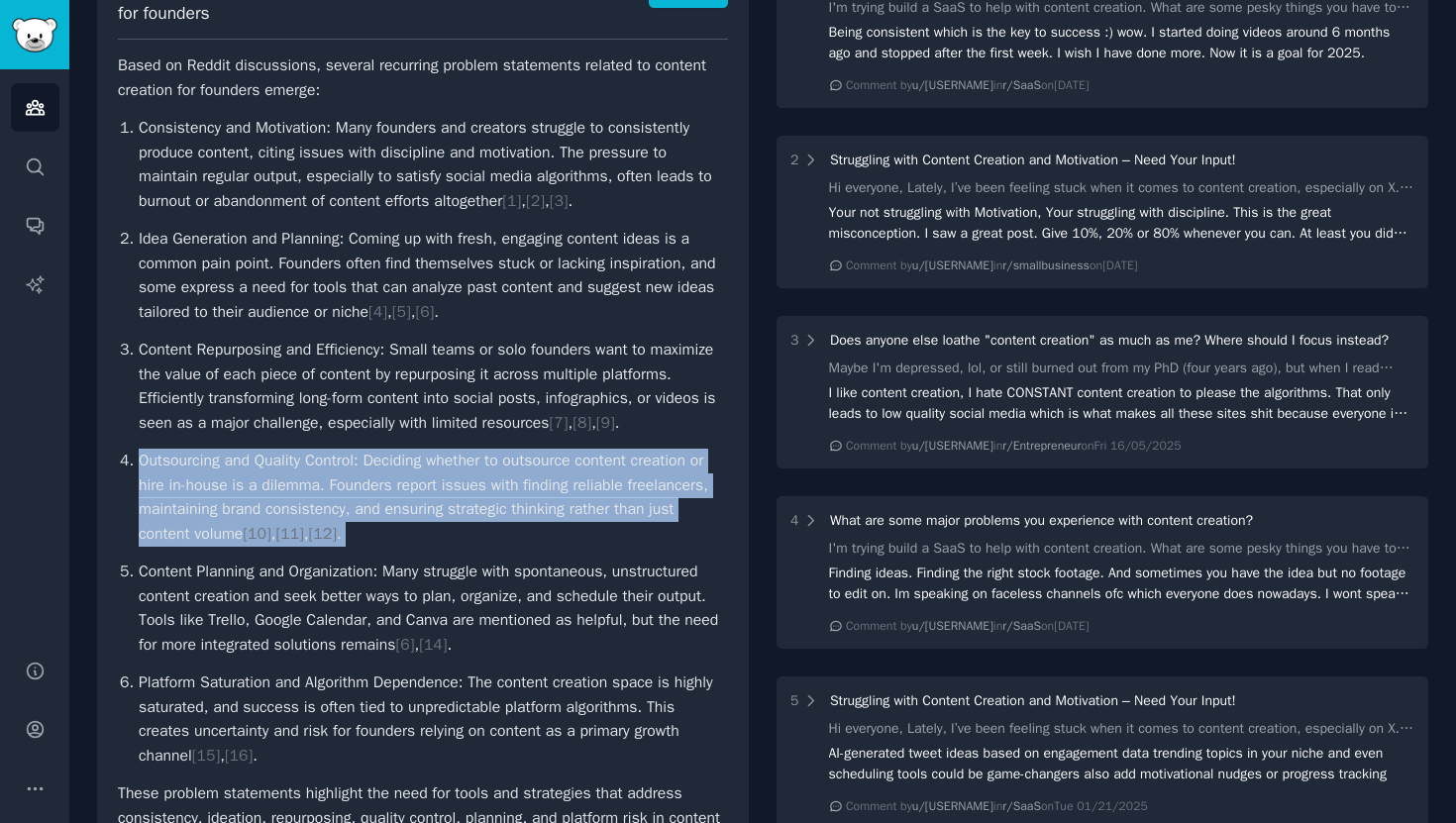 click on "Outsourcing and Quality Control: Deciding whether to outsource content creation or hire in-house is a dilemma. Founders report issues with finding reliable freelancers, maintaining brand consistency, and ensuring strategic thinking rather than just content volume [ 10 ] ,  [ 11 ] ,  [ 12 ] ." at bounding box center (433, 497) 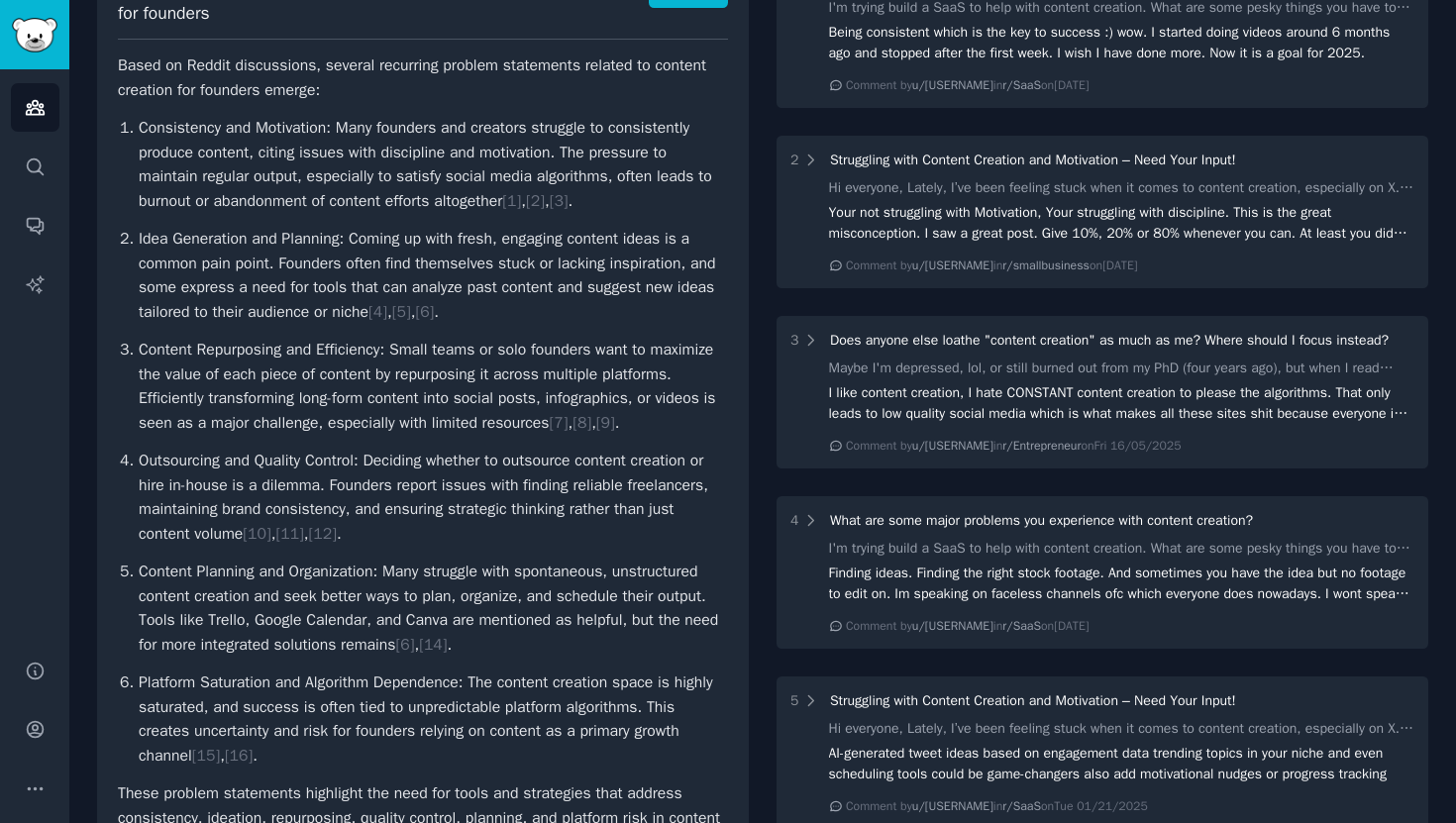 scroll, scrollTop: 469, scrollLeft: 0, axis: vertical 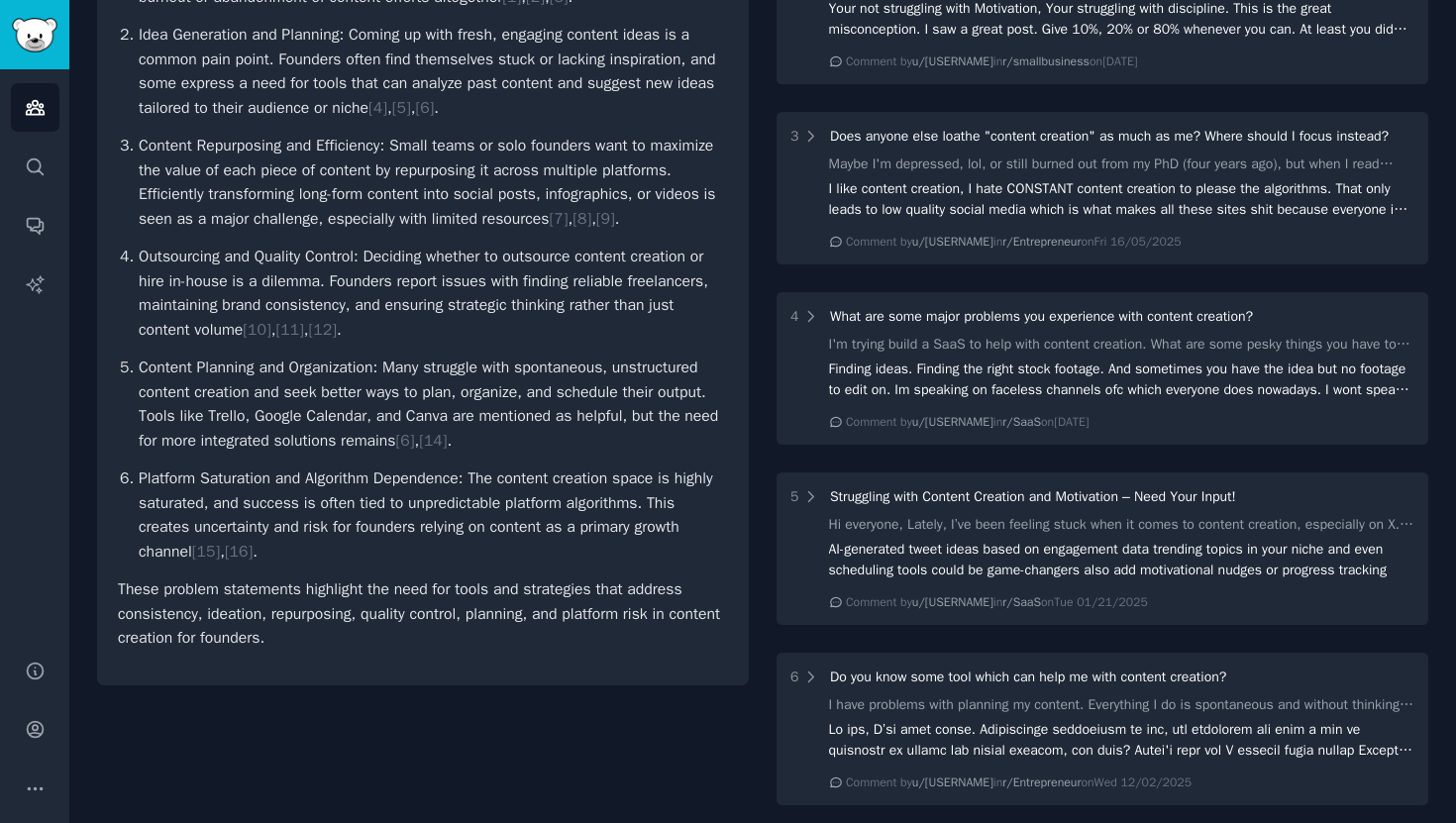 click on "Content Planning and Organization: Many struggle with spontaneous, unstructured content creation and seek better ways to plan, organize, and schedule their output. Tools like Trello, Google Calendar, and Canva are mentioned as helpful, but the need for more integrated solutions remains [ 6 ] ,  [ 14 ] ." at bounding box center [433, 404] 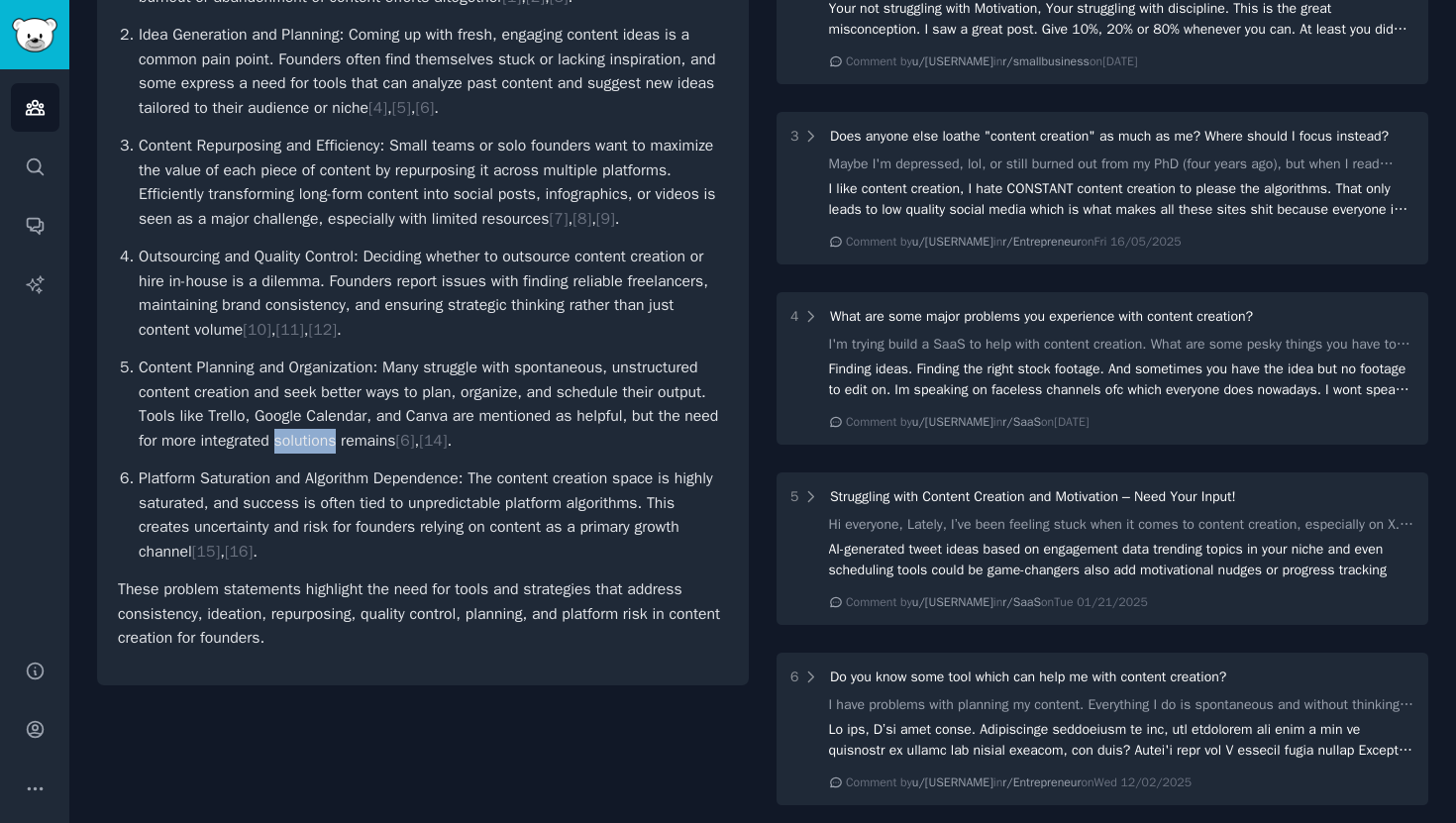 click on "Content Planning and Organization: Many struggle with spontaneous, unstructured content creation and seek better ways to plan, organize, and schedule their output. Tools like Trello, Google Calendar, and Canva are mentioned as helpful, but the need for more integrated solutions remains [ 6 ] ,  [ 14 ] ." at bounding box center (433, 404) 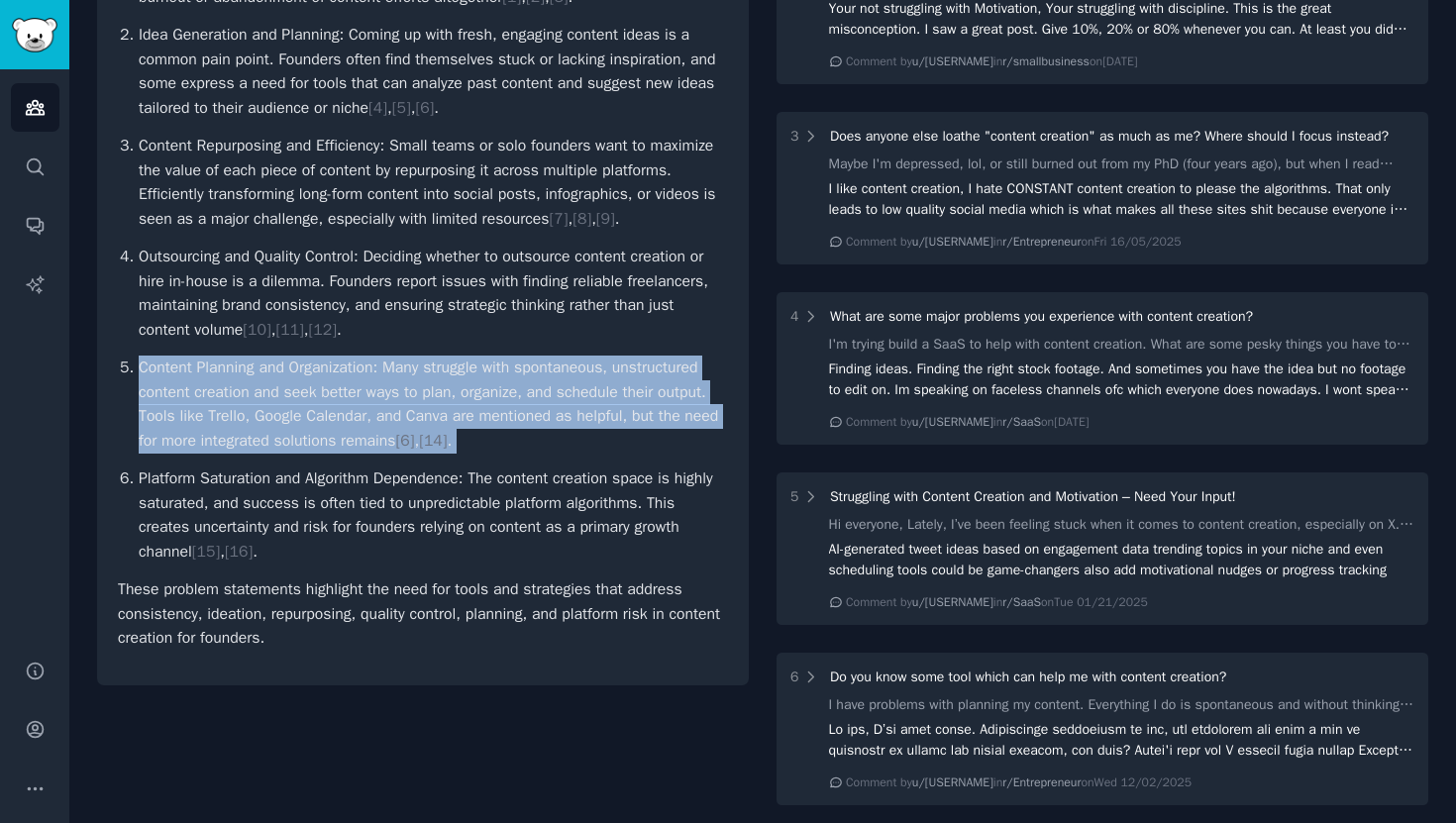 click on "Platform Saturation and Algorithm Dependence: The content creation space is highly saturated, and success is often tied to unpredictable platform algorithms. This creates uncertainty and risk for founders relying on content as a primary growth channel [ 15 ] ,  [ 16 ] ." at bounding box center [433, 515] 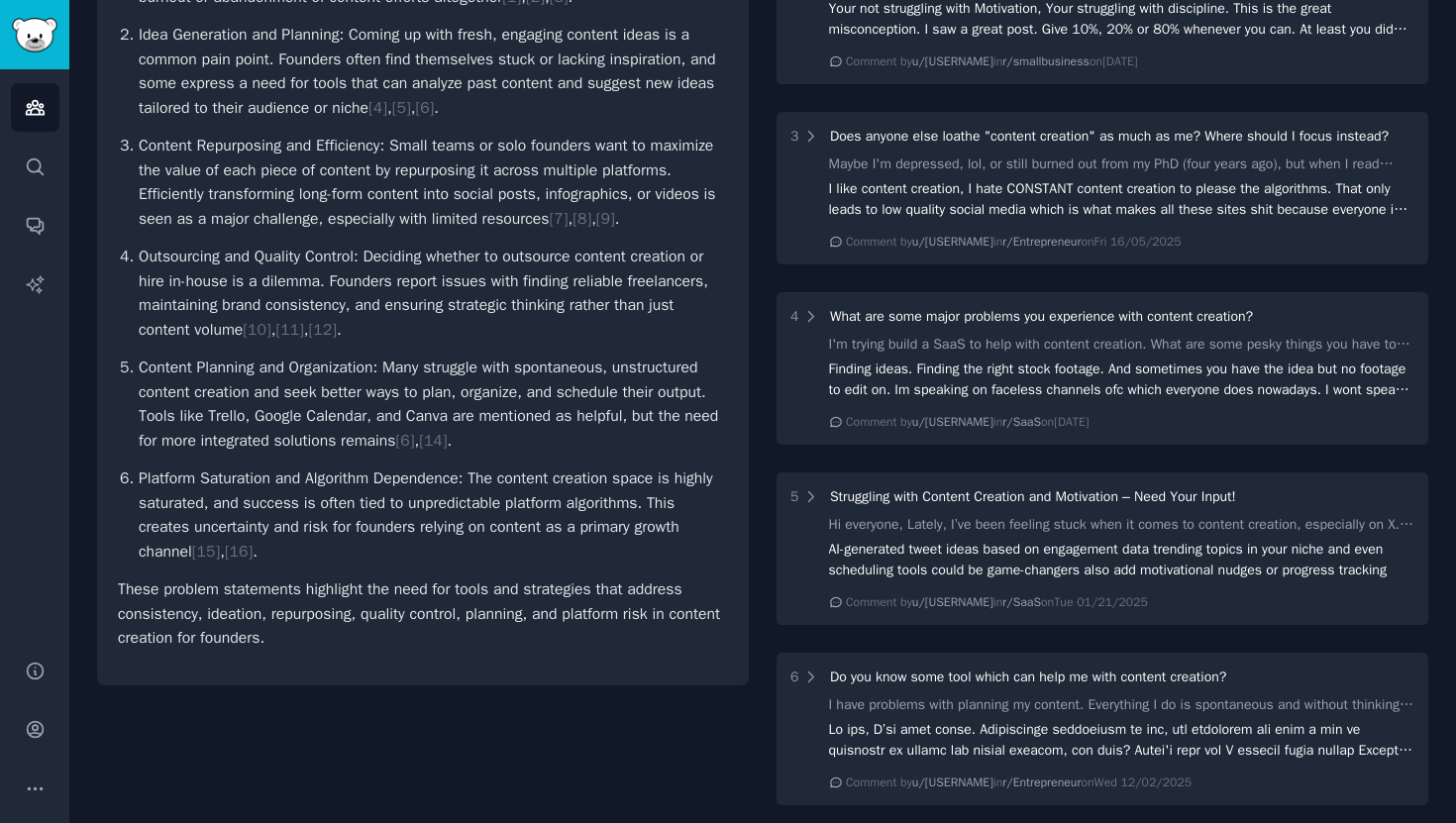 click on "Platform Saturation and Algorithm Dependence: The content creation space is highly saturated, and success is often tied to unpredictable platform algorithms. This creates uncertainty and risk for founders relying on content as a primary growth channel [ 15 ] ,  [ 16 ] ." at bounding box center [433, 515] 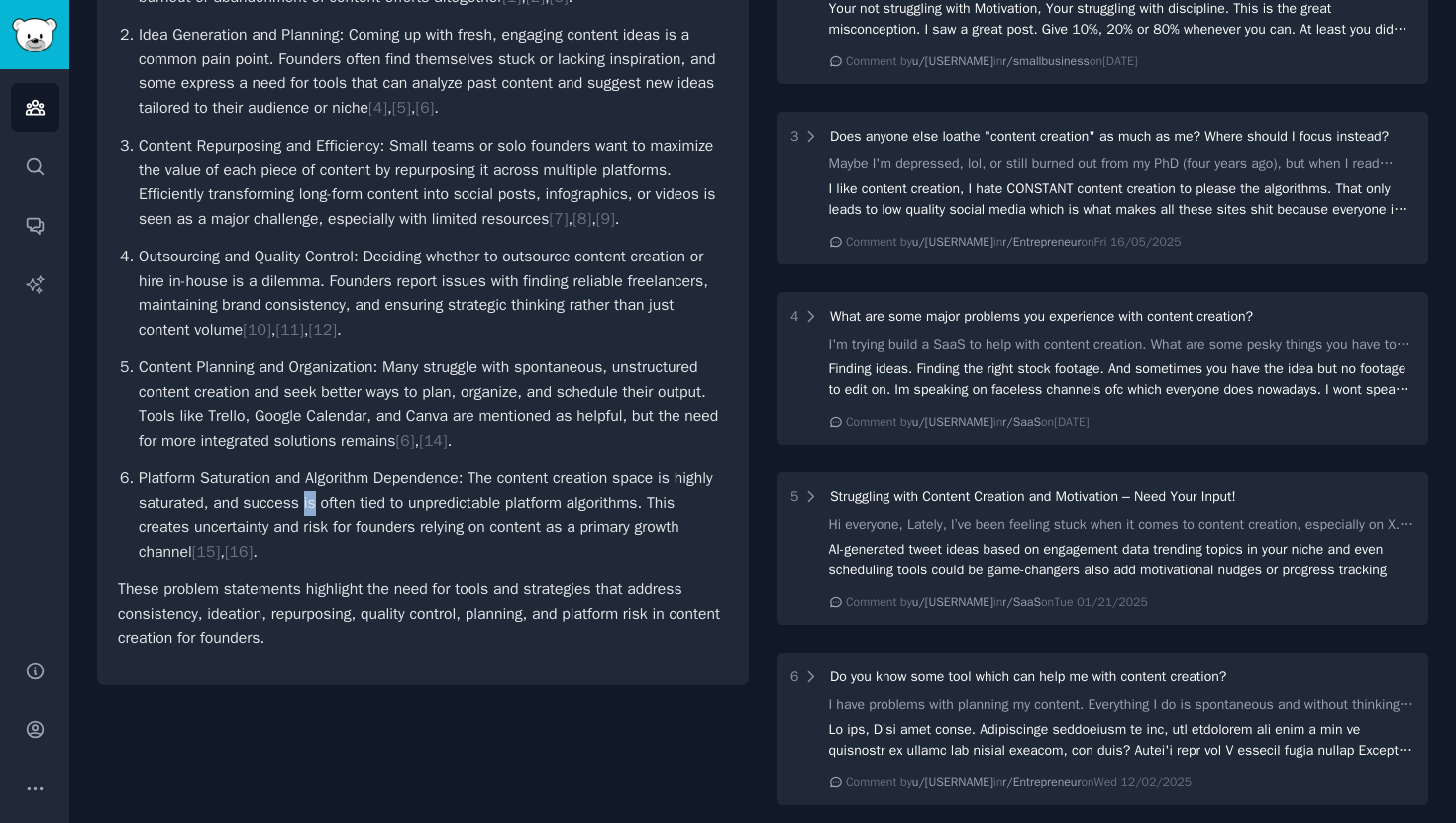 click on "Platform Saturation and Algorithm Dependence: The content creation space is highly saturated, and success is often tied to unpredictable platform algorithms. This creates uncertainty and risk for founders relying on content as a primary growth channel [ 15 ] ,  [ 16 ] ." at bounding box center (433, 515) 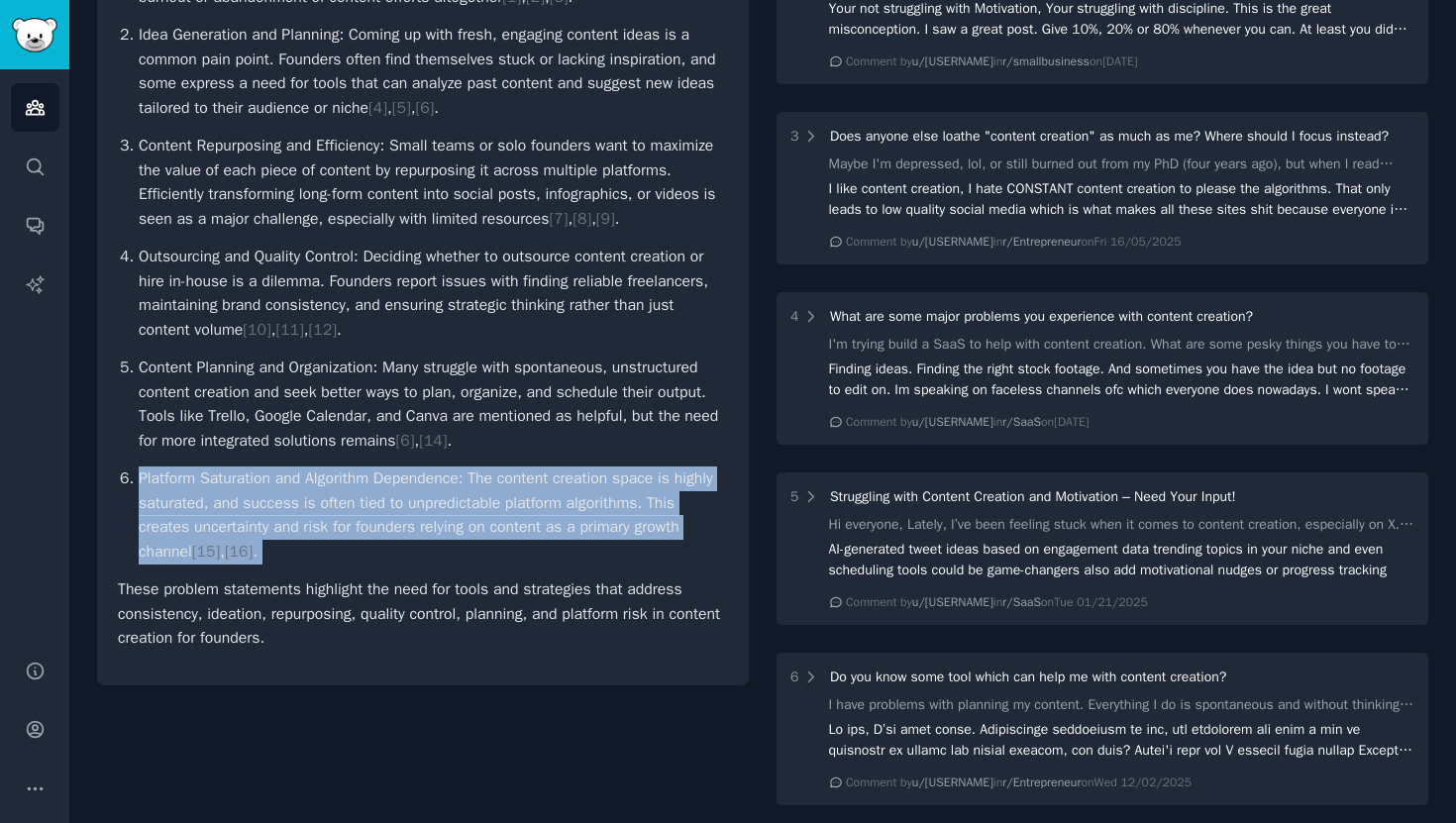 click on "Platform Saturation and Algorithm Dependence: The content creation space is highly saturated, and success is often tied to unpredictable platform algorithms. This creates uncertainty and risk for founders relying on content as a primary growth channel [ 15 ] ,  [ 16 ] ." at bounding box center [433, 515] 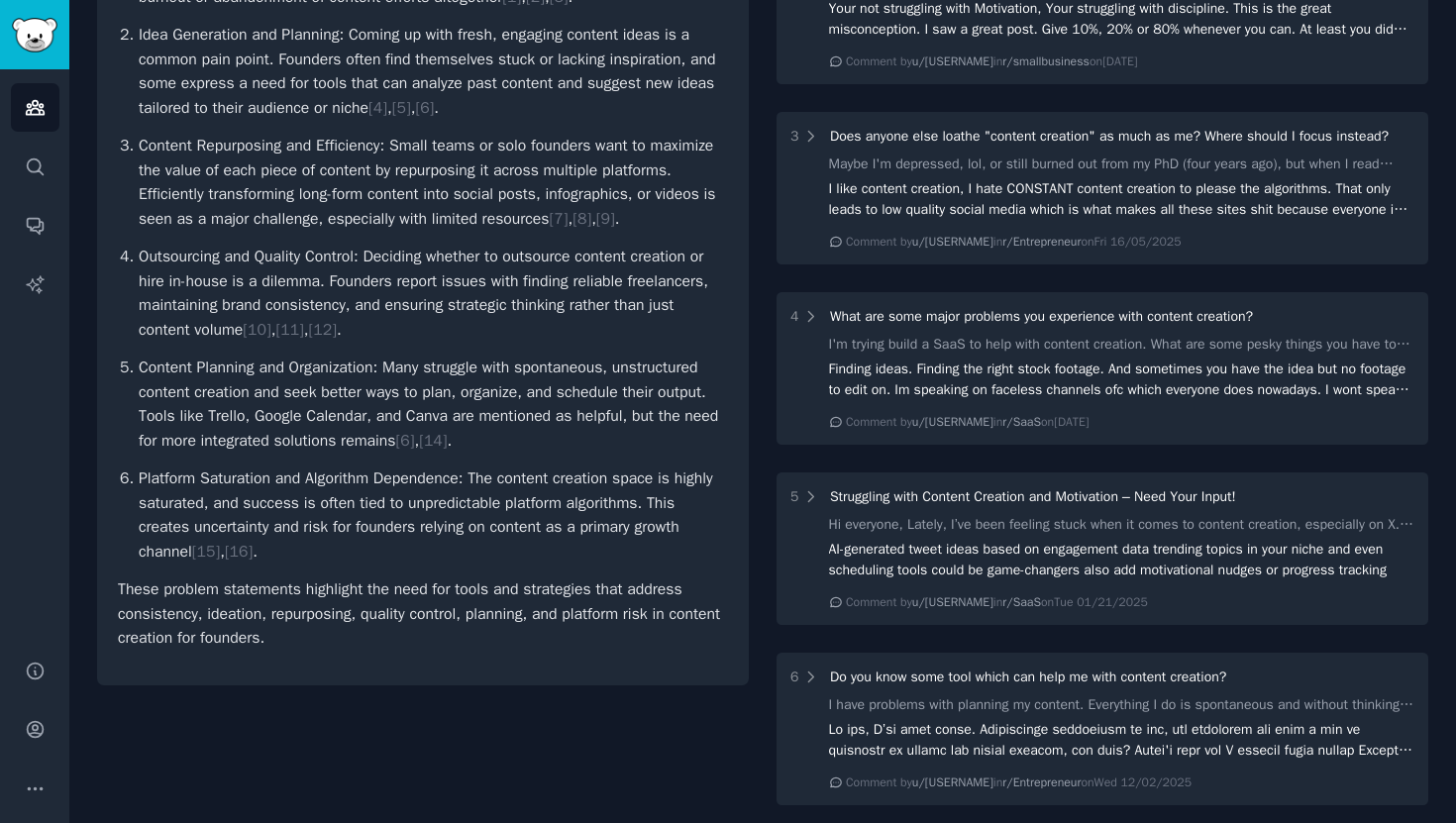 click on "Platform Saturation and Algorithm Dependence: The content creation space is highly saturated, and success is often tied to unpredictable platform algorithms. This creates uncertainty and risk for founders relying on content as a primary growth channel [ 15 ] ,  [ 16 ] ." at bounding box center [433, 515] 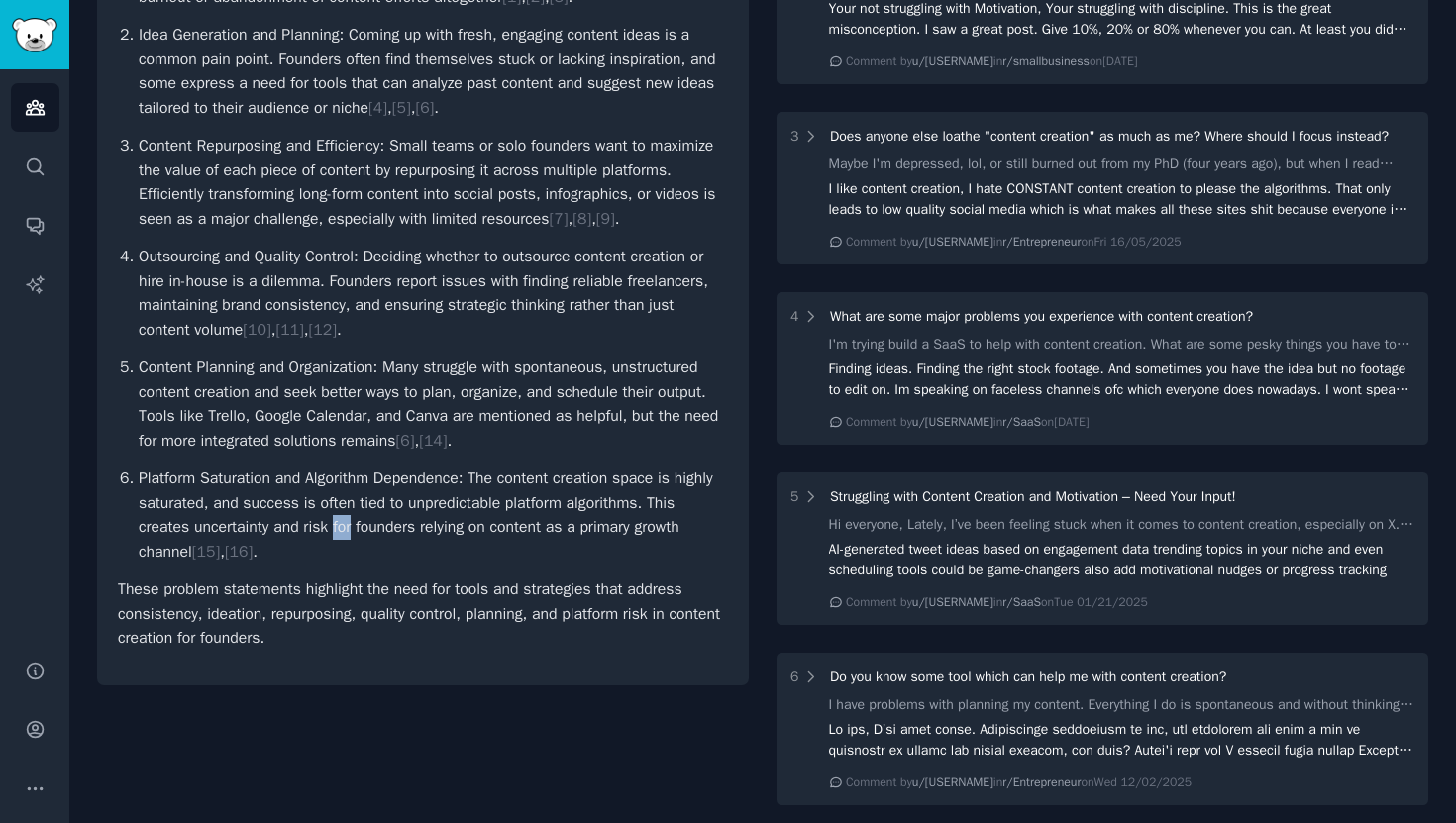 click on "Platform Saturation and Algorithm Dependence: The content creation space is highly saturated, and success is often tied to unpredictable platform algorithms. This creates uncertainty and risk for founders relying on content as a primary growth channel [ 15 ] ,  [ 16 ] ." at bounding box center (433, 515) 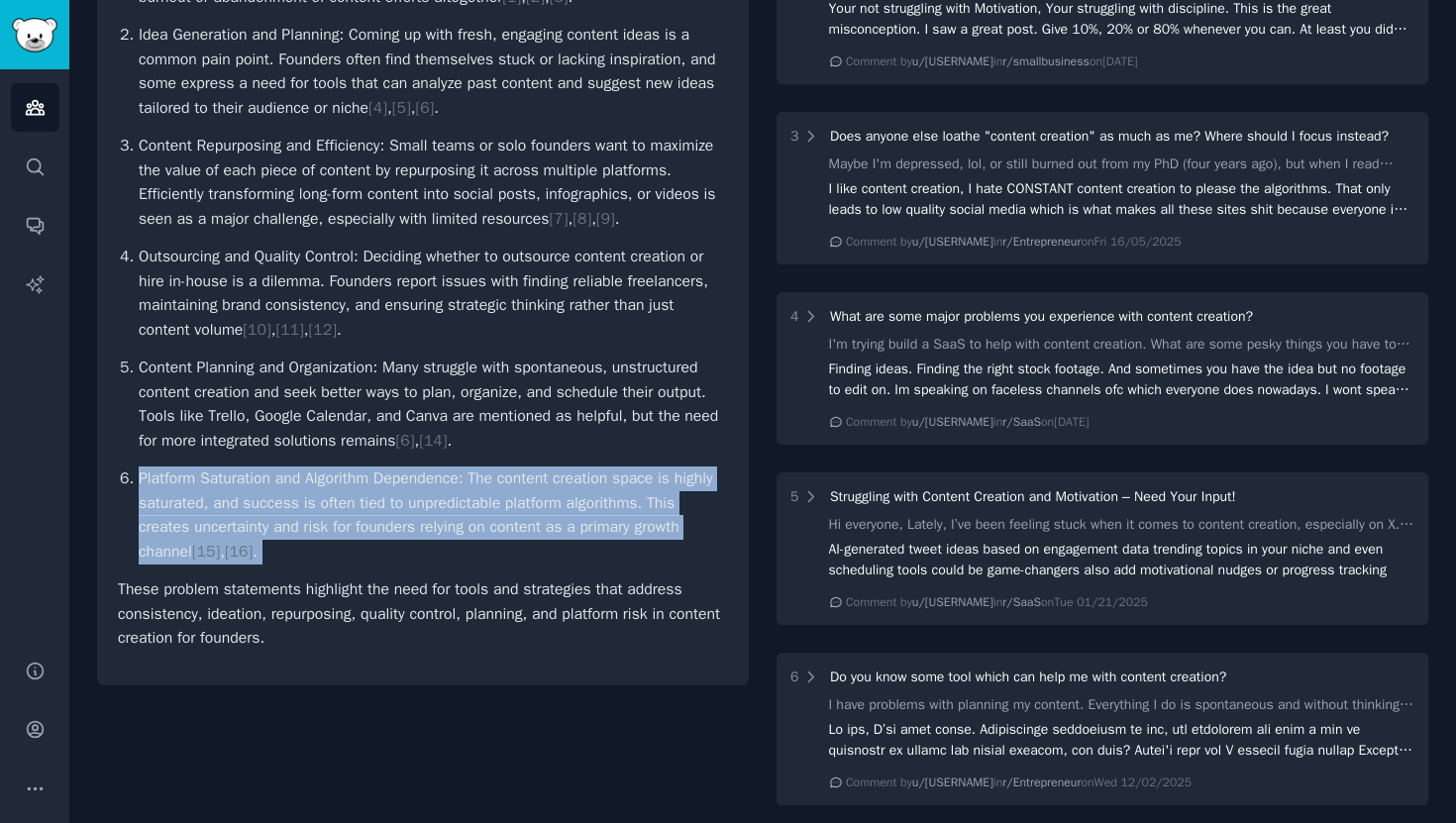 click on "Platform Saturation and Algorithm Dependence: The content creation space is highly saturated, and success is often tied to unpredictable platform algorithms. This creates uncertainty and risk for founders relying on content as a primary growth channel [ 15 ] ,  [ 16 ] ." at bounding box center [433, 515] 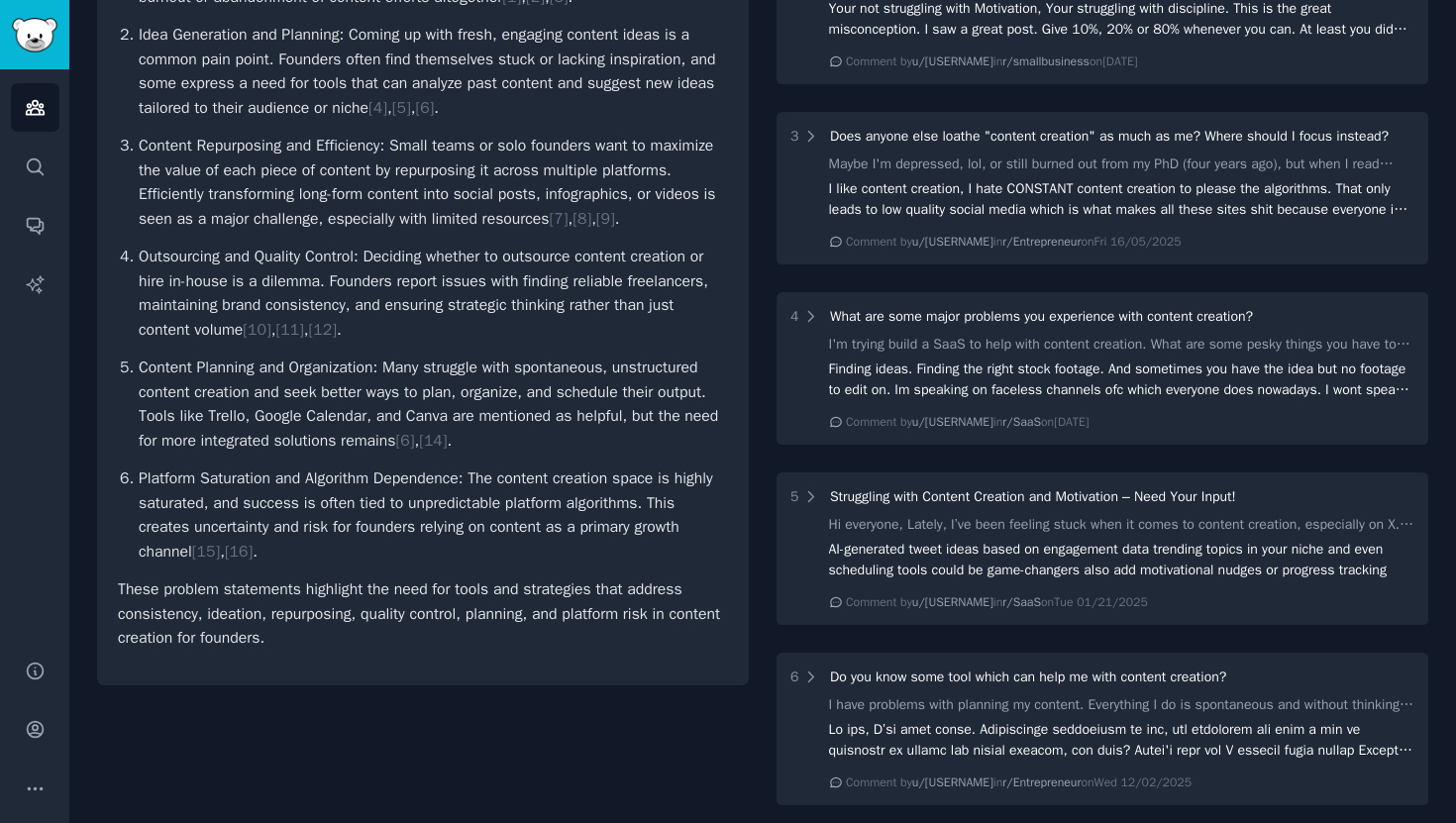 click on "Platform Saturation and Algorithm Dependence: The content creation space is highly saturated, and success is often tied to unpredictable platform algorithms. This creates uncertainty and risk for founders relying on content as a primary growth channel [ 15 ] ,  [ 16 ] ." at bounding box center (433, 515) 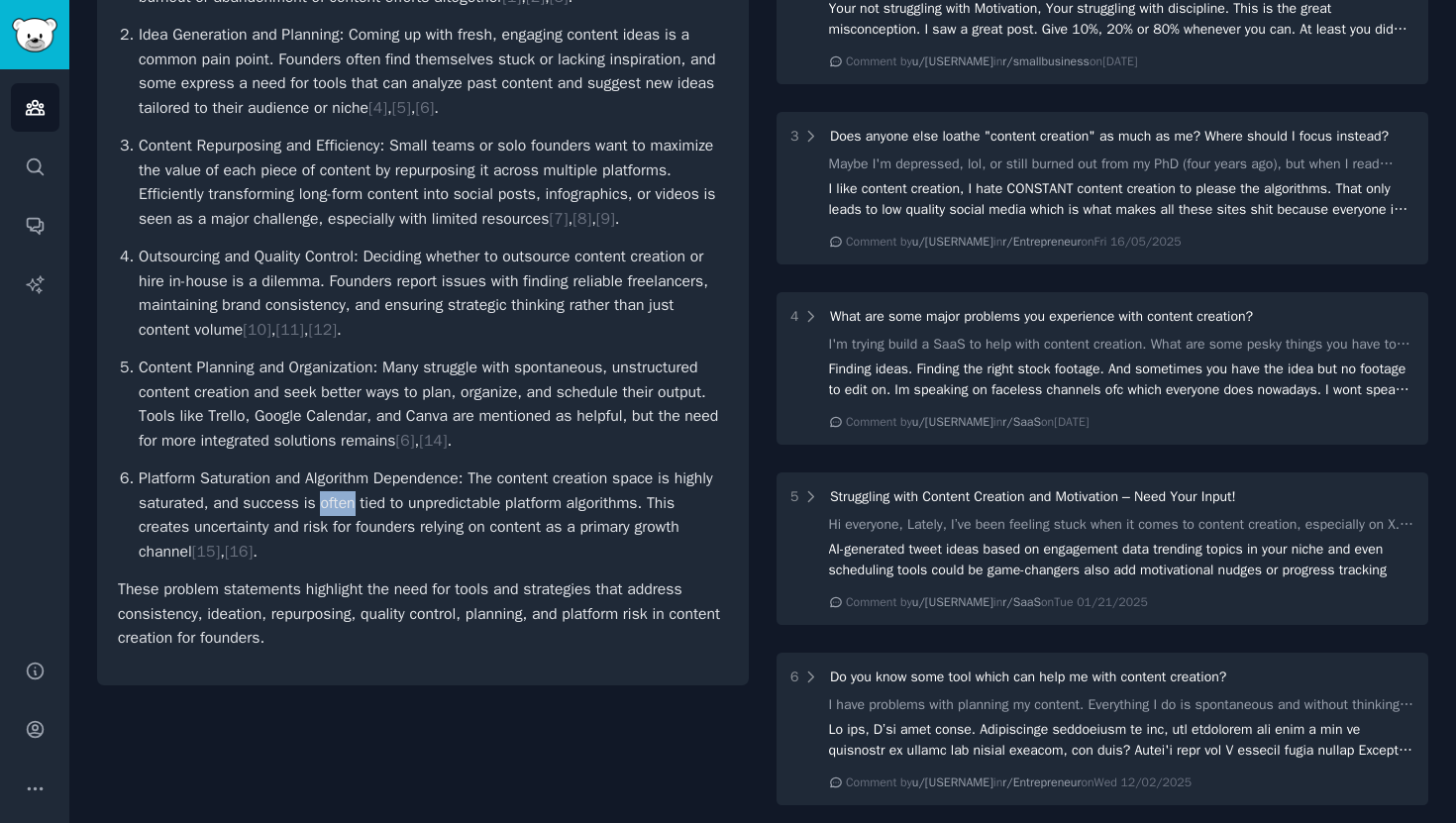 click on "Platform Saturation and Algorithm Dependence: The content creation space is highly saturated, and success is often tied to unpredictable platform algorithms. This creates uncertainty and risk for founders relying on content as a primary growth channel [ 15 ] ,  [ 16 ] ." at bounding box center (433, 515) 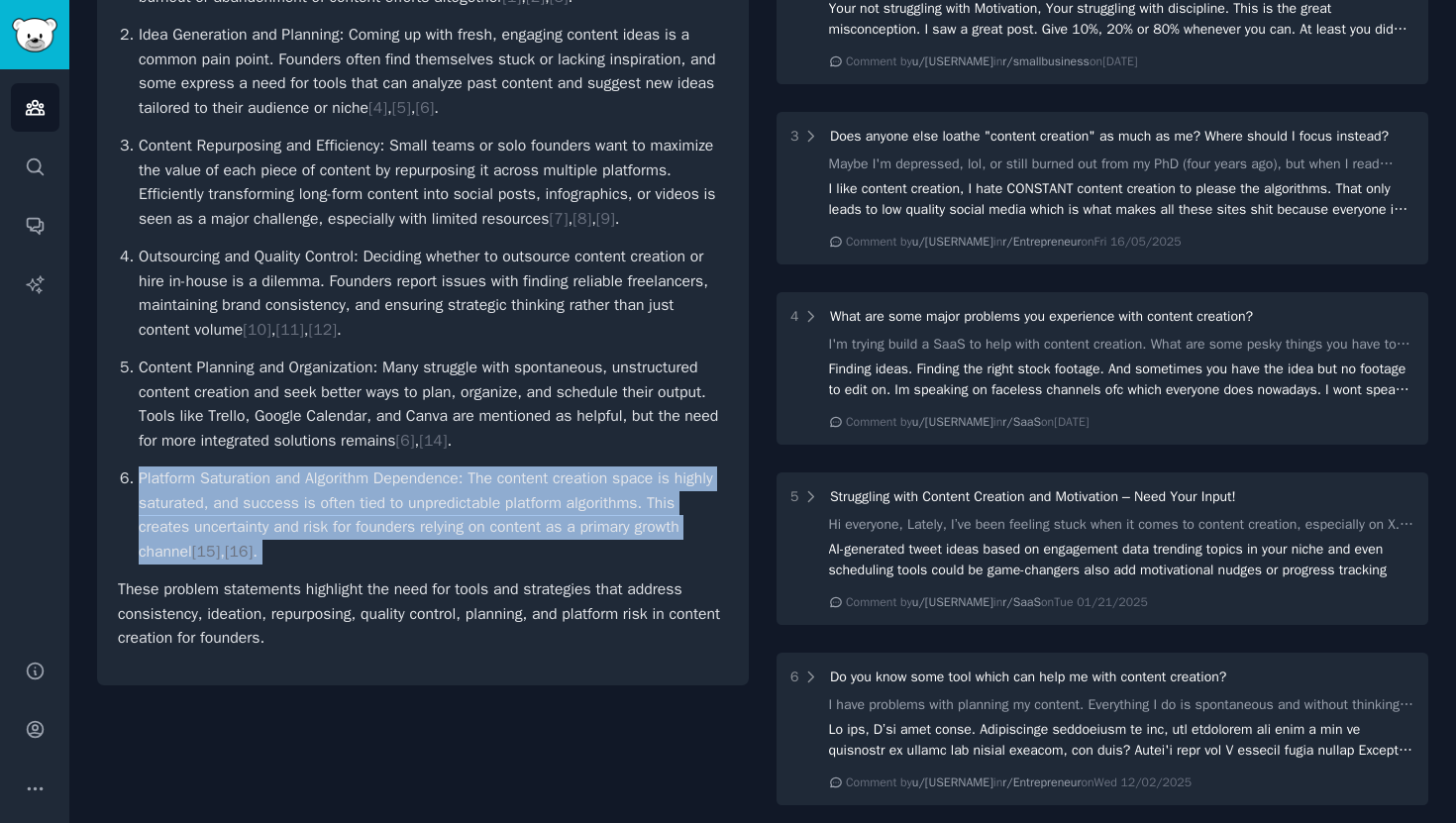 click on "Platform Saturation and Algorithm Dependence: The content creation space is highly saturated, and success is often tied to unpredictable platform algorithms. This creates uncertainty and risk for founders relying on content as a primary growth channel [ 15 ] ,  [ 16 ] ." at bounding box center (433, 515) 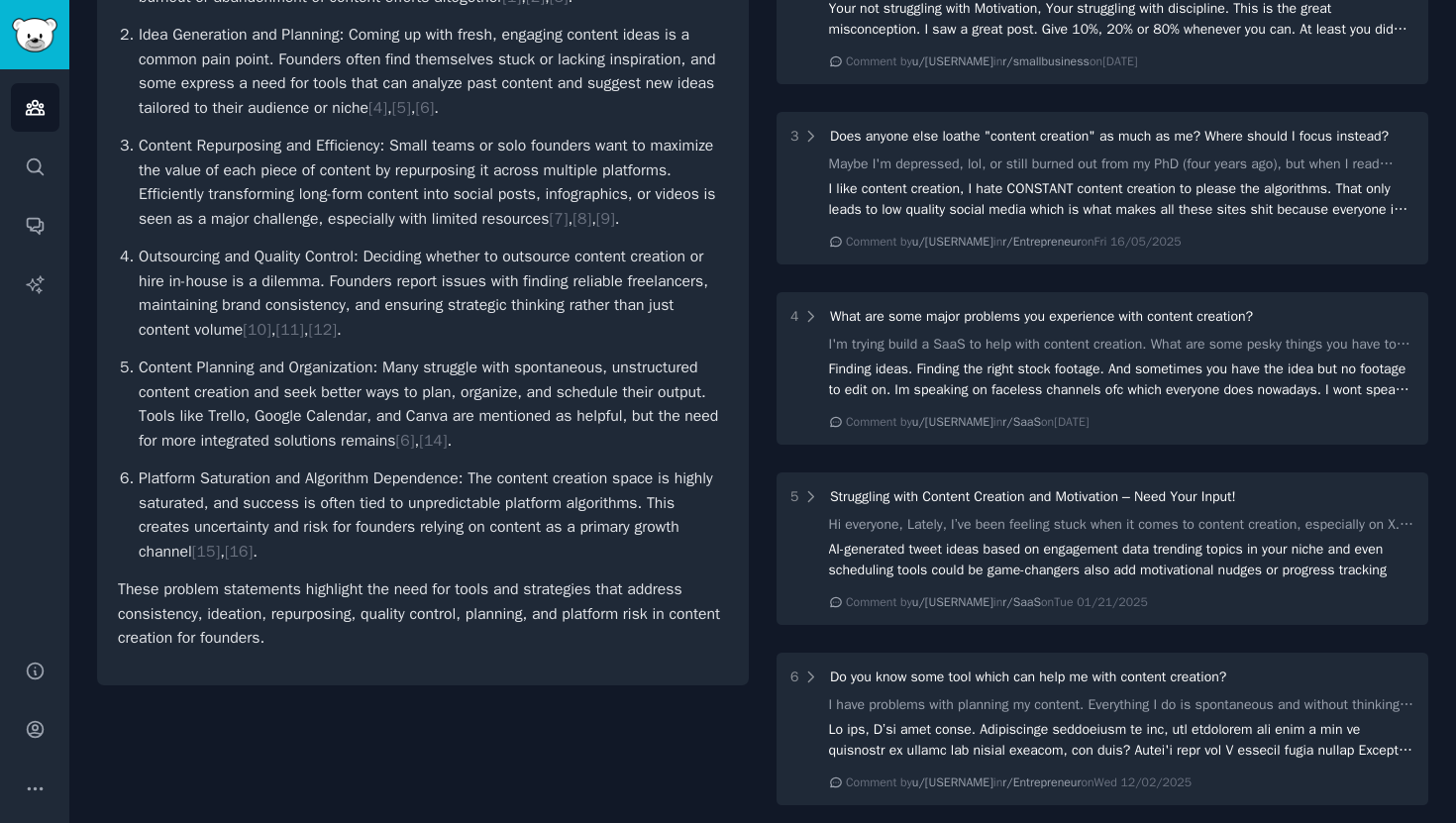 click on "Platform Saturation and Algorithm Dependence: The content creation space is highly saturated, and success is often tied to unpredictable platform algorithms. This creates uncertainty and risk for founders relying on content as a primary growth channel [ 15 ] ,  [ 16 ] ." at bounding box center (433, 515) 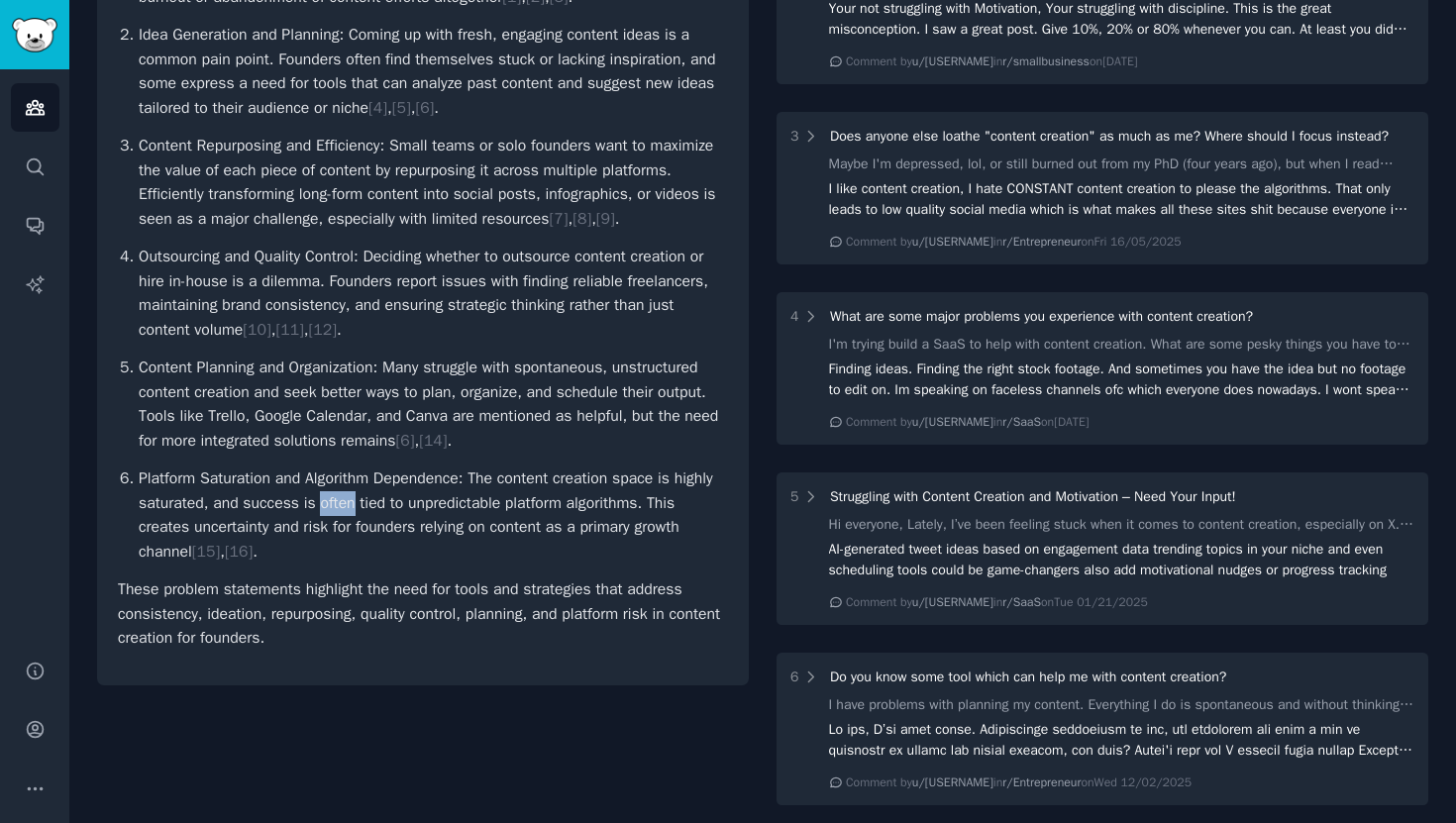 click on "Platform Saturation and Algorithm Dependence: The content creation space is highly saturated, and success is often tied to unpredictable platform algorithms. This creates uncertainty and risk for founders relying on content as a primary growth channel [ 15 ] ,  [ 16 ] ." at bounding box center (433, 515) 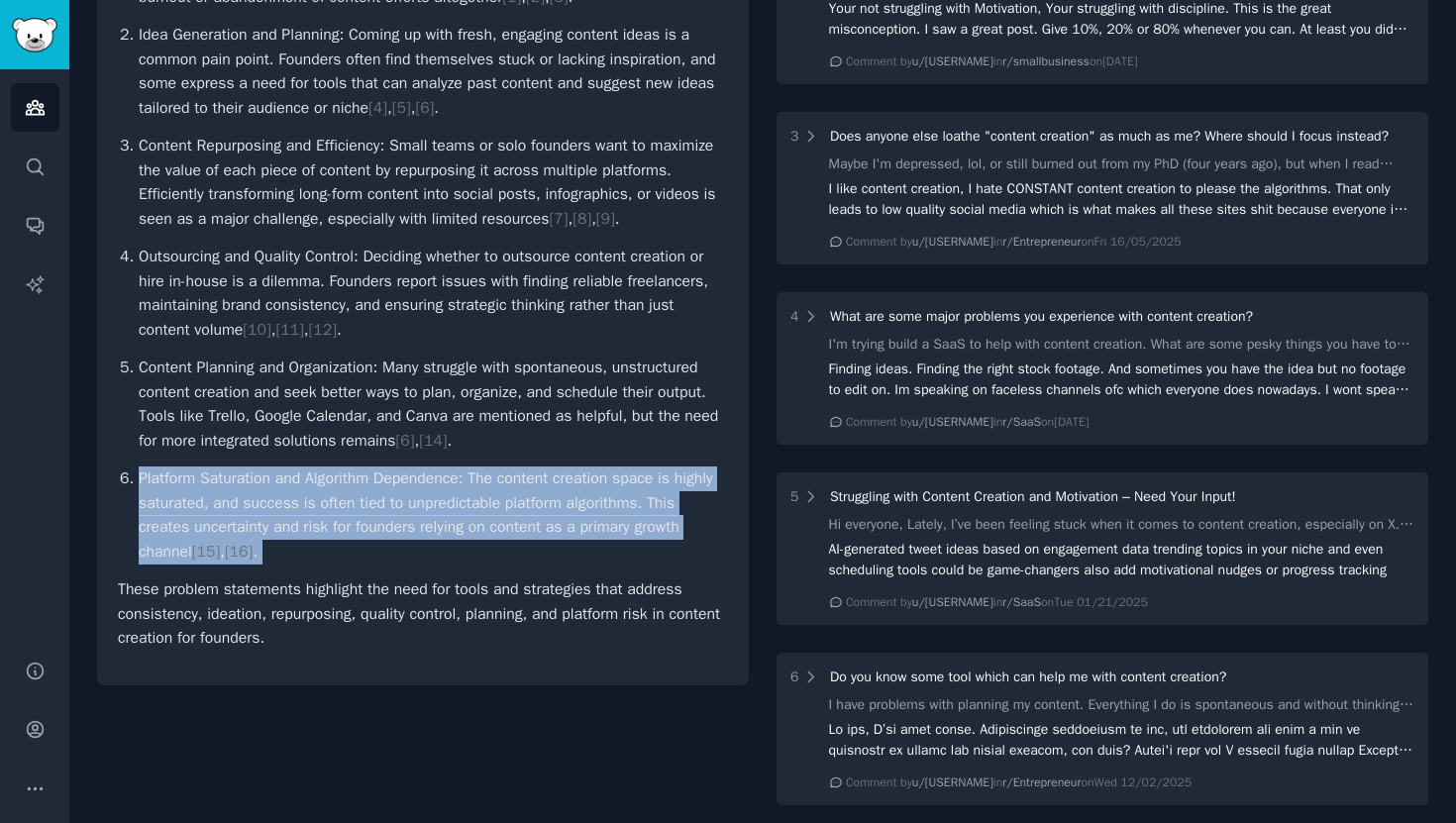click on "Platform Saturation and Algorithm Dependence: The content creation space is highly saturated, and success is often tied to unpredictable platform algorithms. This creates uncertainty and risk for founders relying on content as a primary growth channel [ 15 ] ,  [ 16 ] ." at bounding box center [433, 515] 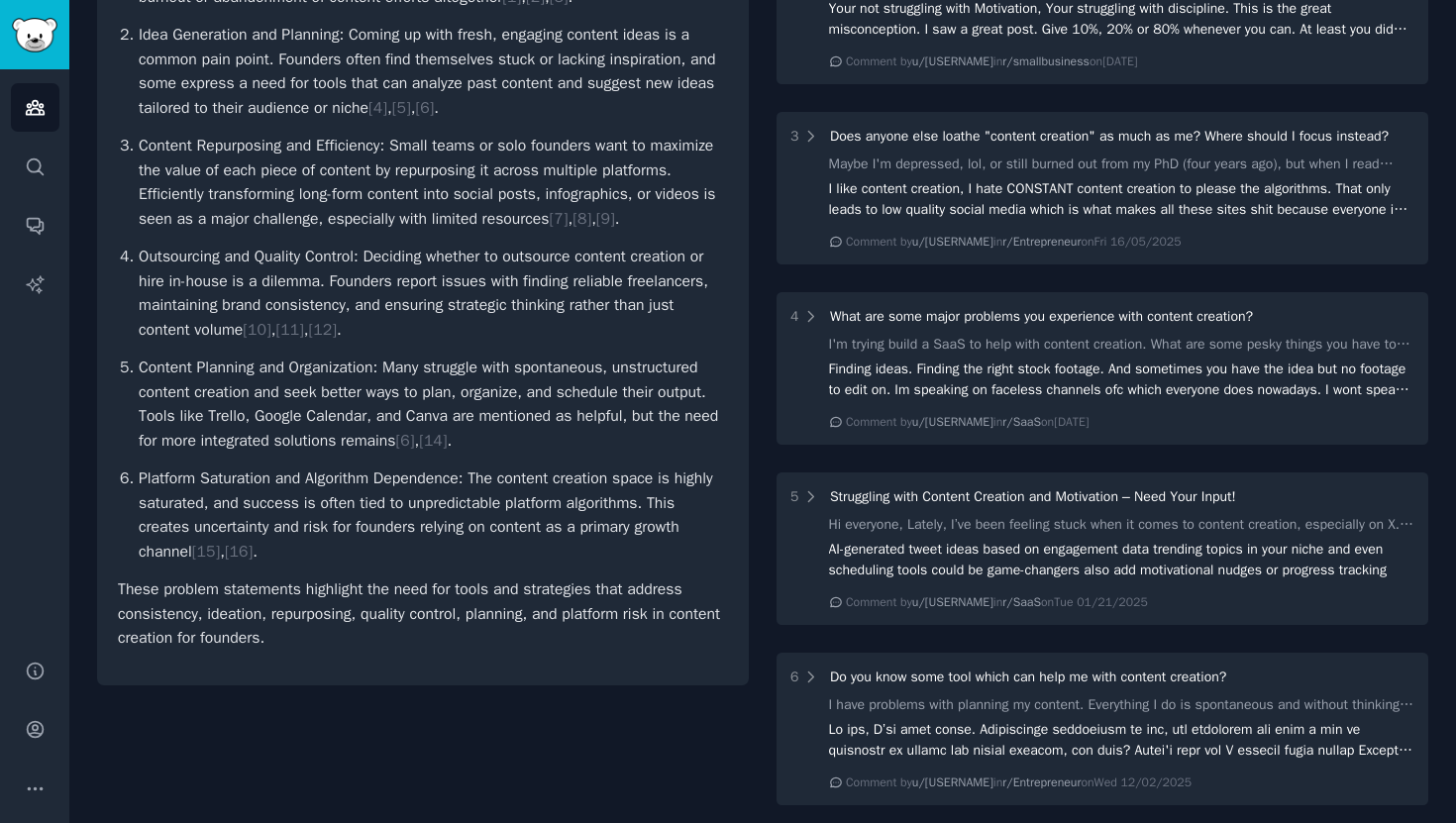 click on "Platform Saturation and Algorithm Dependence: The content creation space is highly saturated, and success is often tied to unpredictable platform algorithms. This creates uncertainty and risk for founders relying on content as a primary growth channel [ 15 ] ,  [ 16 ] ." at bounding box center (433, 515) 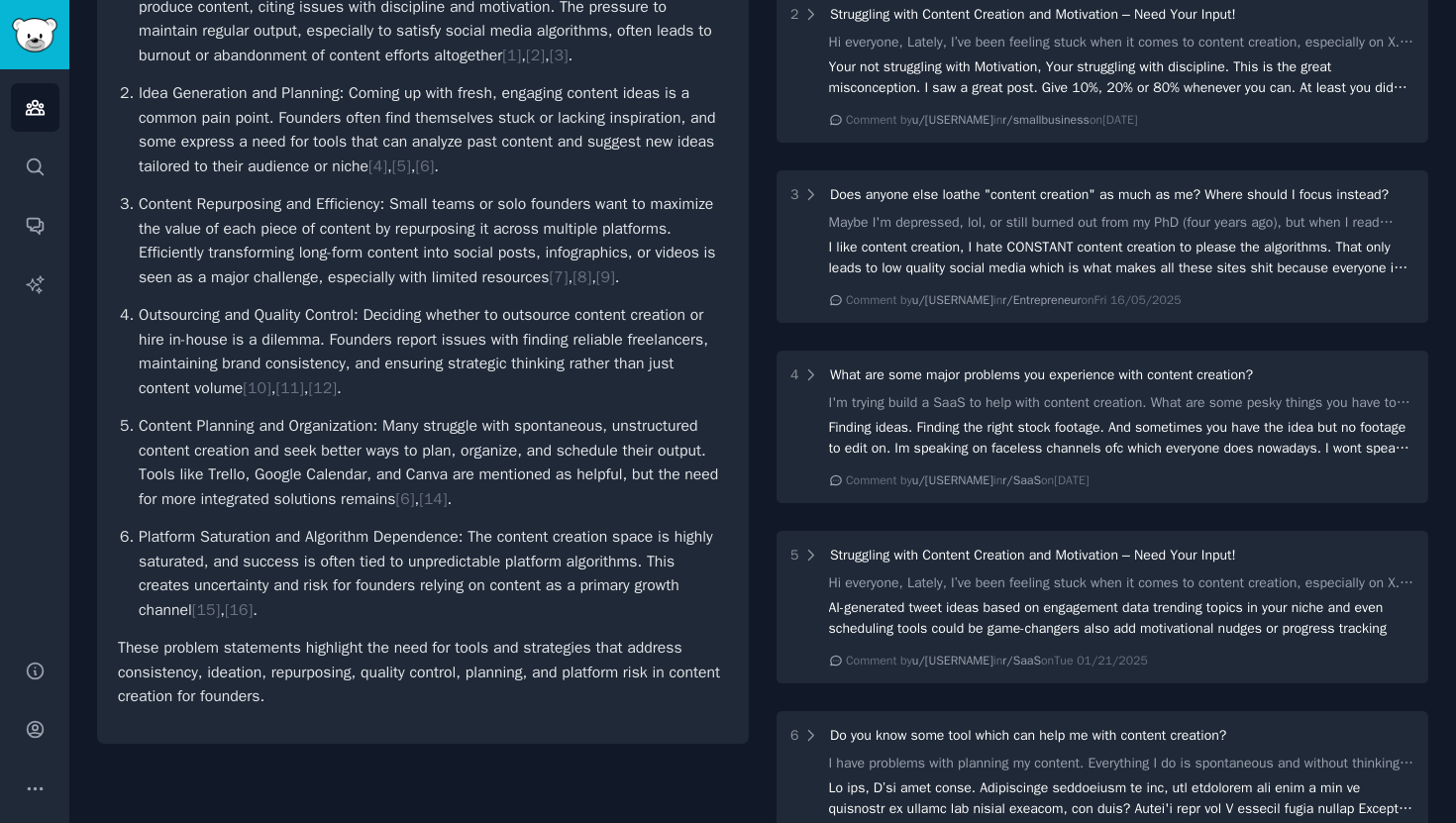 scroll, scrollTop: 390, scrollLeft: 0, axis: vertical 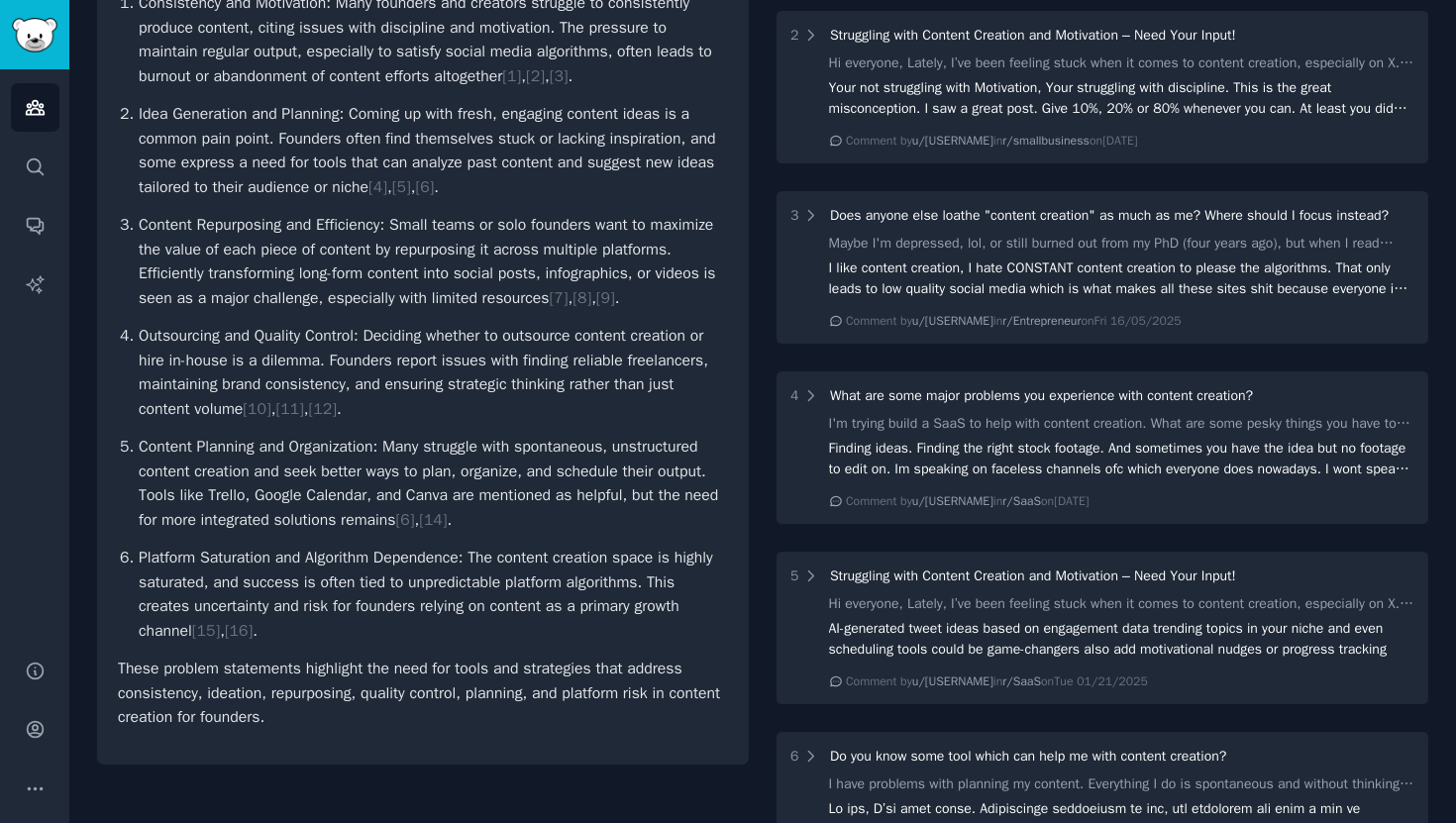 click on "Platform Saturation and Algorithm Dependence: The content creation space is highly saturated, and success is often tied to unpredictable platform algorithms. This creates uncertainty and risk for founders relying on content as a primary growth channel [ 15 ] ,  [ 16 ] ." at bounding box center (433, 594) 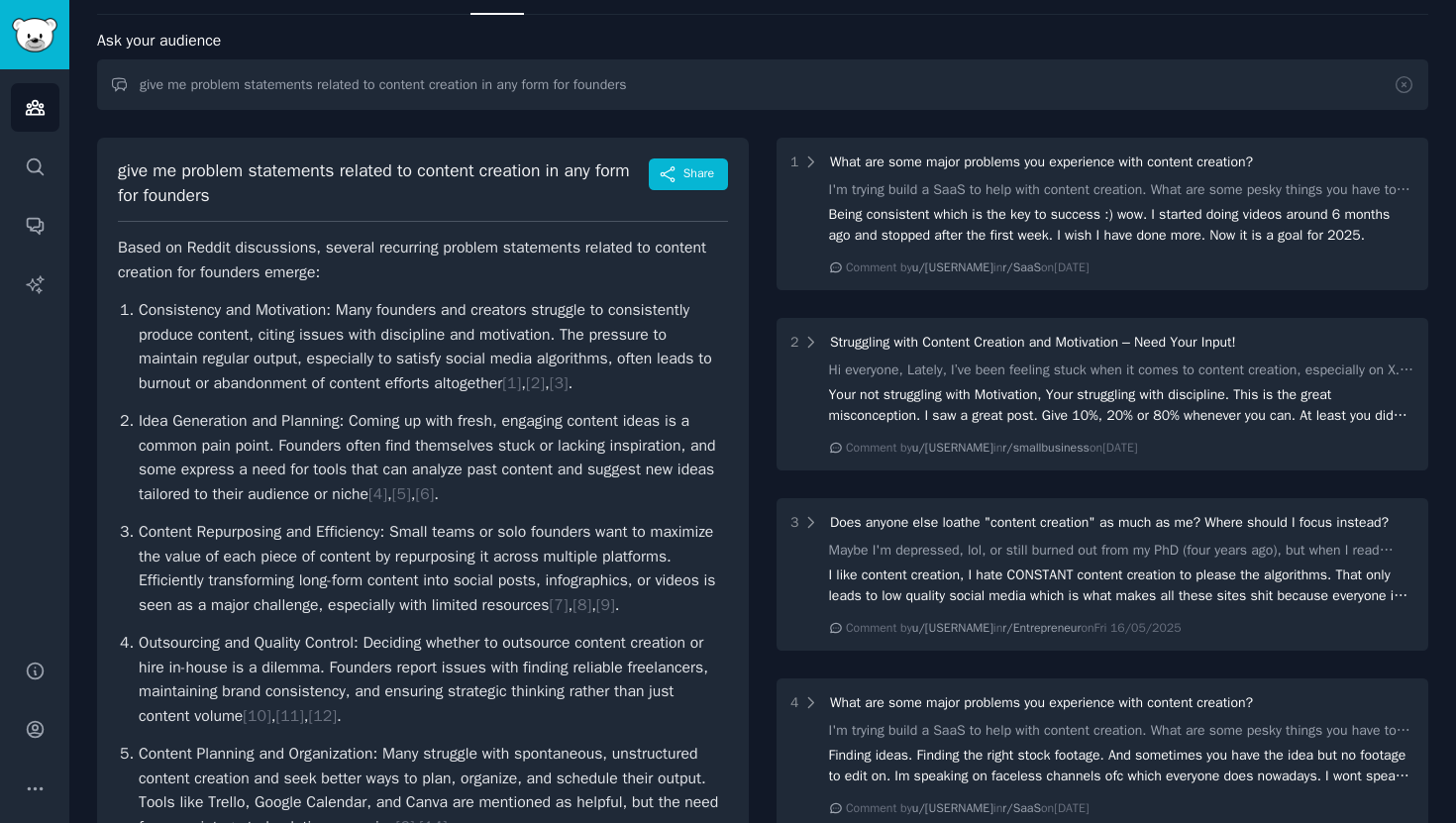 scroll, scrollTop: 0, scrollLeft: 0, axis: both 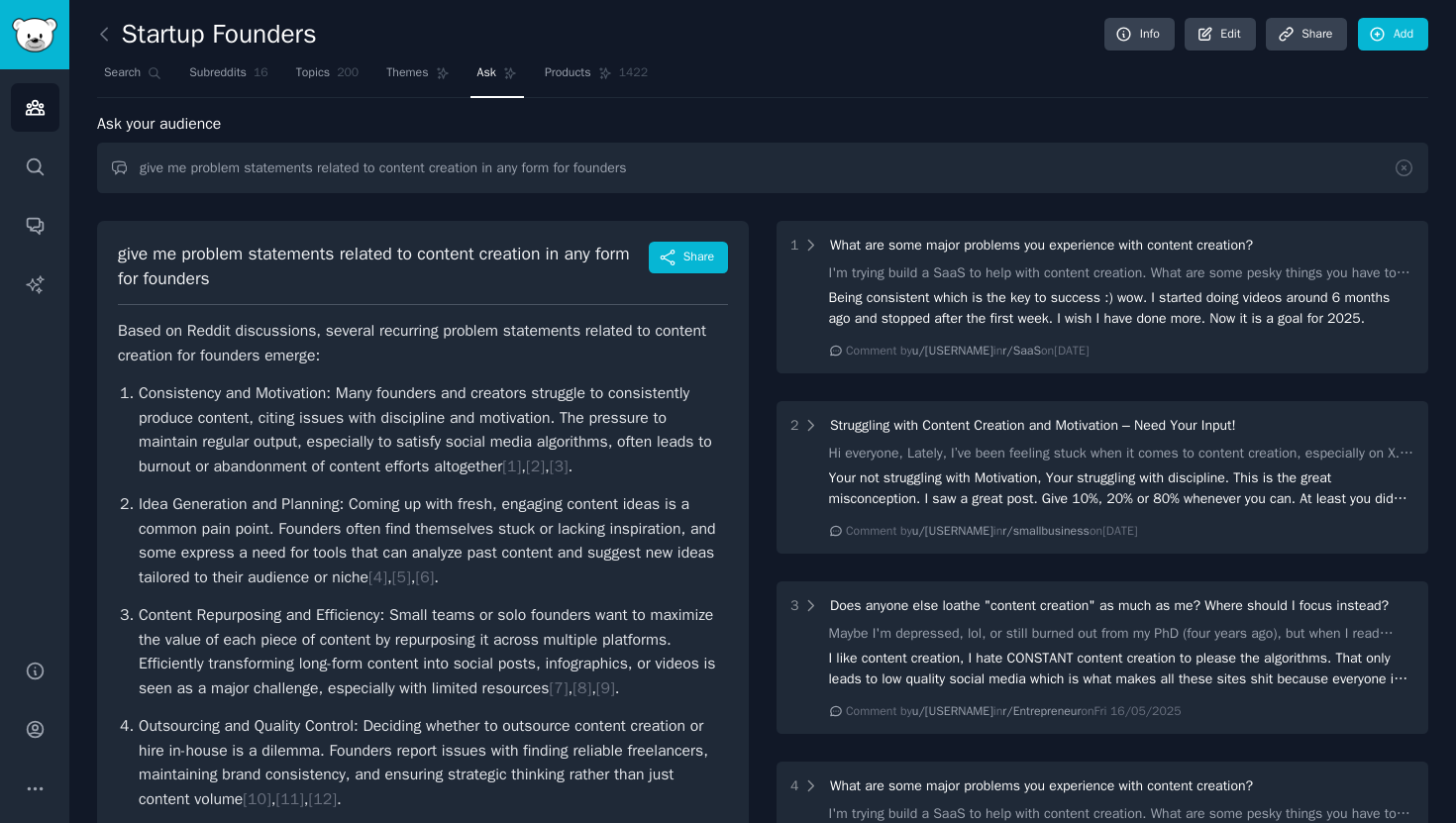 click on "Search Subreddits 16 Topics 200 Themes Ask Products 1422" at bounding box center [763, 77] 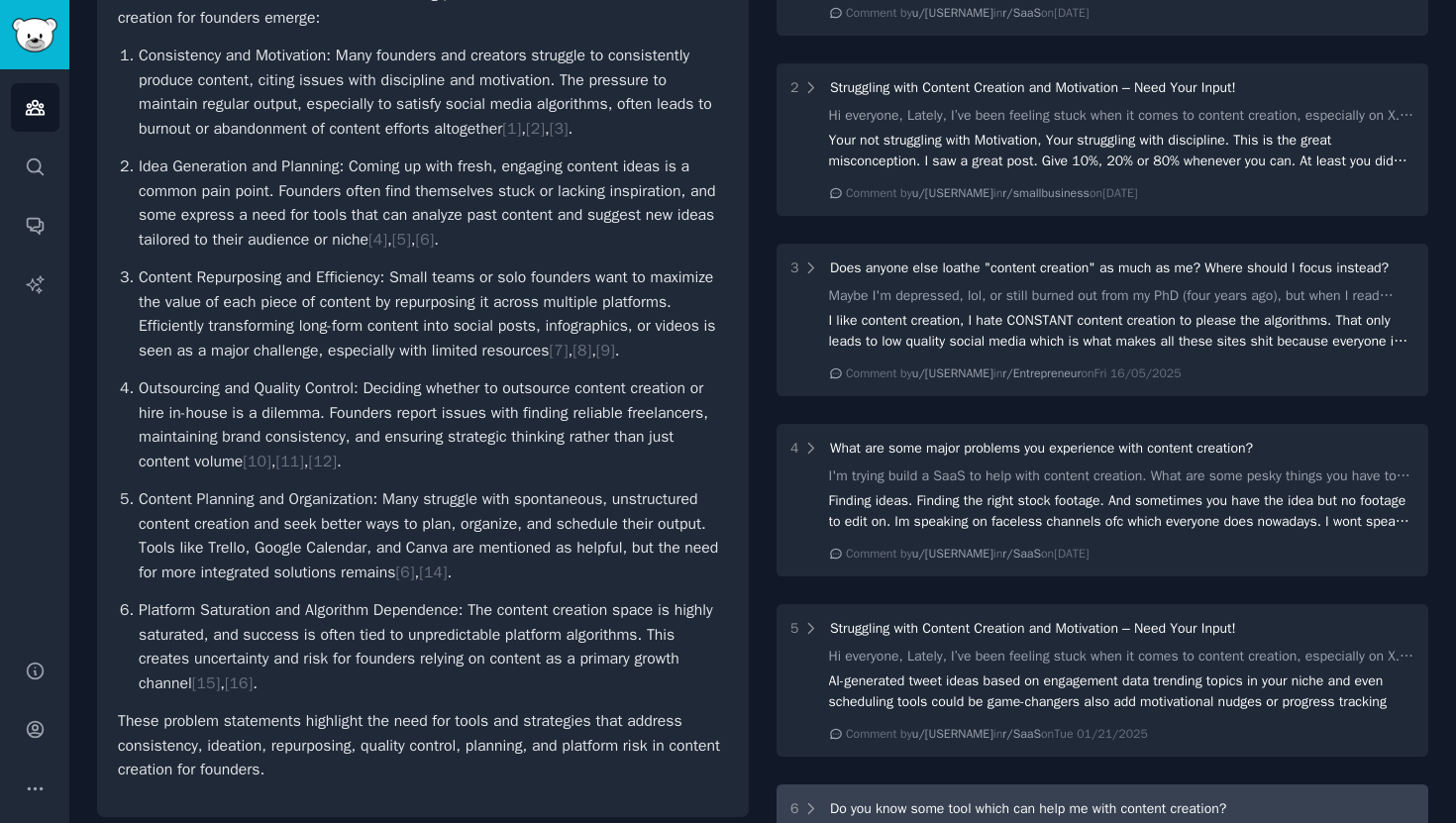 scroll, scrollTop: 0, scrollLeft: 0, axis: both 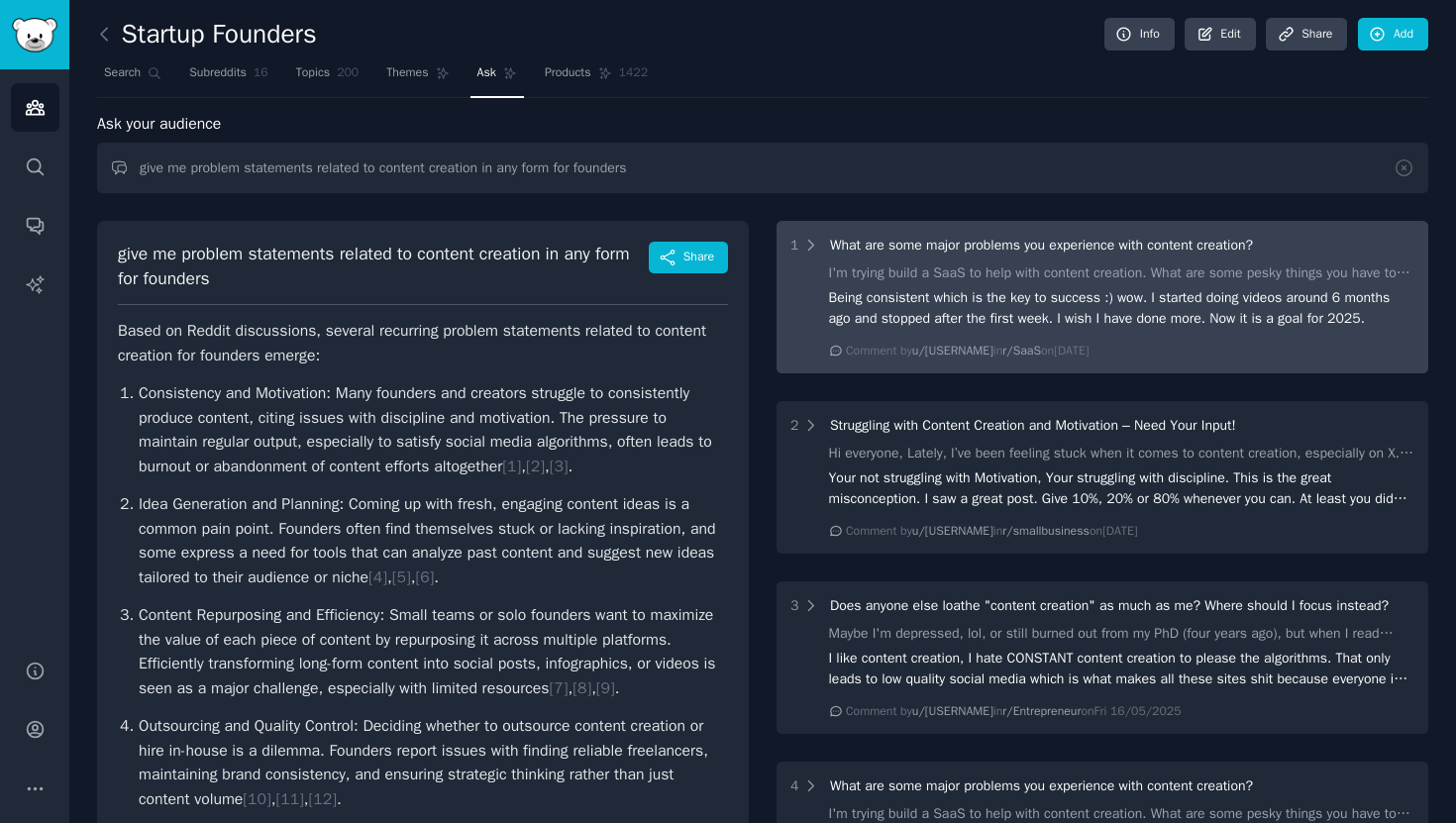 click on "Being consistent which is the key to success :) wow. I started doing videos around 6 months ago and stopped after the first week. I wish I have done more. Now it is a goal for 2025." 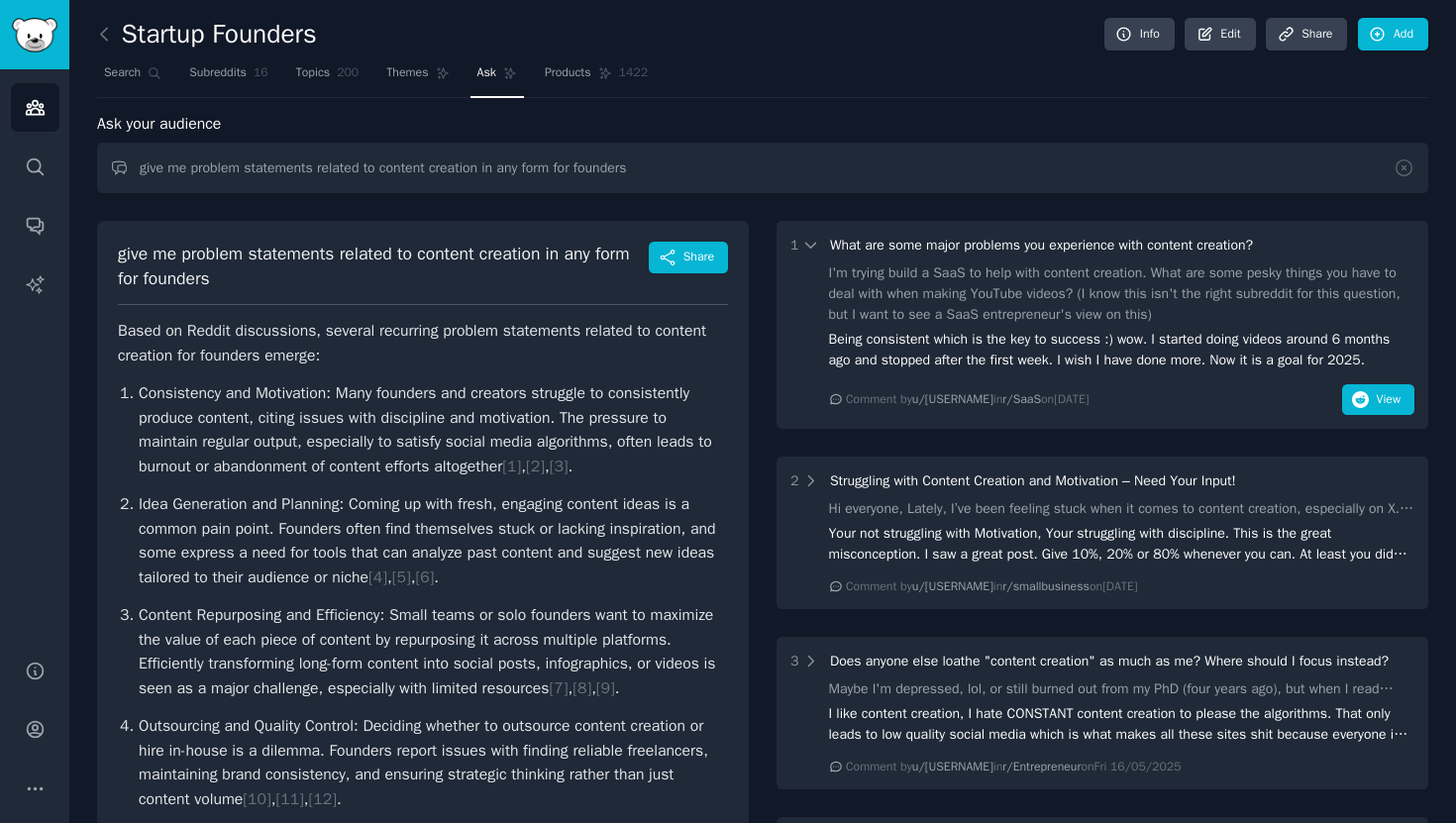 click on "Being consistent which is the key to success :) wow. I started doing videos around 6 months ago and stopped after the first week. I wish I have done more. Now it is a goal for 2025." at bounding box center (1122, 350) 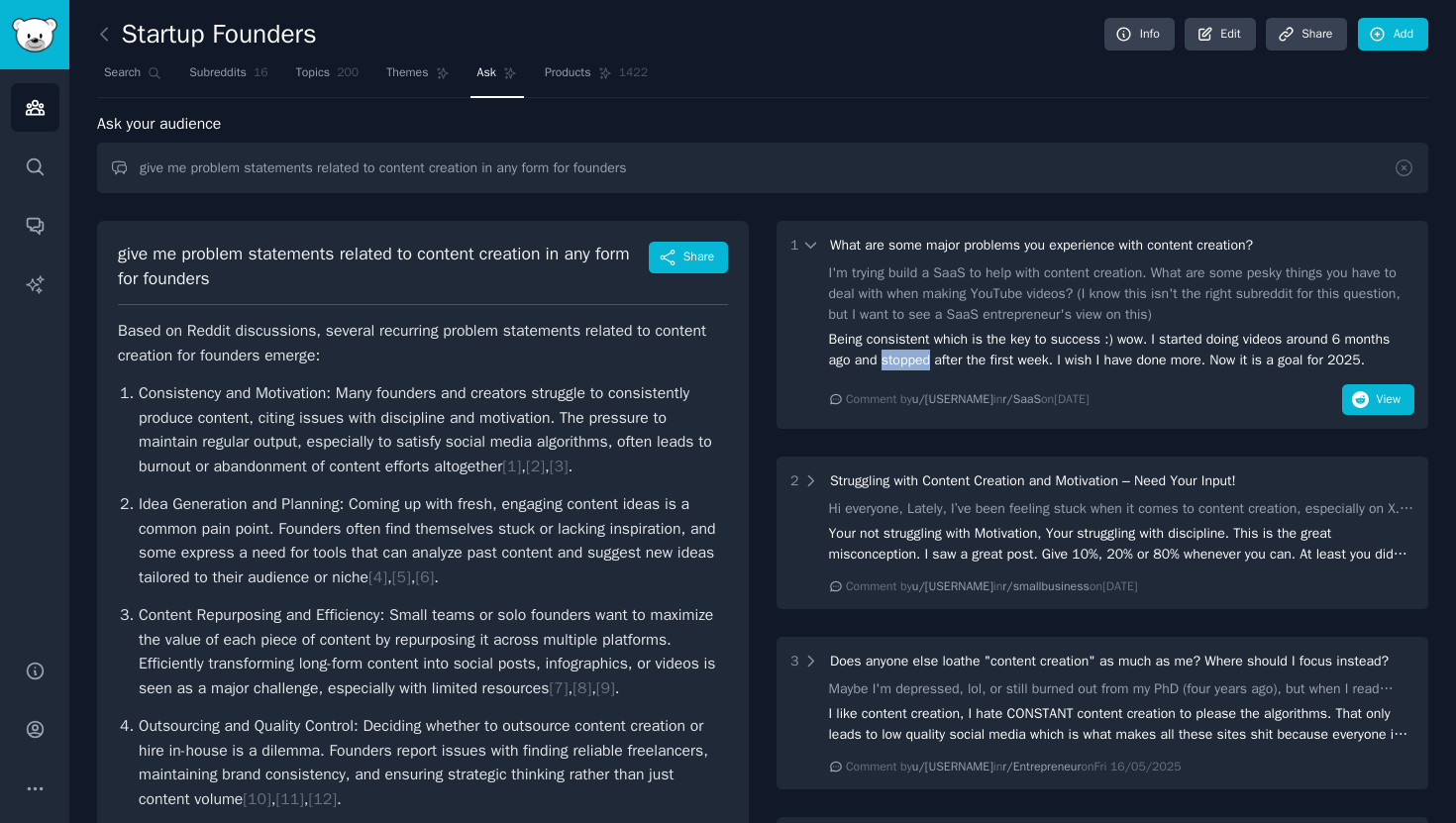click on "Being consistent which is the key to success :) wow. I started doing videos around 6 months ago and stopped after the first week. I wish I have done more. Now it is a goal for 2025." at bounding box center (1122, 350) 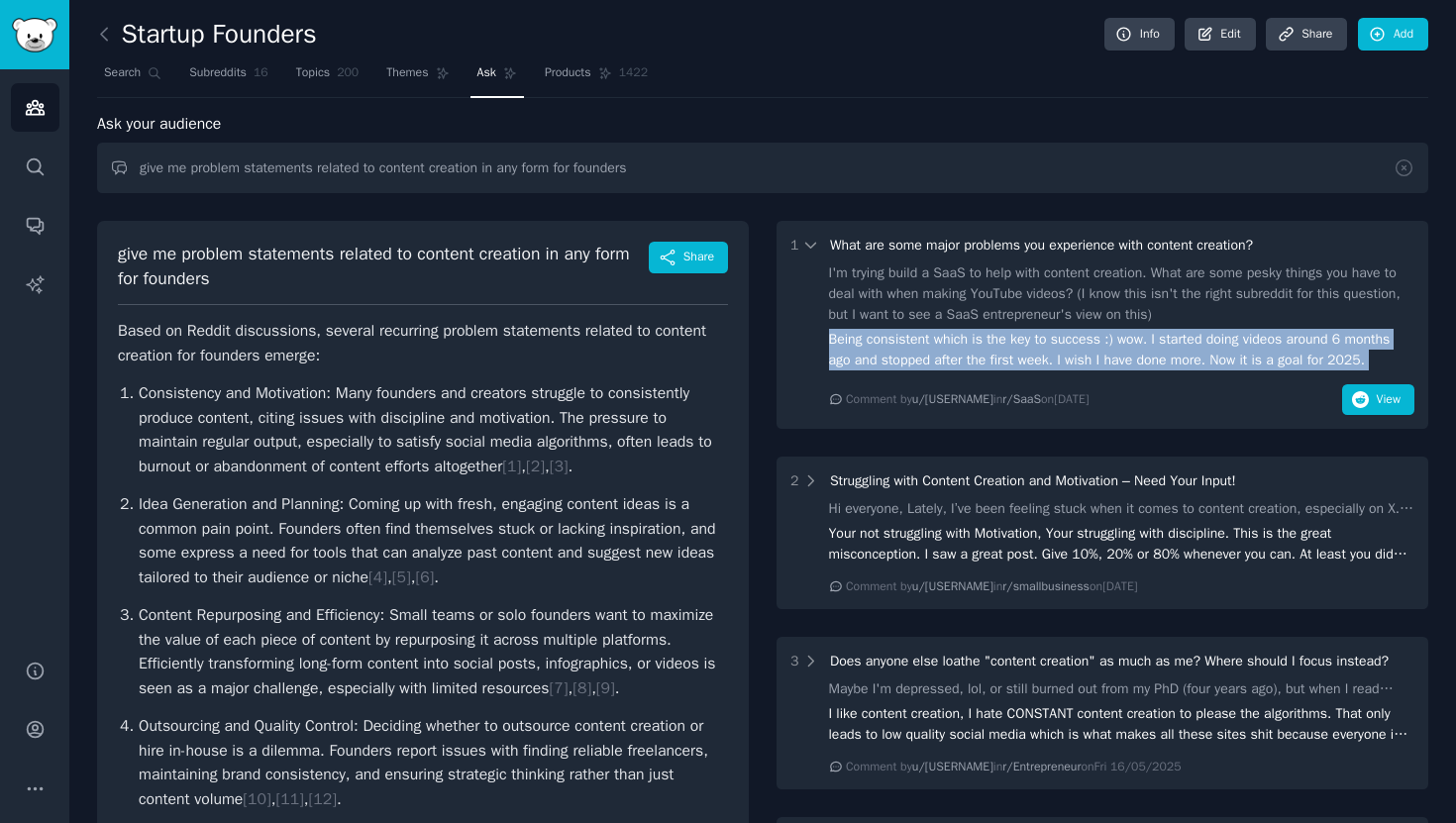 click on "Being consistent which is the key to success :) wow. I started doing videos around 6 months ago and stopped after the first week. I wish I have done more. Now it is a goal for 2025." at bounding box center (1122, 350) 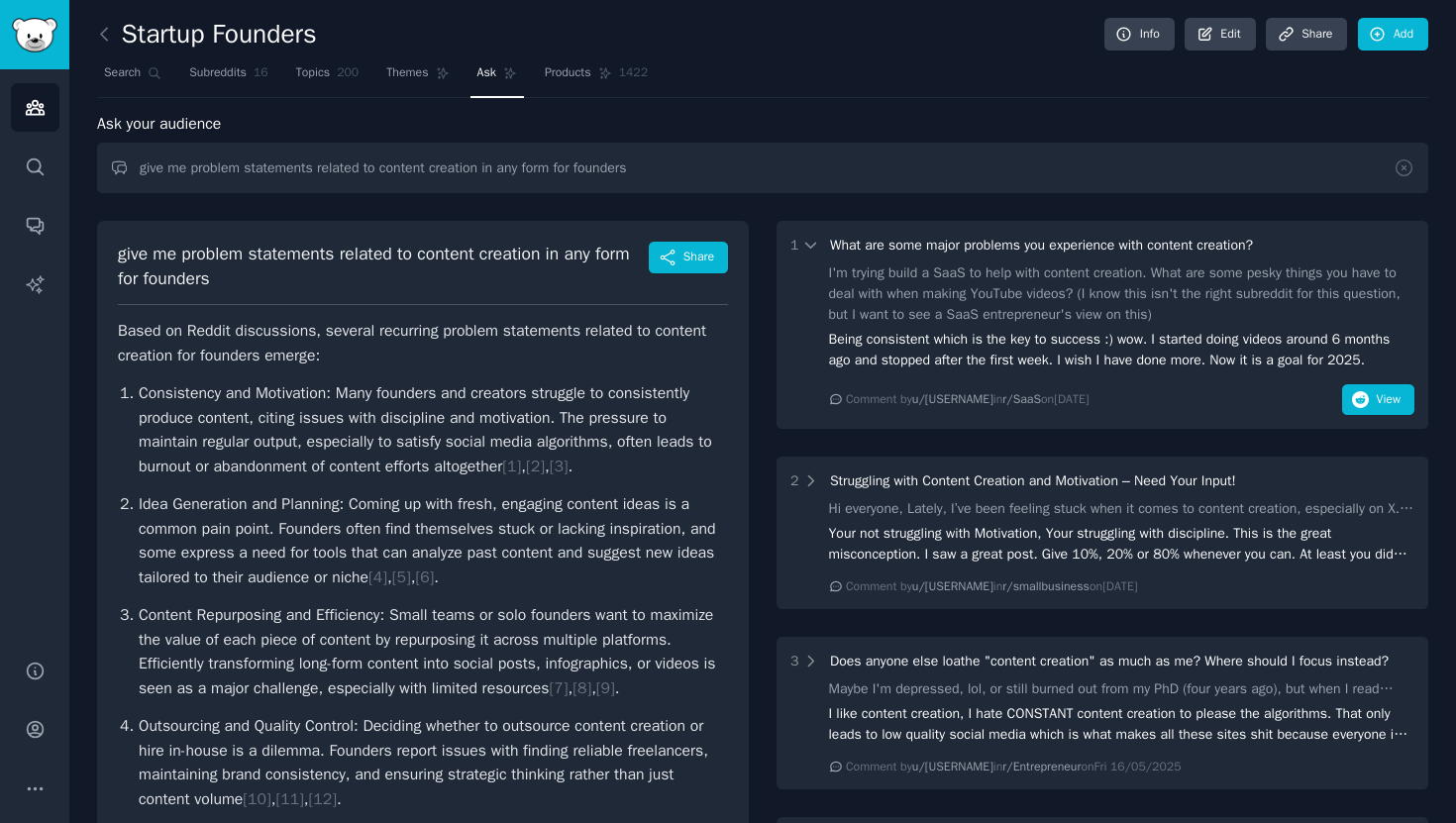 click on "Being consistent which is the key to success :) wow. I started doing videos around 6 months ago and stopped after the first week. I wish I have done more. Now it is a goal for 2025." at bounding box center (1122, 350) 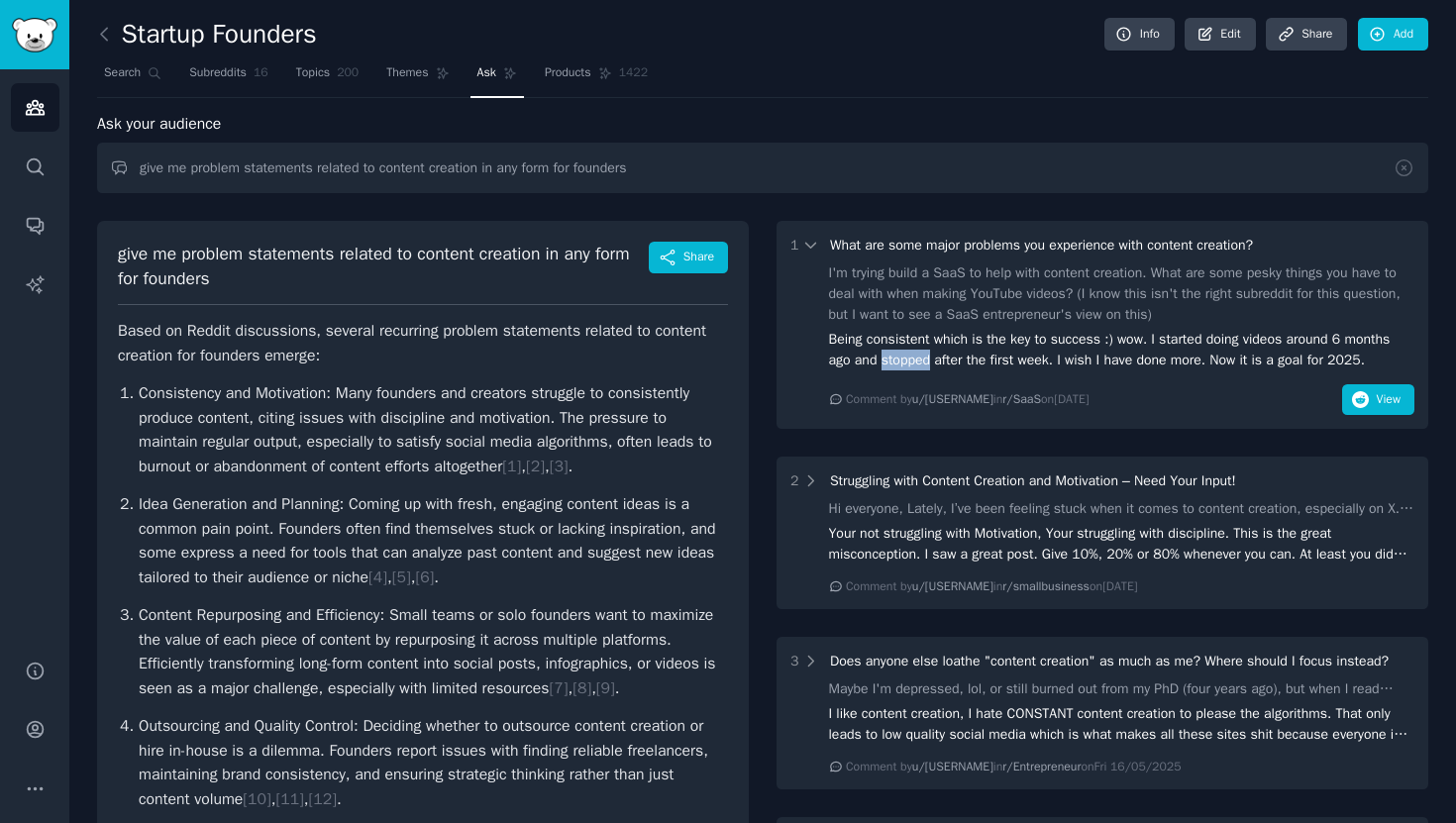 click on "Being consistent which is the key to success :) wow. I started doing videos around 6 months ago and stopped after the first week. I wish I have done more. Now it is a goal for 2025." at bounding box center (1122, 350) 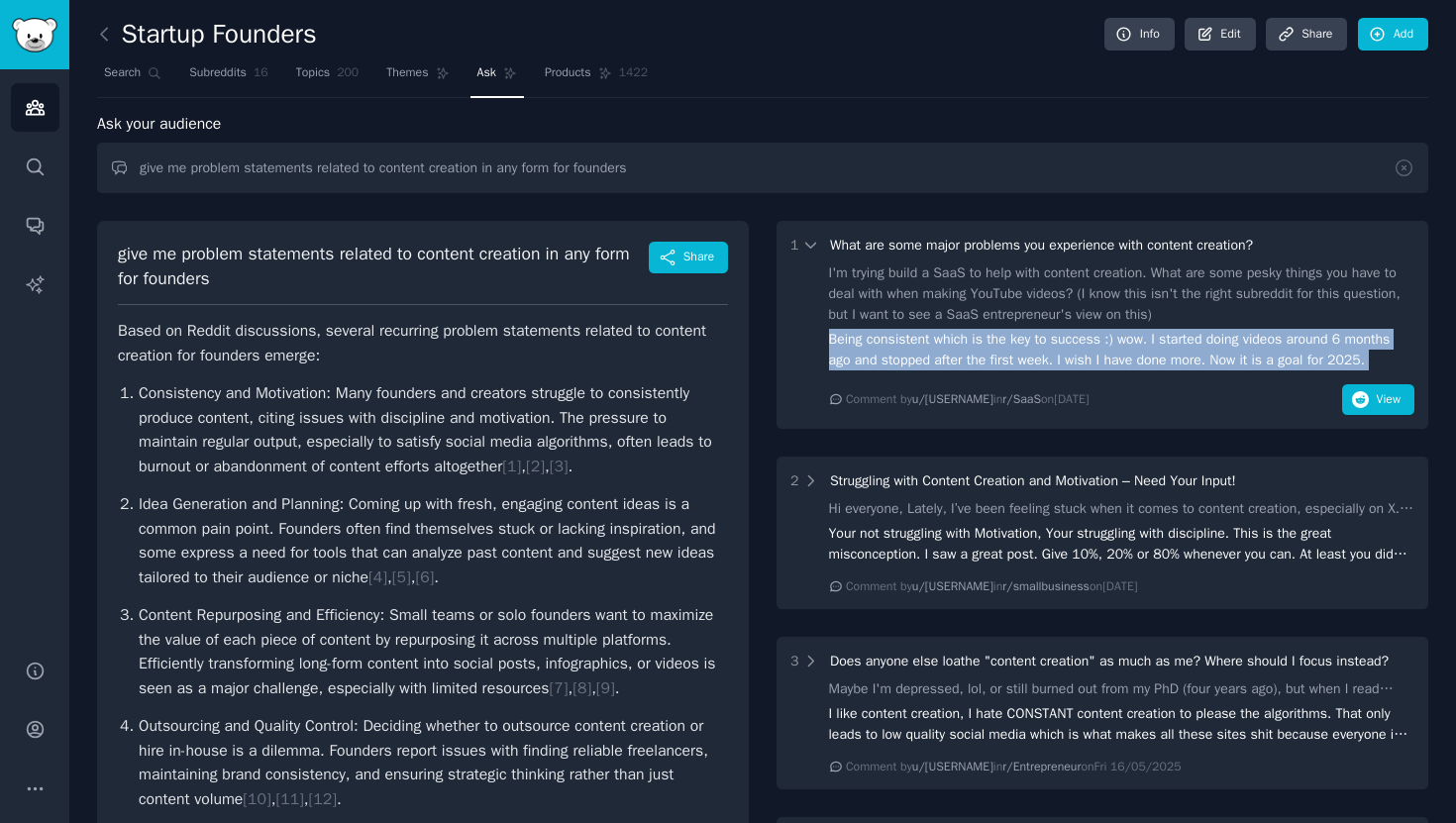 click on "Being consistent which is the key to success :) wow. I started doing videos around 6 months ago and stopped after the first week. I wish I have done more. Now it is a goal for 2025." at bounding box center (1122, 350) 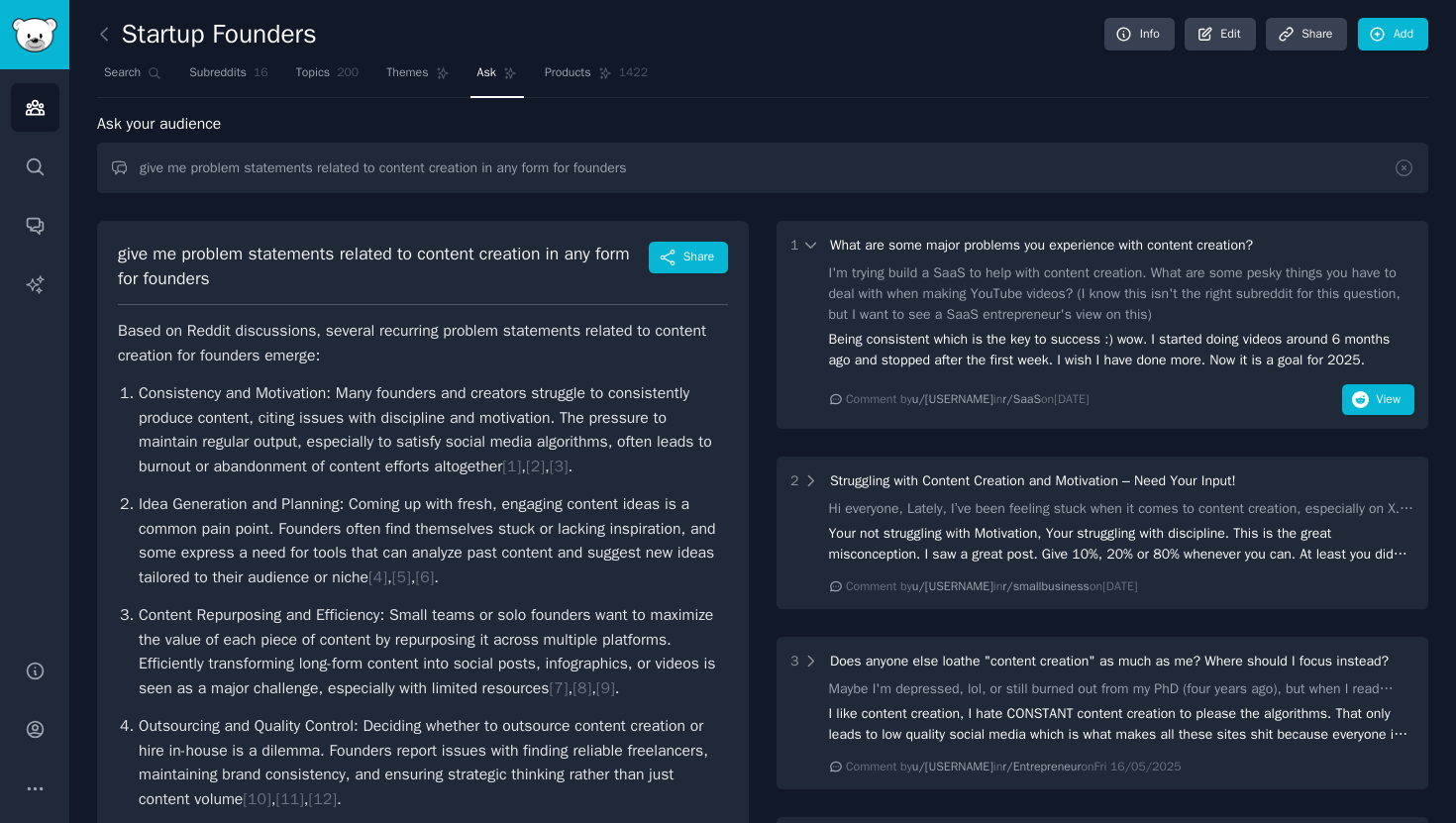 click on "Being consistent which is the key to success :) wow. I started doing videos around 6 months ago and stopped after the first week. I wish I have done more. Now it is a goal for 2025." at bounding box center [1122, 350] 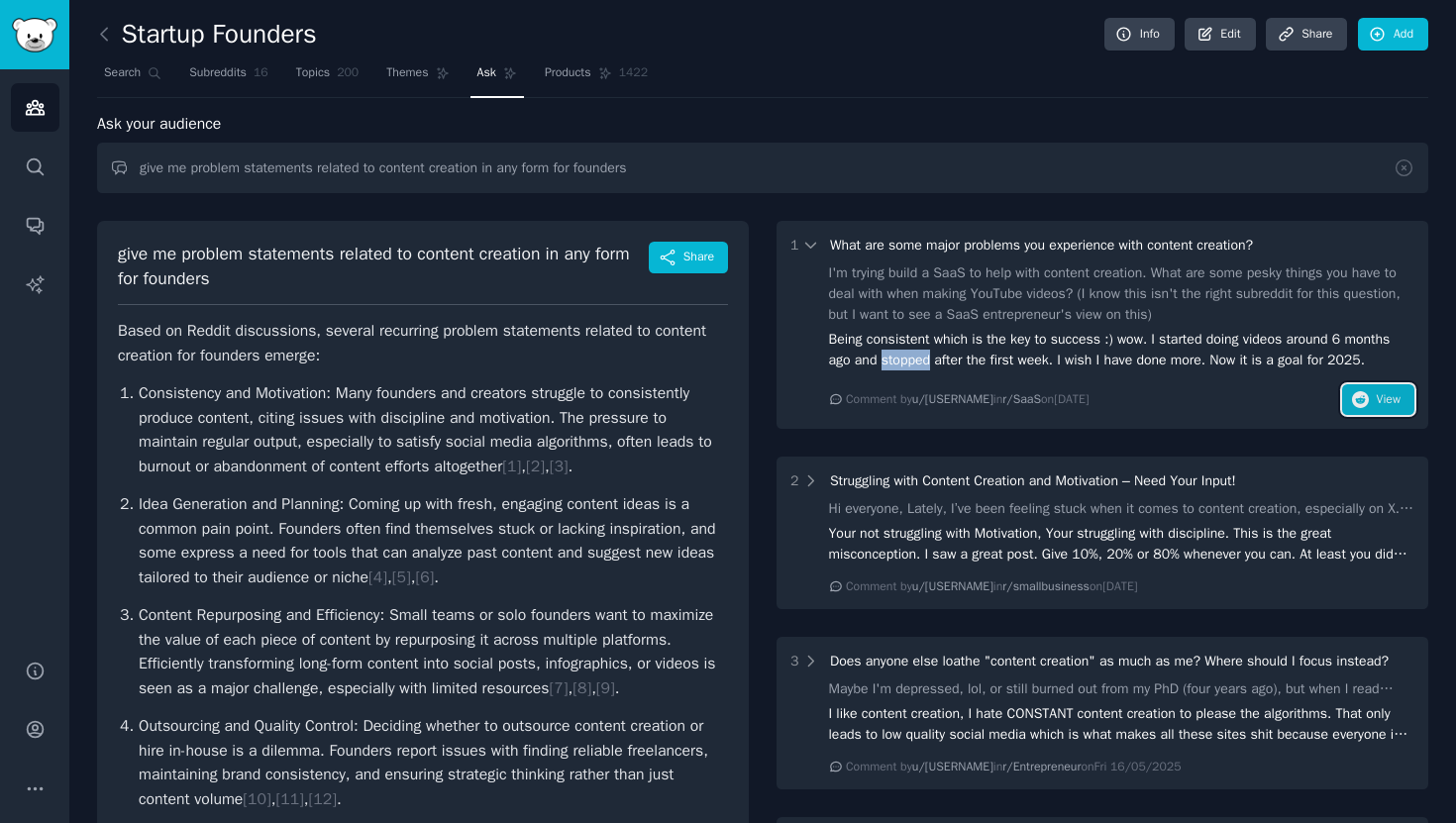 click 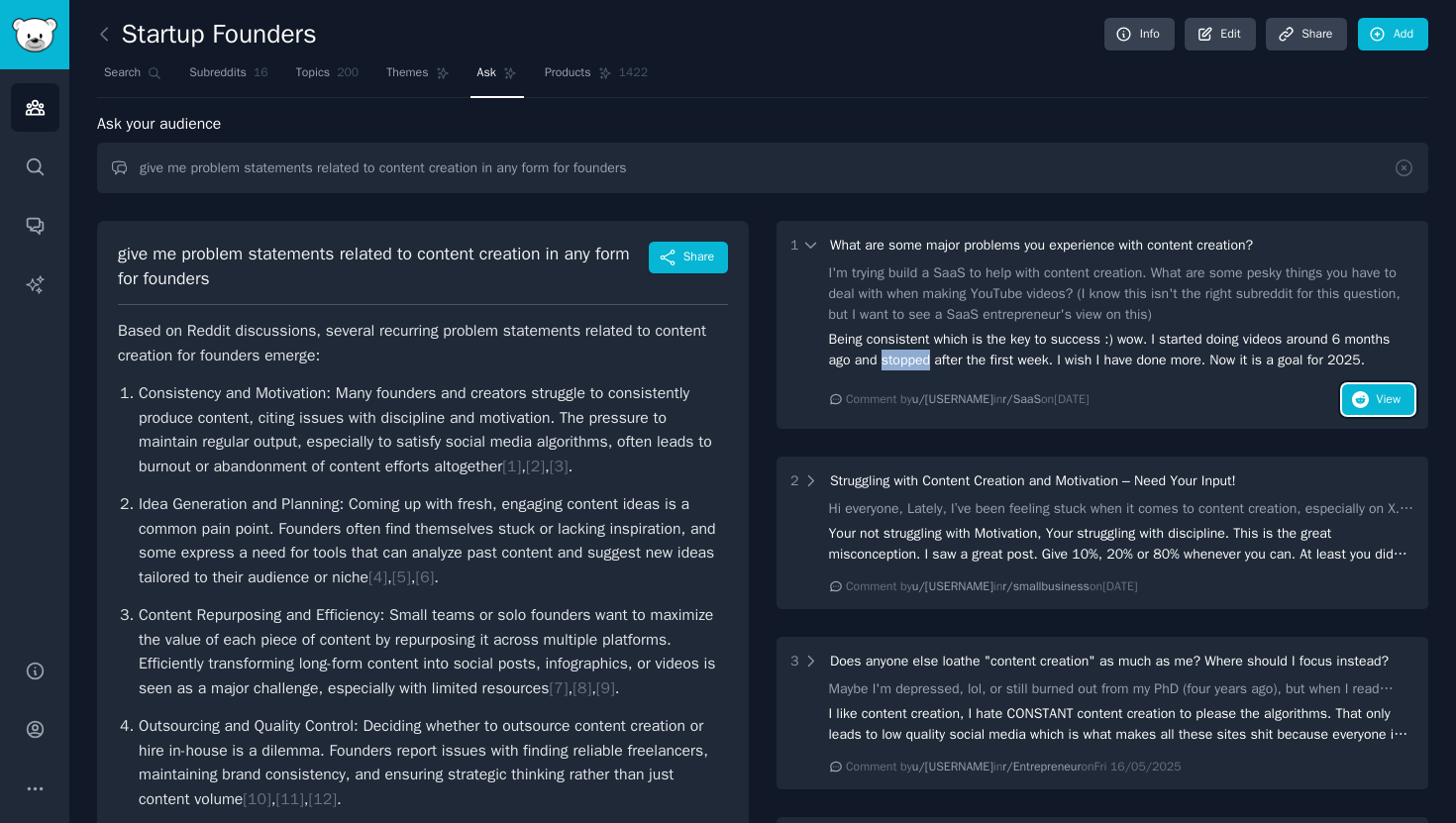 type 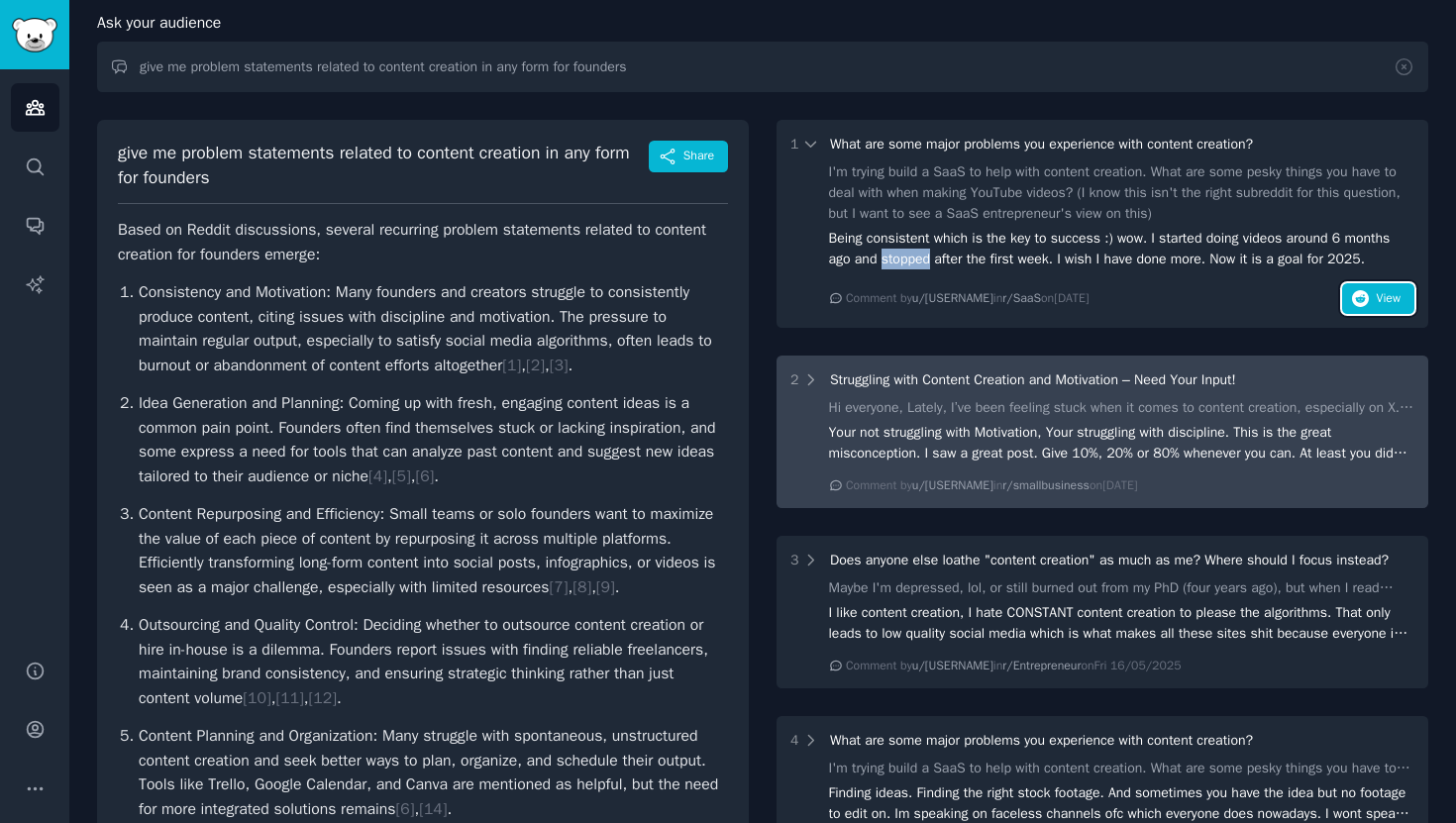 scroll, scrollTop: 115, scrollLeft: 0, axis: vertical 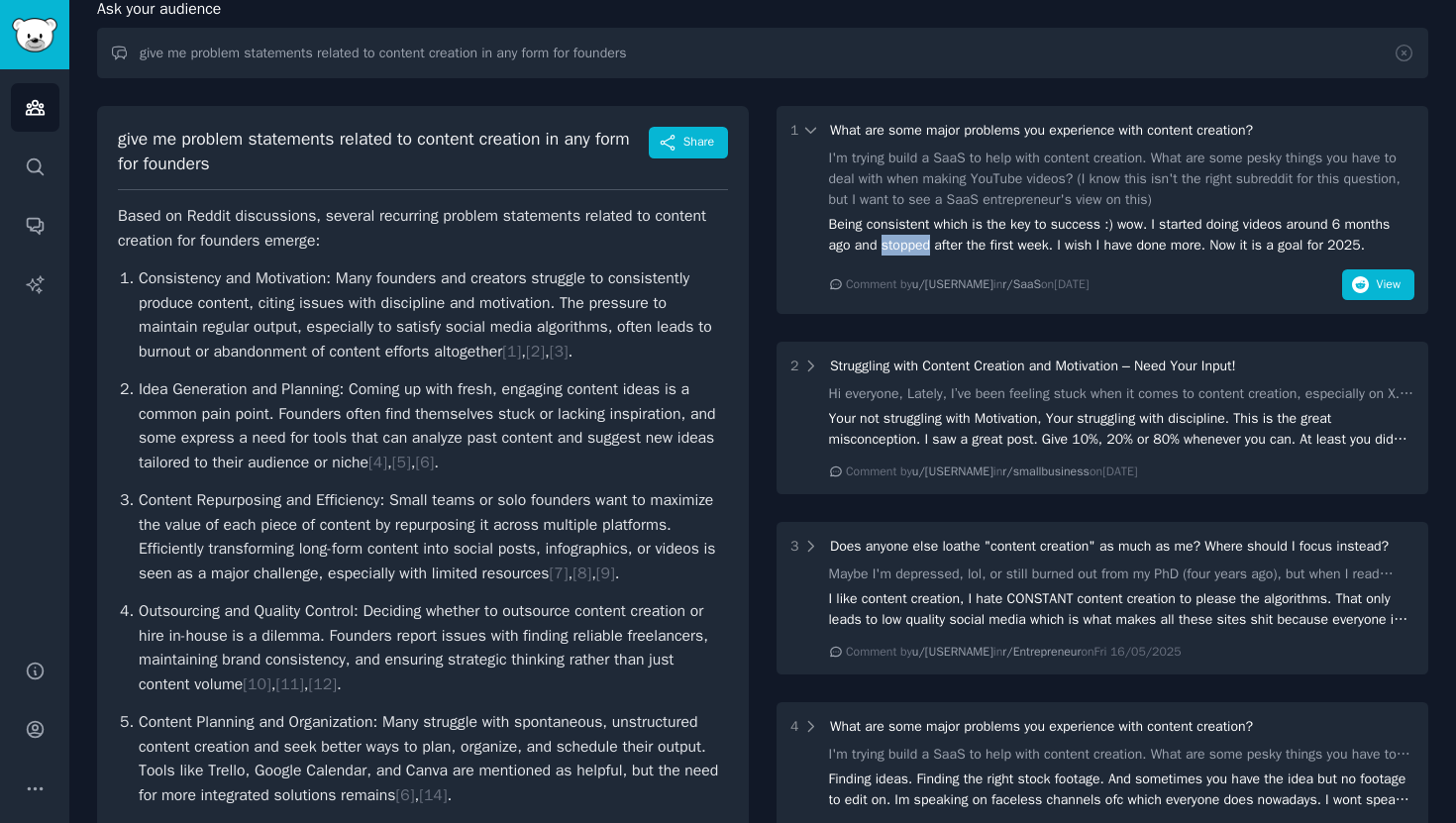 click on "Being consistent which is the key to success :) wow. I started doing videos around 6 months ago and stopped after the first week. I wish I have done more. Now it is a goal for 2025." at bounding box center (1122, 235) 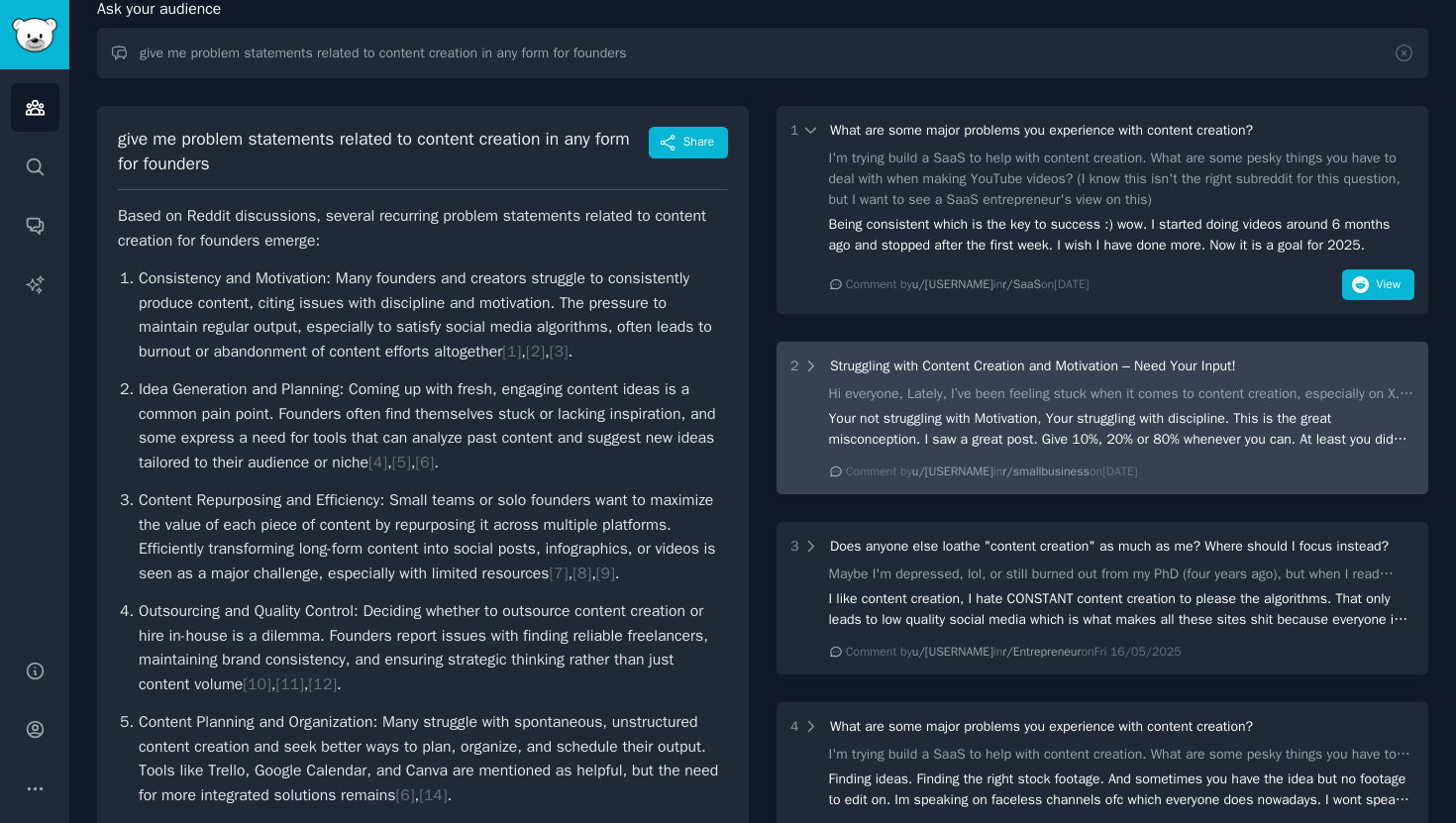 click on "Hi everyone,
Lately, I’ve been feeling stuck when it comes to content creation, especially on X. I struggle not only with coming up with ideas for what to write but also with finding the motivation to stay consistent.
I’m curious, have you ever faced similar issues? How do you keep yourself motivated to create?
To help people like me (and maybe you), I’m thinking of creating a SaaS tool that could generate tweet ideas tailored to your account. It would analyze your past posts, identify recurring themes, and use keywords you provide to suggest engaging content ideas.
What features do you think would be the most useful for something like this?
I’d love to hear your thoughts! What would help you the most when it comes to creating content or staying motivated?
Thanks for your input! 🙏 Comment by  u/Nxs28_  in  r/smallbusiness  on  Mon 20/01/2025" at bounding box center [1122, 432] 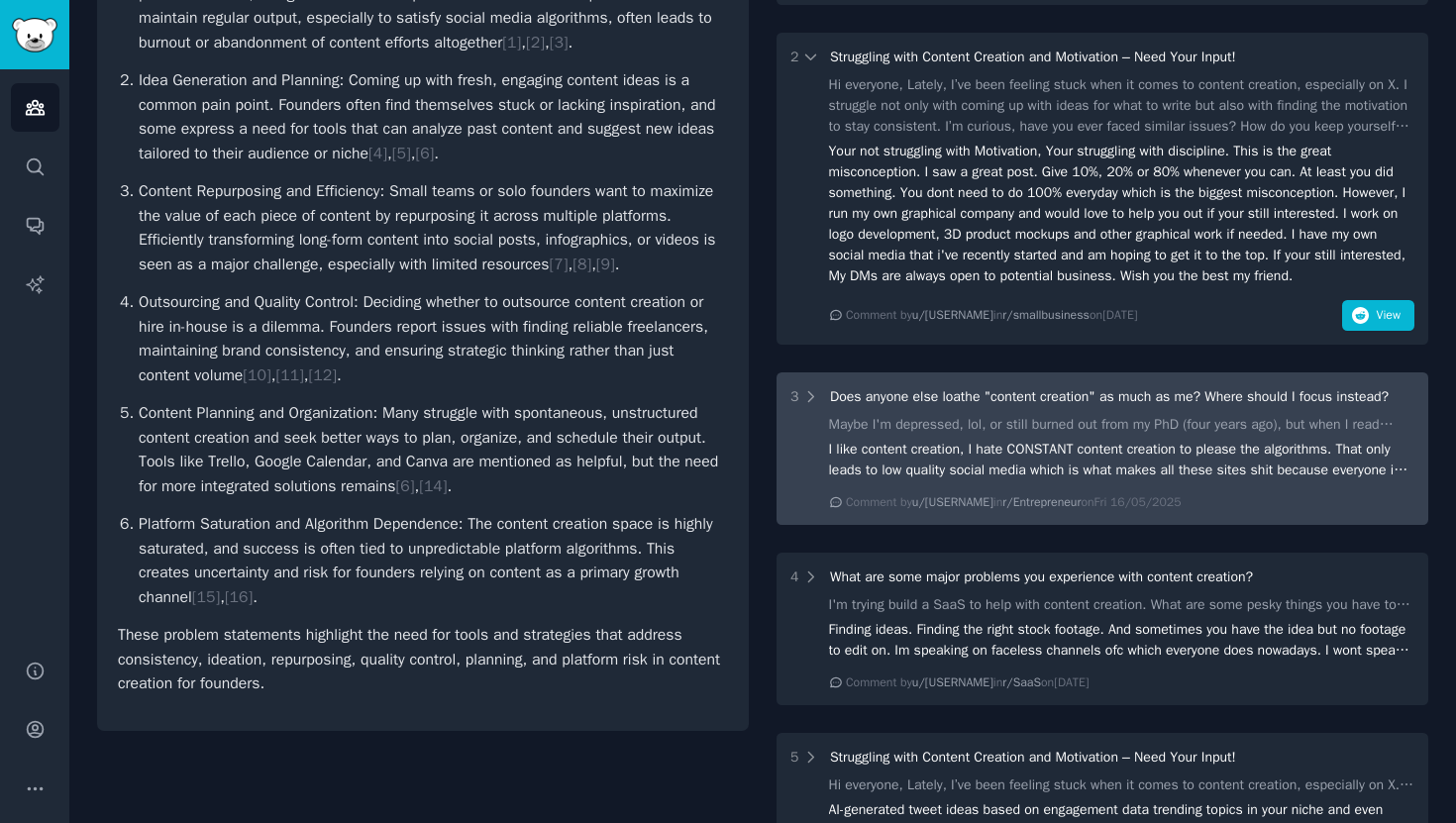 scroll, scrollTop: 446, scrollLeft: 0, axis: vertical 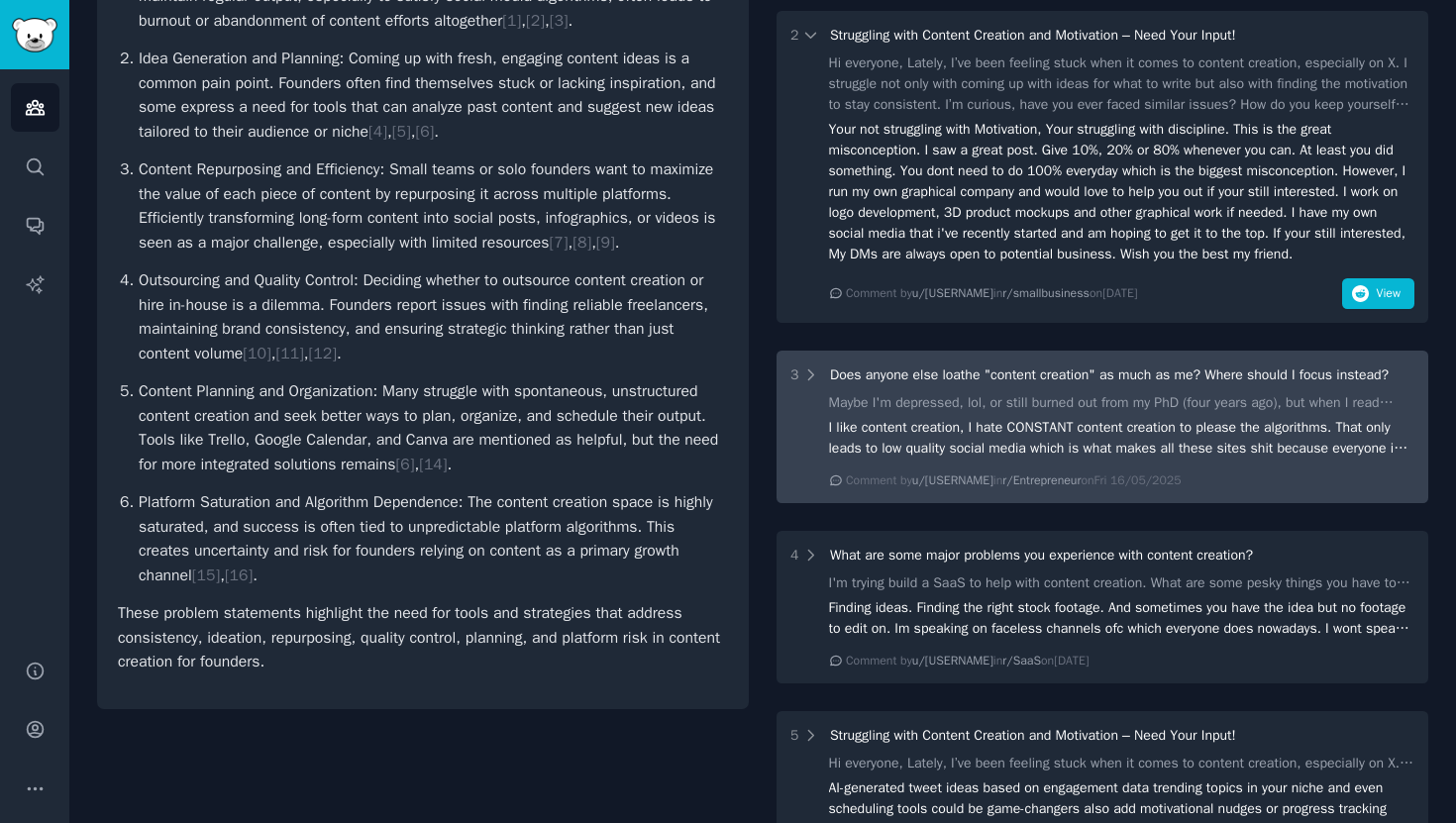 click on "Maybe I'm depressed, lol, or still burned out from my PhD (four years ago), but when I read about these entrepreneurs setting out to be "content creators", it sends a shiver down my spine. Not because I don't want *you* to do it, mind; but I cannot stand the thought of doing it *myself*.
I guess it's the "mostly online/desk jockey" nature of it. Like, I really want to do something with my hands, but I'm also eager to *sell* what I make. I just want to do it in the flesh -- go out to shows/fairs/expos, meet people, be my charming self, etc.
I guess this is a rant. Anyone feel me? What's your venture that scratches this itch? Comment by  u/datawazo  in  r/Entrepreneur  on  Fri 16/05/2025" at bounding box center (1122, 441) 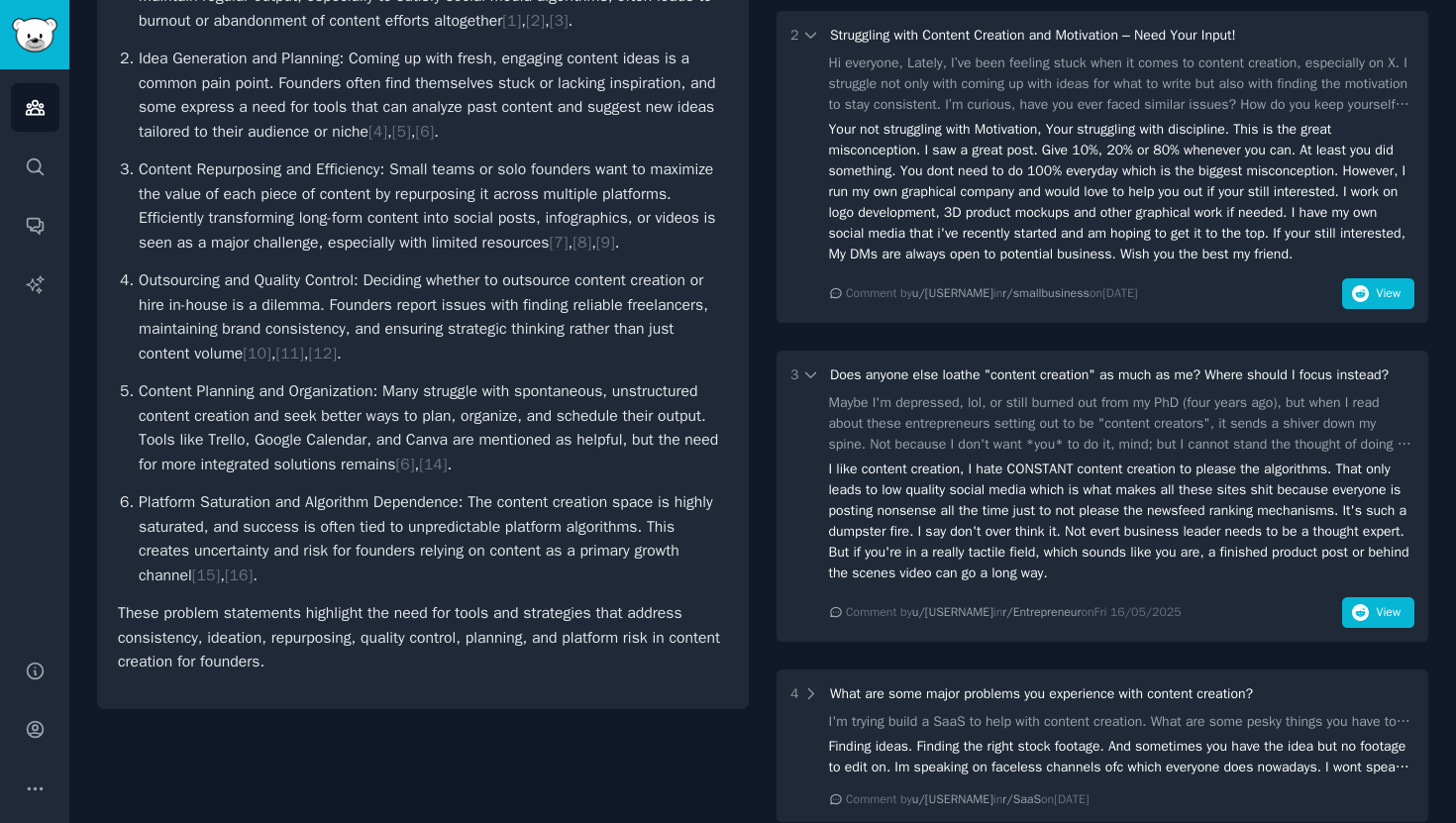 scroll, scrollTop: 635, scrollLeft: 0, axis: vertical 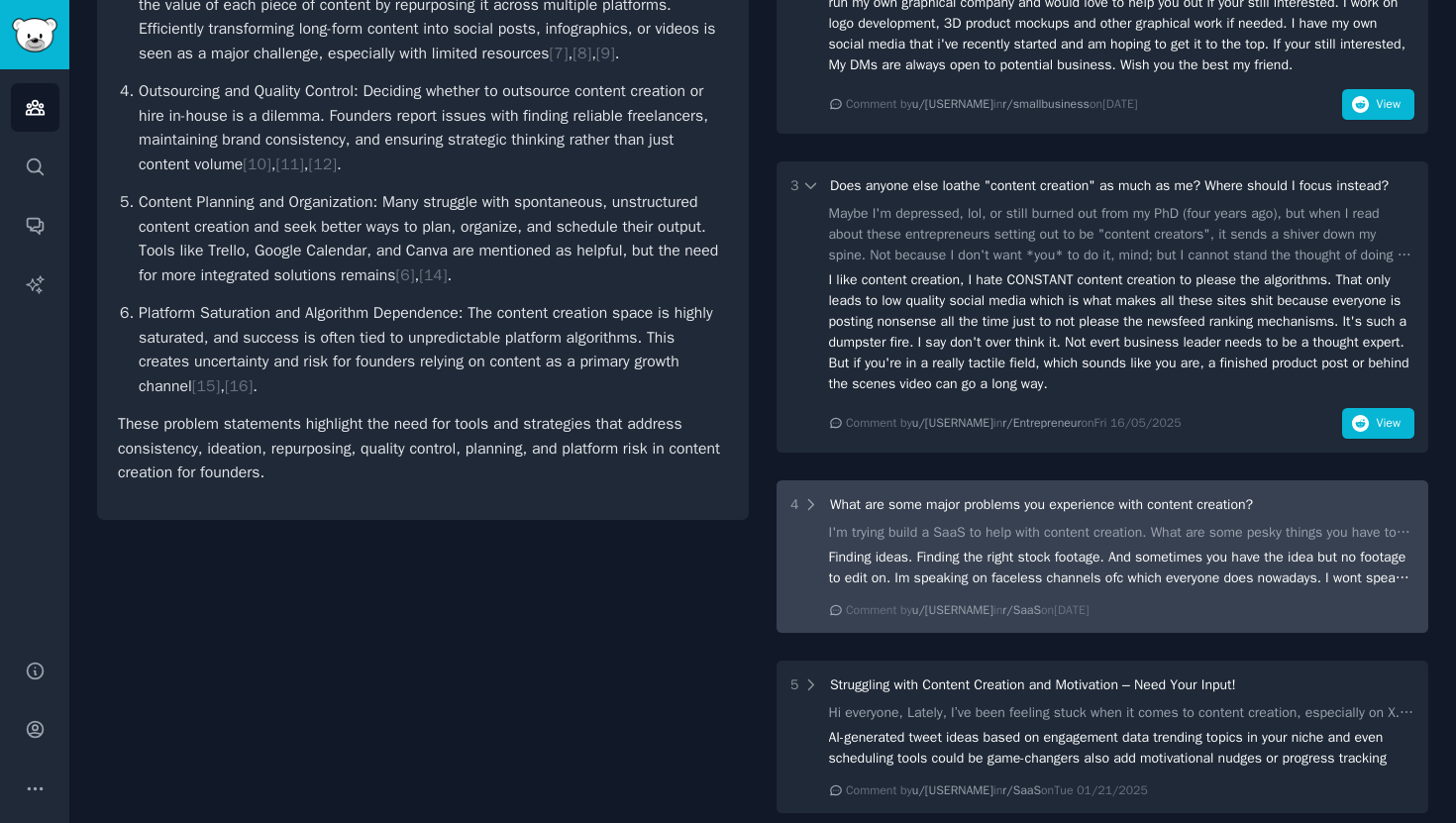 click on "Finding ideas.
Finding the right stock footage.
And sometimes you have the idea but no footage to edit on.
Im speaking on faceless channels ofc which everyone does nowadays.
I wont speak about mindset and consistency because thats a general problem." 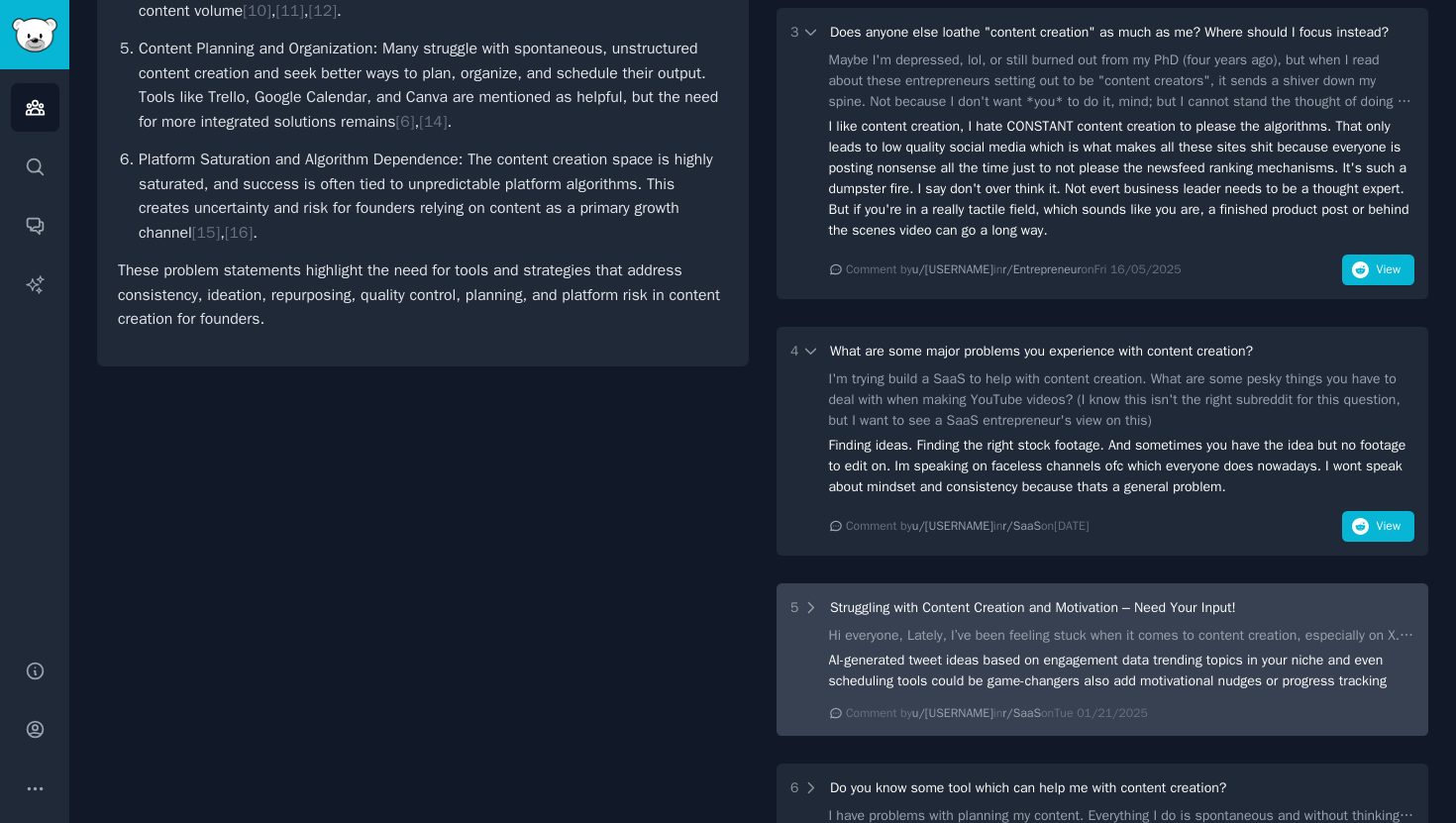 scroll, scrollTop: 805, scrollLeft: 0, axis: vertical 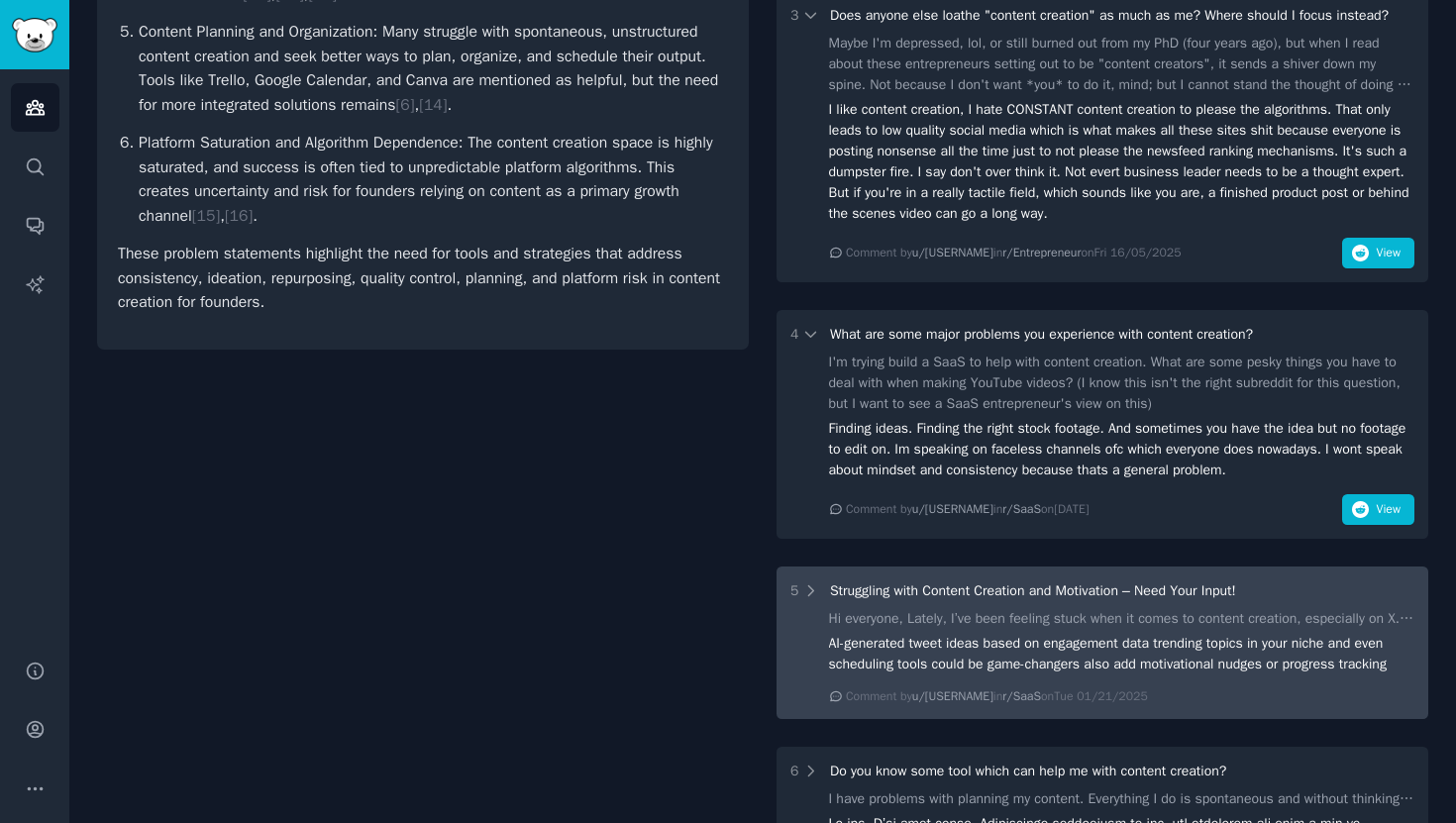 click on "Struggling with Content Creation and Motivation – Need Your Input!" at bounding box center (1033, 590) 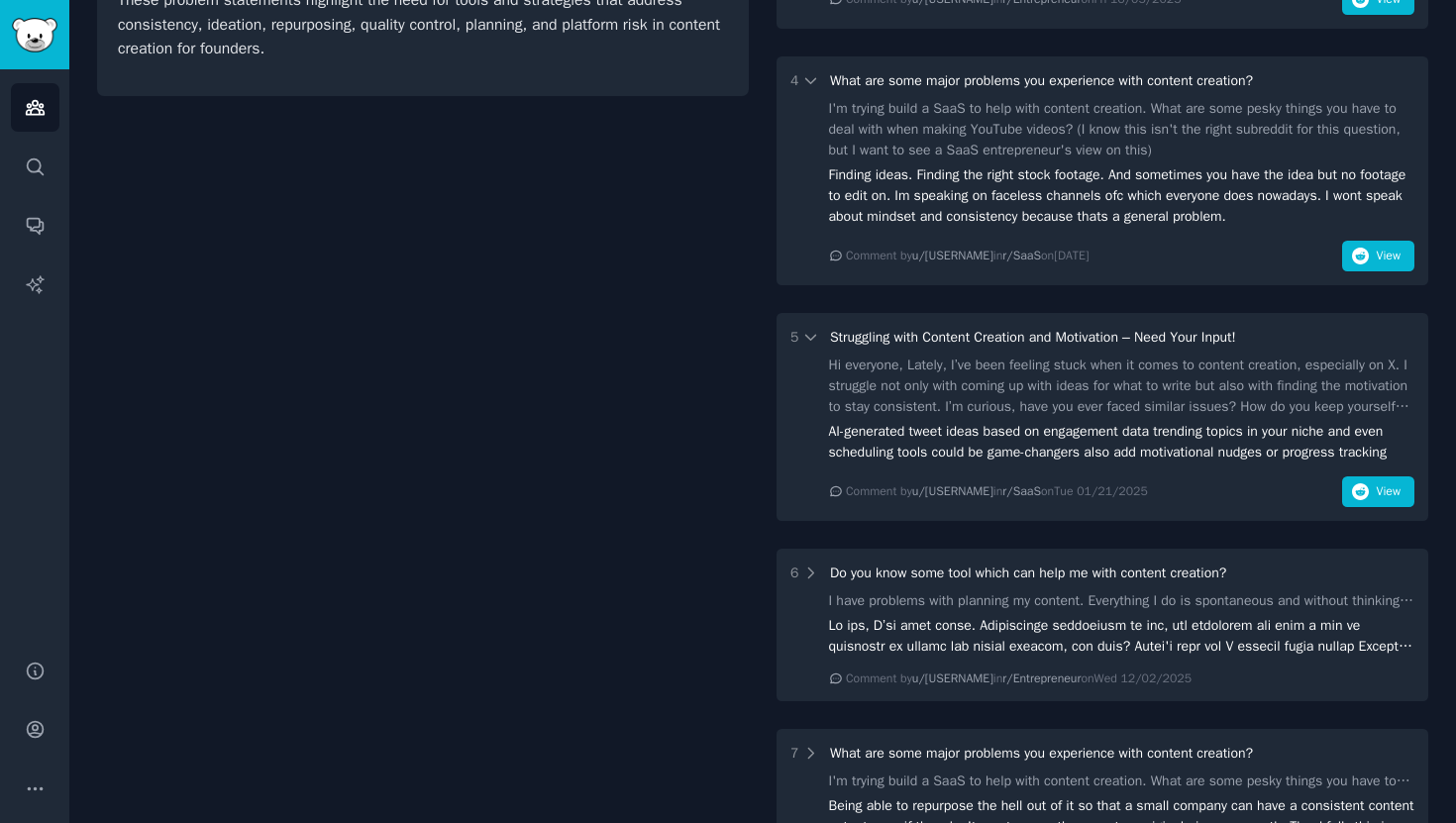 scroll, scrollTop: 1091, scrollLeft: 0, axis: vertical 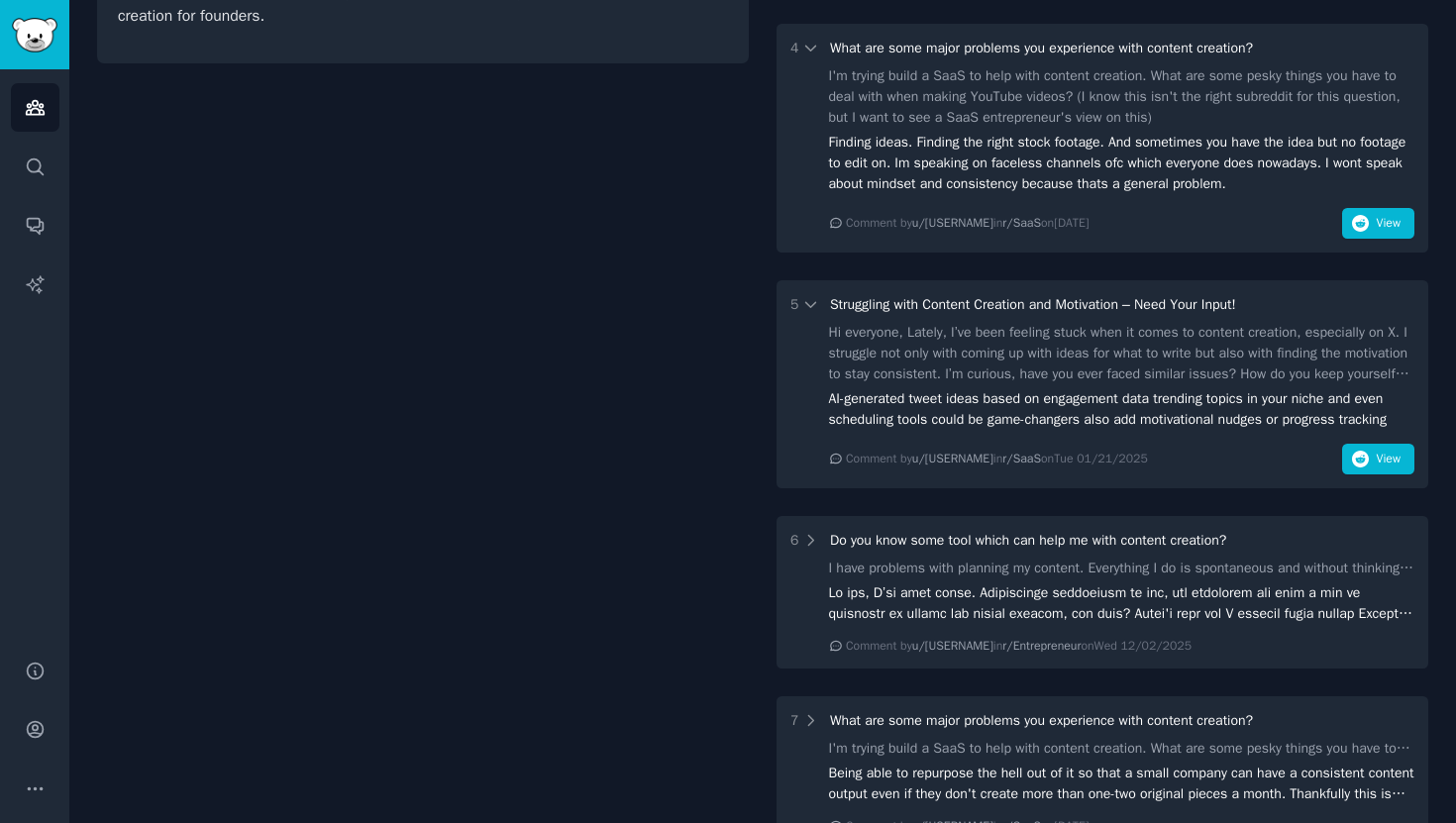 click on "I have problems with planning my content. Everything I do is spontaneous and without thinking. Do you have any ways? I would like to do everything more thoughtfully." at bounding box center (1122, 567) 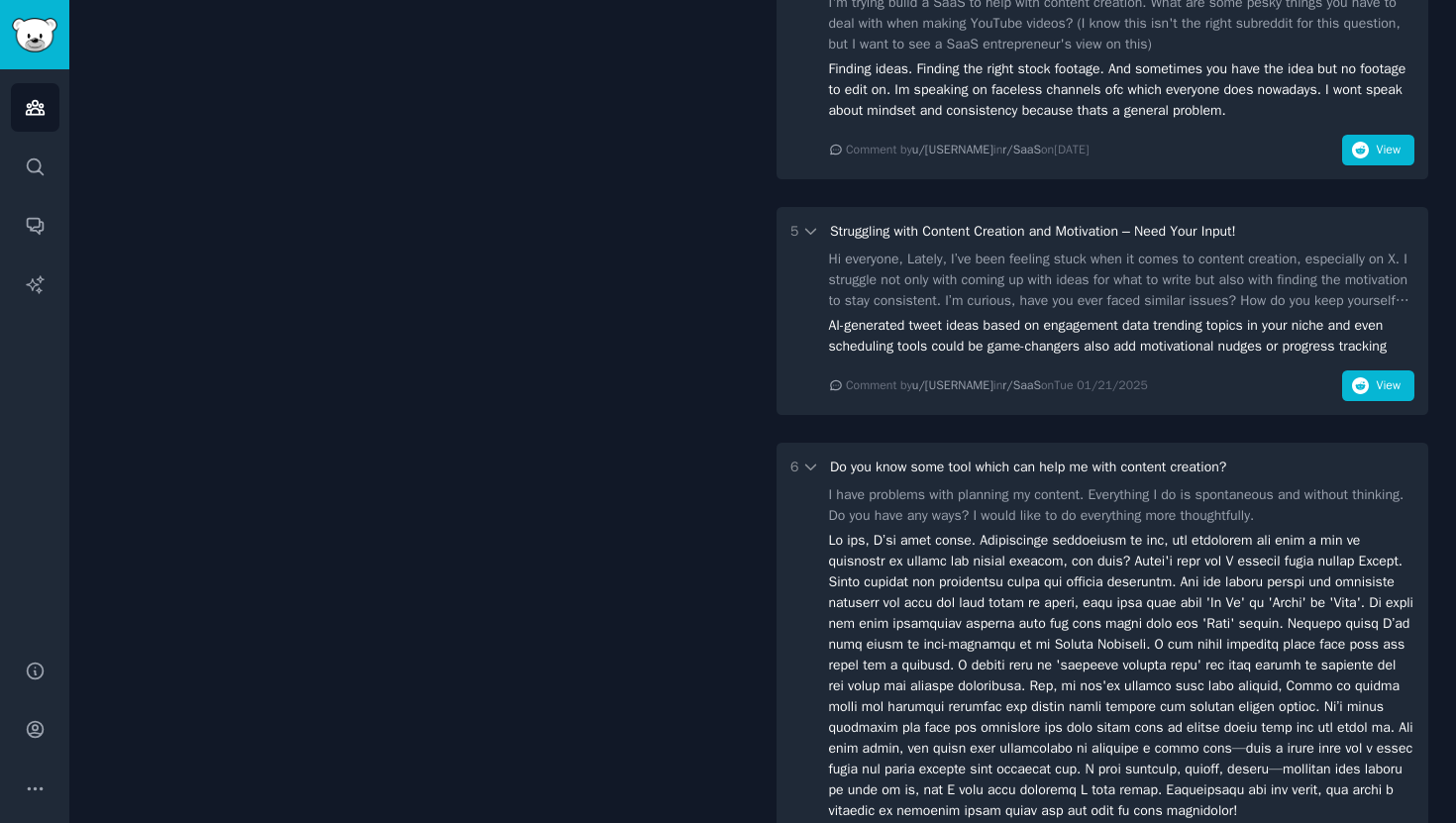 scroll, scrollTop: 1173, scrollLeft: 0, axis: vertical 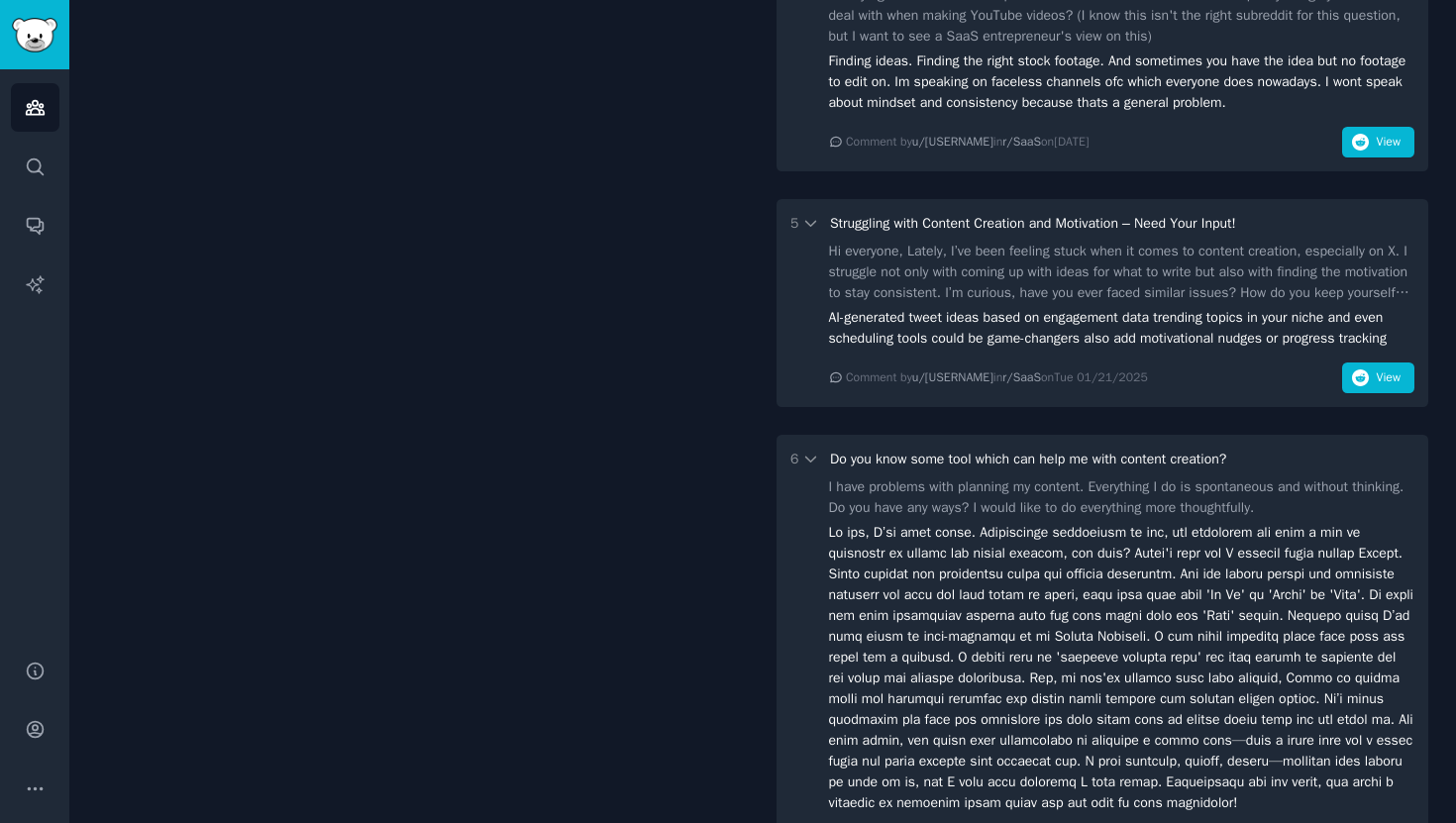 click on "AI-generated tweet ideas based on engagement data trending topics in your niche and even scheduling tools could be game-changers also add motivational nudges or progress tracking" at bounding box center [1122, 328] 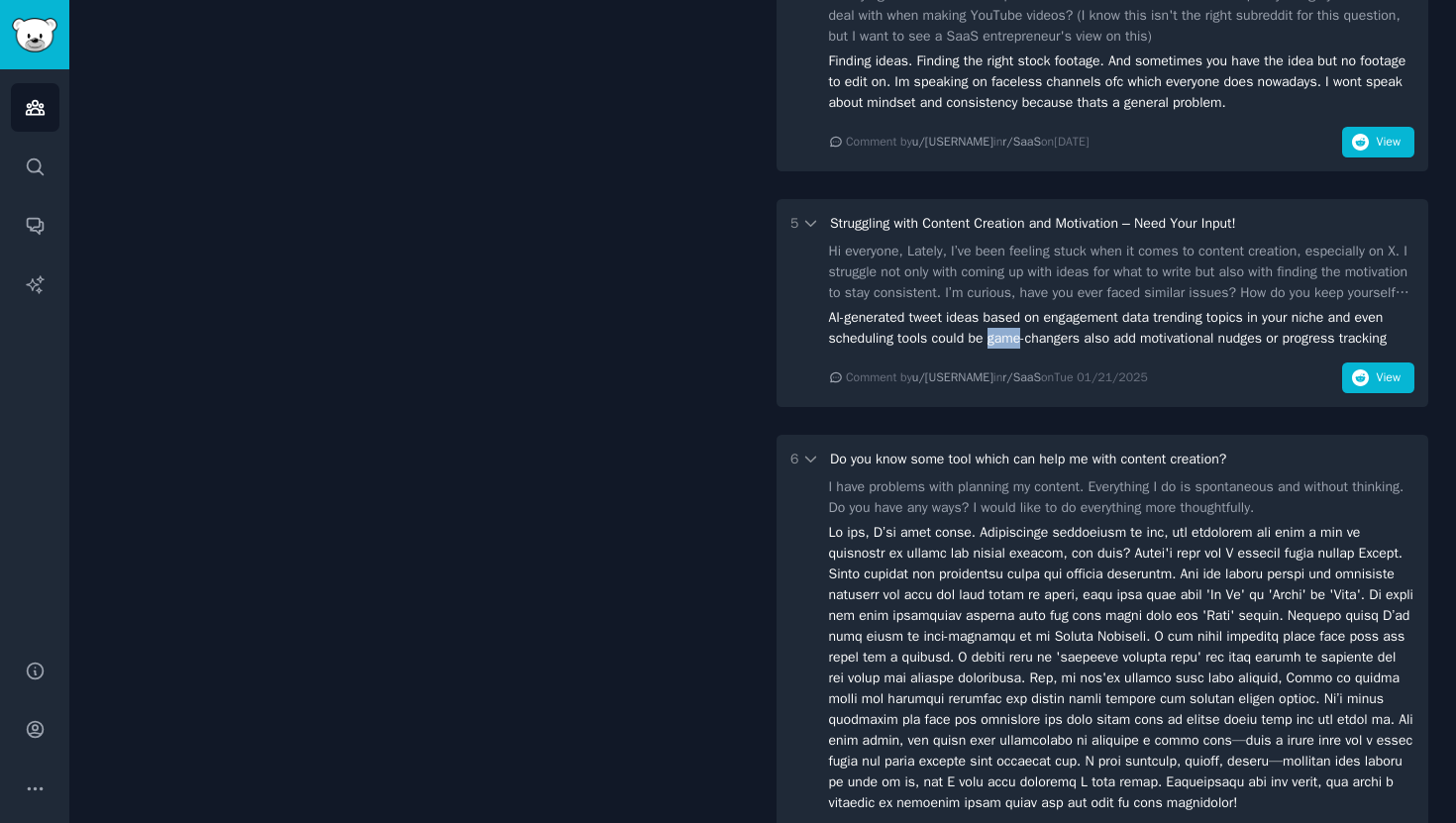 click on "AI-generated tweet ideas based on engagement data trending topics in your niche and even scheduling tools could be game-changers also add motivational nudges or progress tracking" at bounding box center [1122, 328] 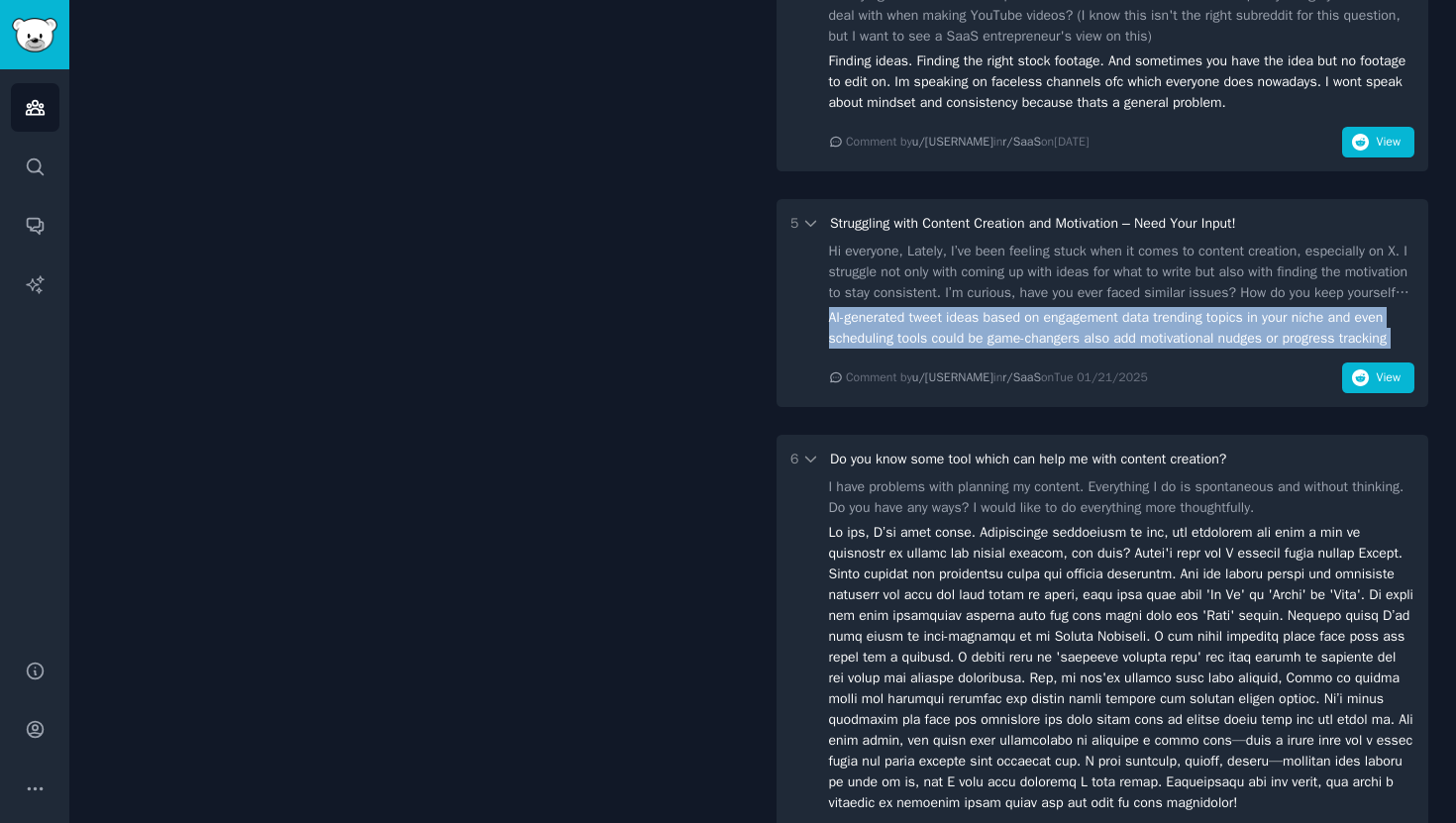 click on "AI-generated tweet ideas based on engagement data trending topics in your niche and even scheduling tools could be game-changers also add motivational nudges or progress tracking" at bounding box center (1122, 328) 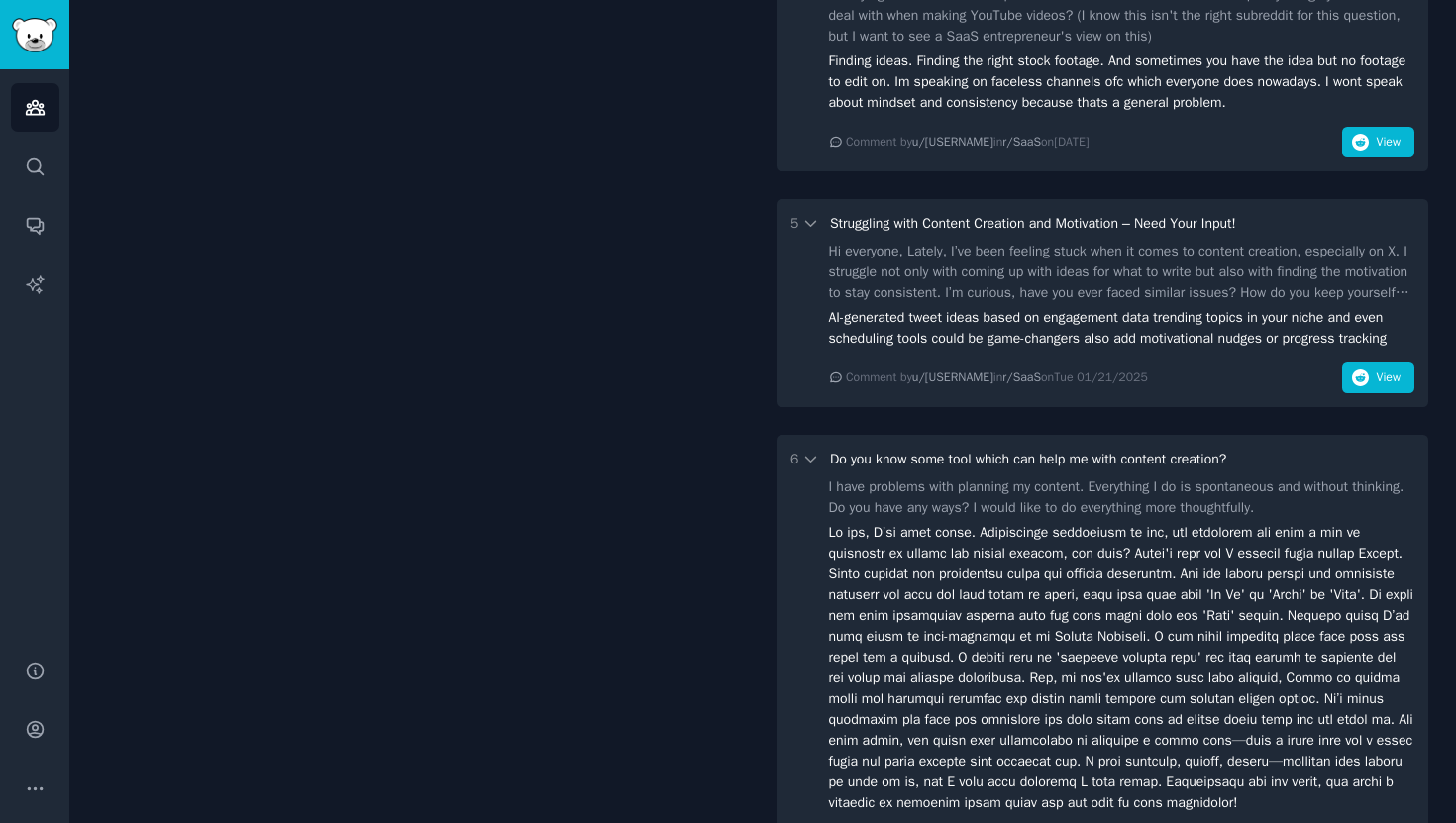 click on "AI-generated tweet ideas based on engagement data trending topics in your niche and even scheduling tools could be game-changers also add motivational nudges or progress tracking" at bounding box center [1122, 328] 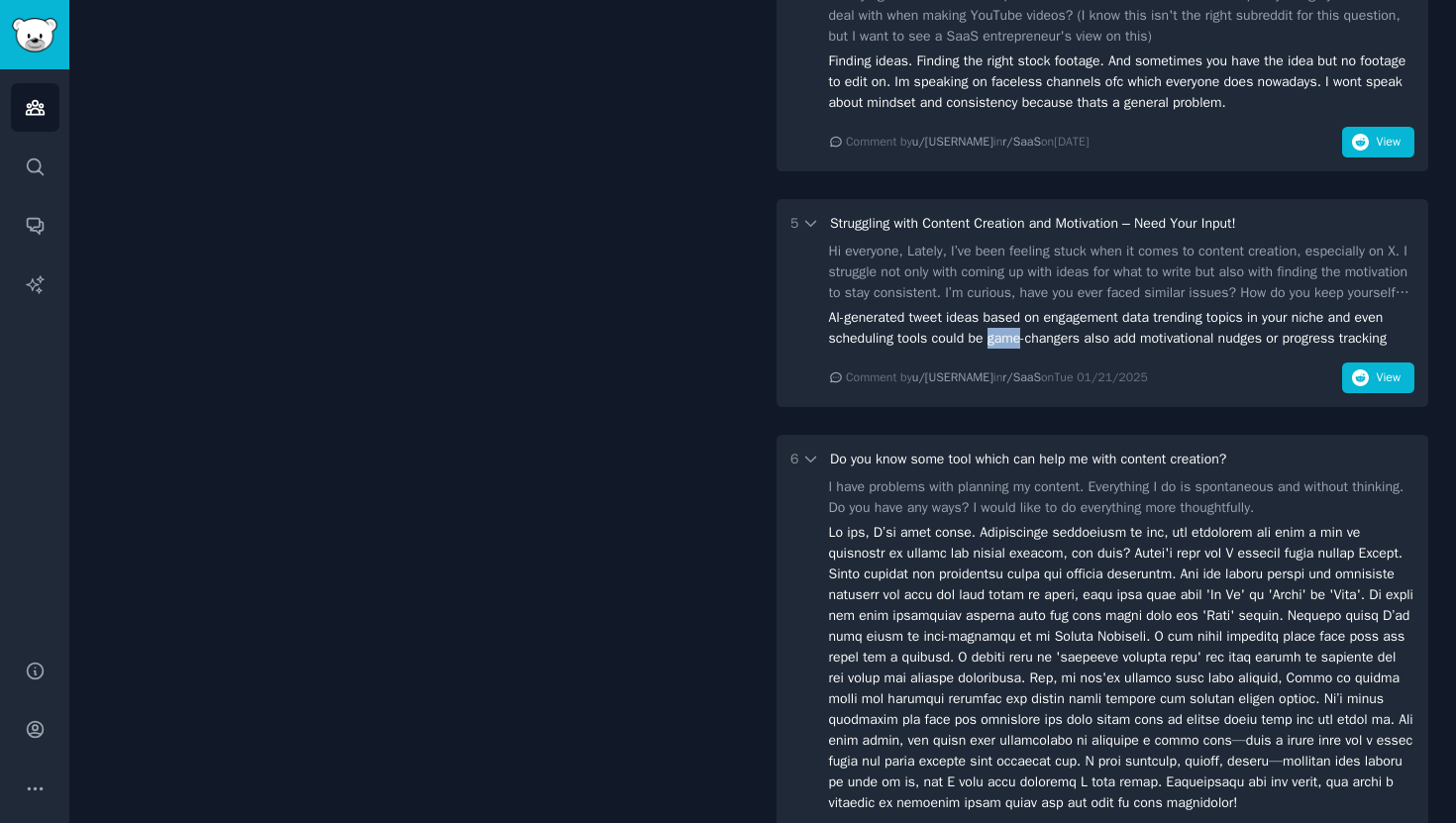 click on "AI-generated tweet ideas based on engagement data trending topics in your niche and even scheduling tools could be game-changers also add motivational nudges or progress tracking" at bounding box center (1122, 328) 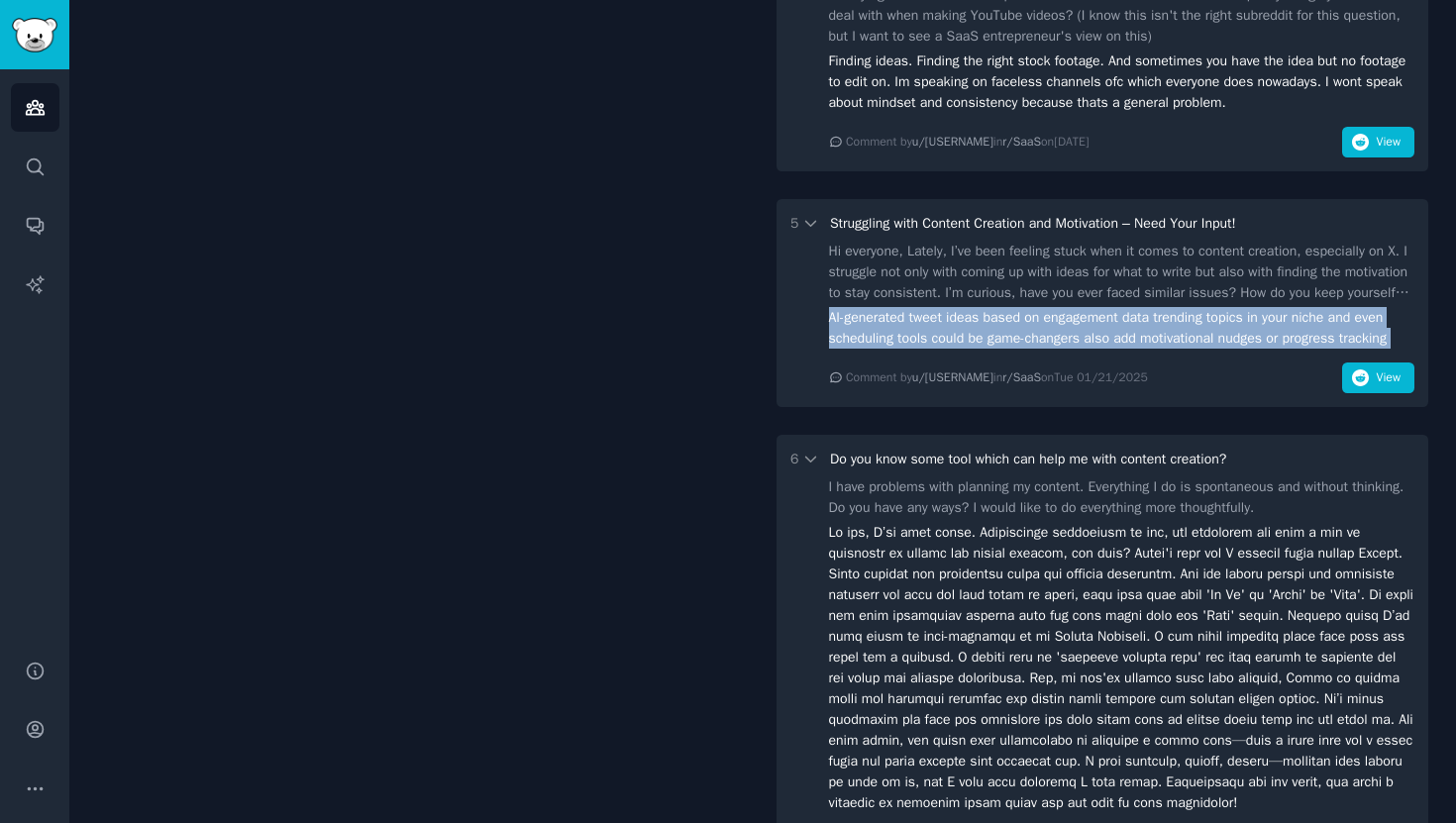 click on "AI-generated tweet ideas based on engagement data trending topics in your niche and even scheduling tools could be game-changers also add motivational nudges or progress tracking" at bounding box center [1122, 328] 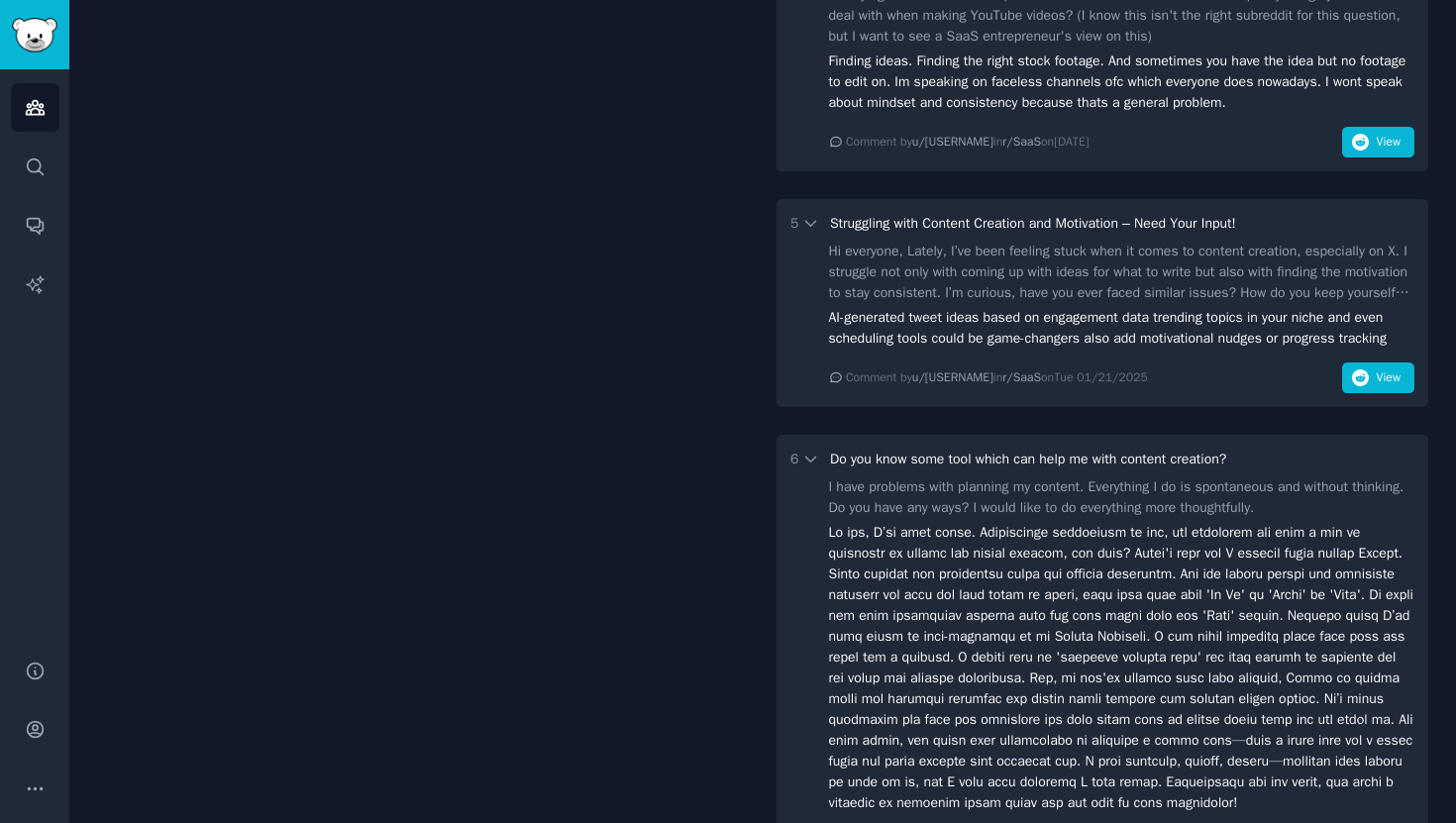click on "AI-generated tweet ideas based on engagement data trending topics in your niche and even scheduling tools could be game-changers also add motivational nudges or progress tracking" at bounding box center (1122, 328) 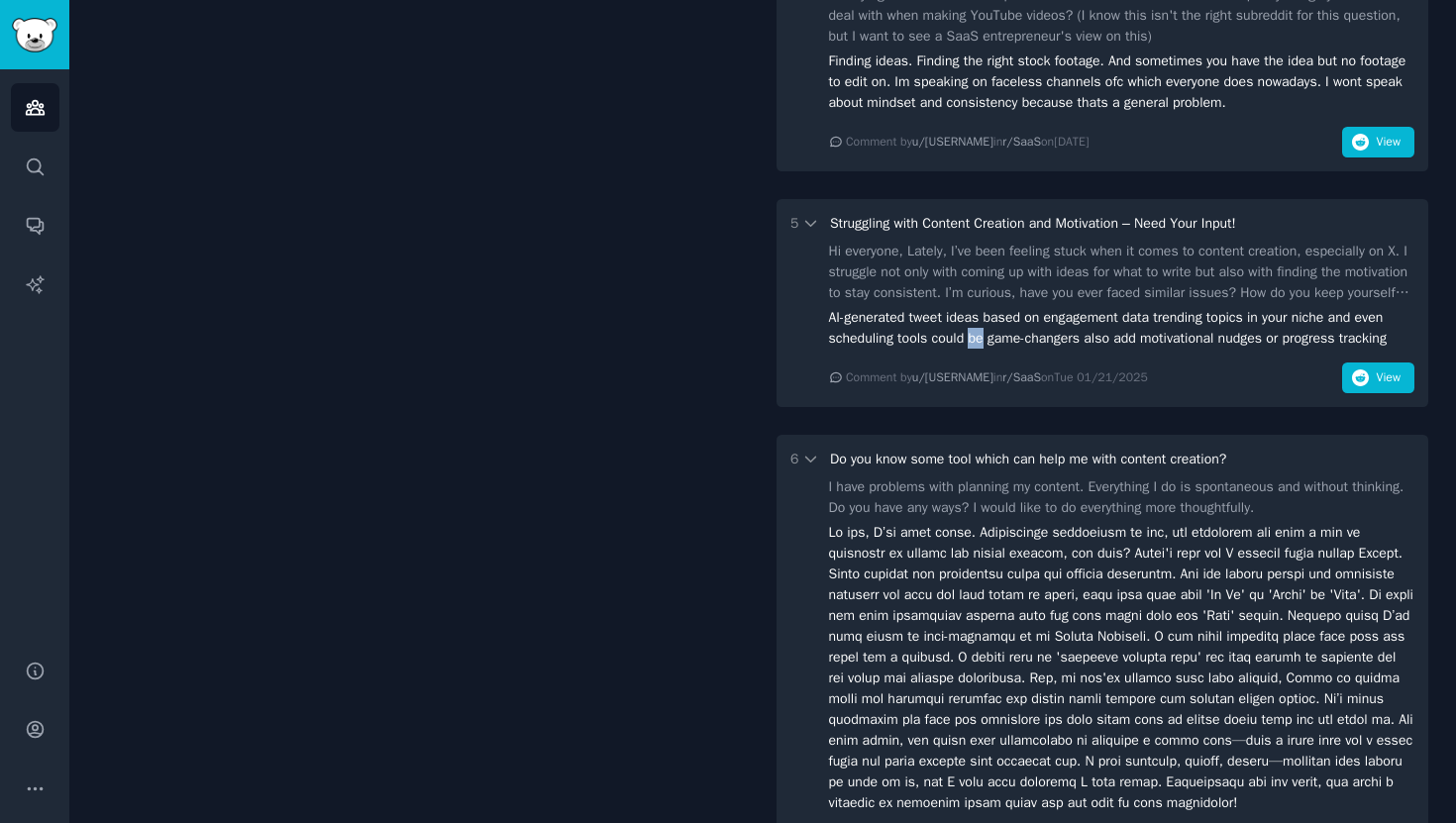 click on "AI-generated tweet ideas based on engagement data trending topics in your niche and even scheduling tools could be game-changers also add motivational nudges or progress tracking" at bounding box center [1122, 328] 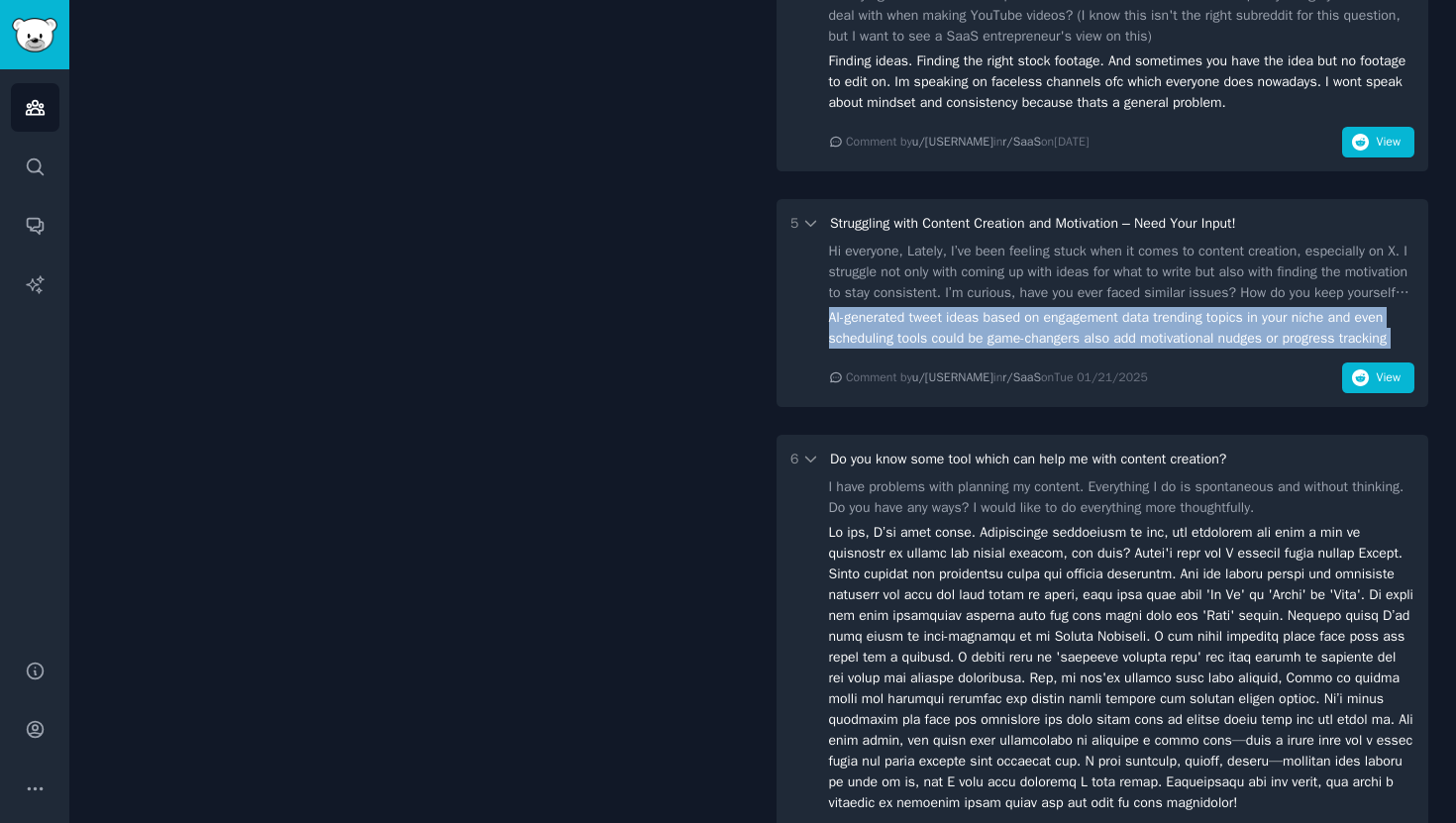 click on "AI-generated tweet ideas based on engagement data trending topics in your niche and even scheduling tools could be game-changers also add motivational nudges or progress tracking" at bounding box center [1122, 328] 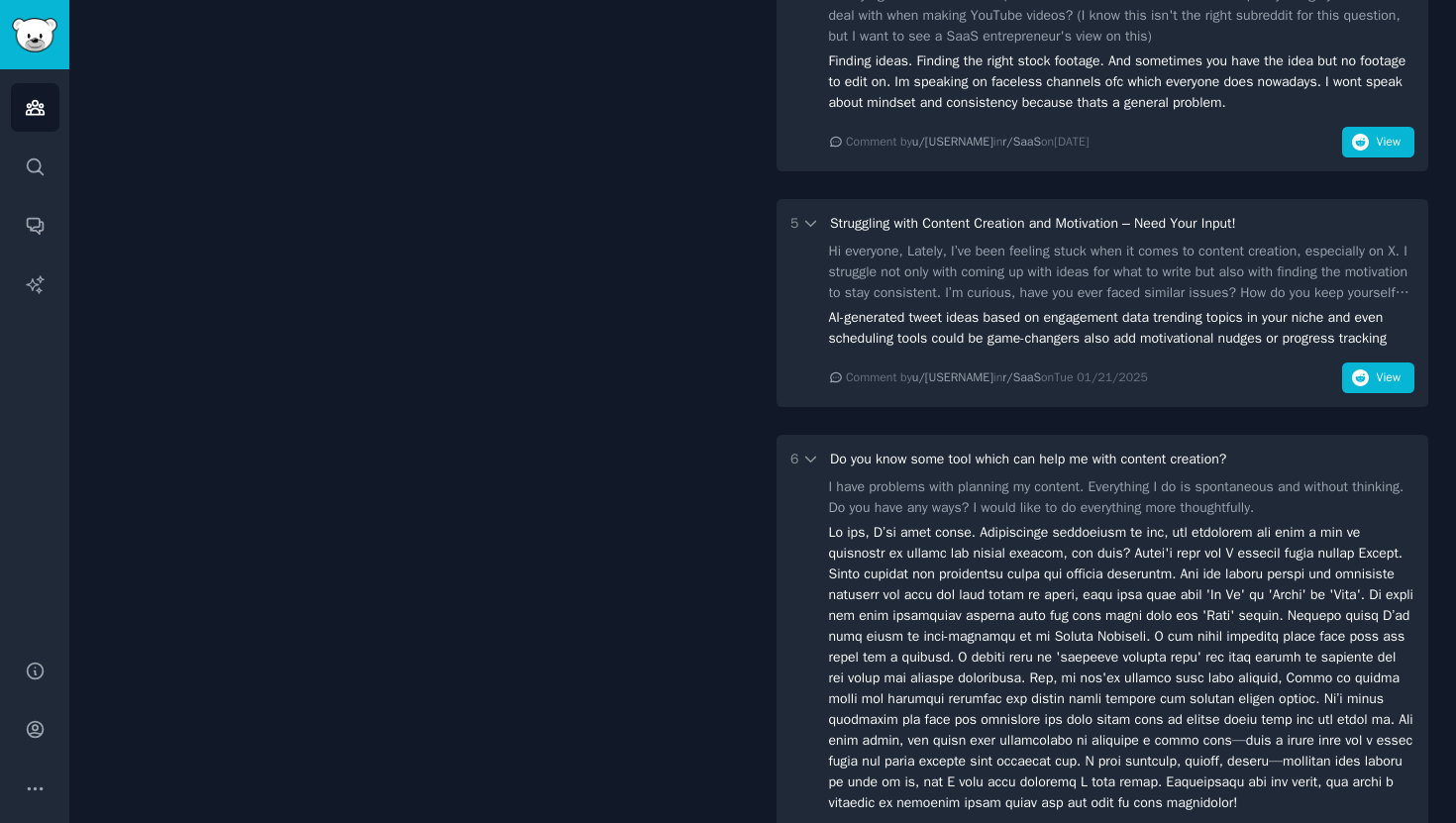 click on "AI-generated tweet ideas based on engagement data trending topics in your niche and even scheduling tools could be game-changers also add motivational nudges or progress tracking" at bounding box center (1122, 328) 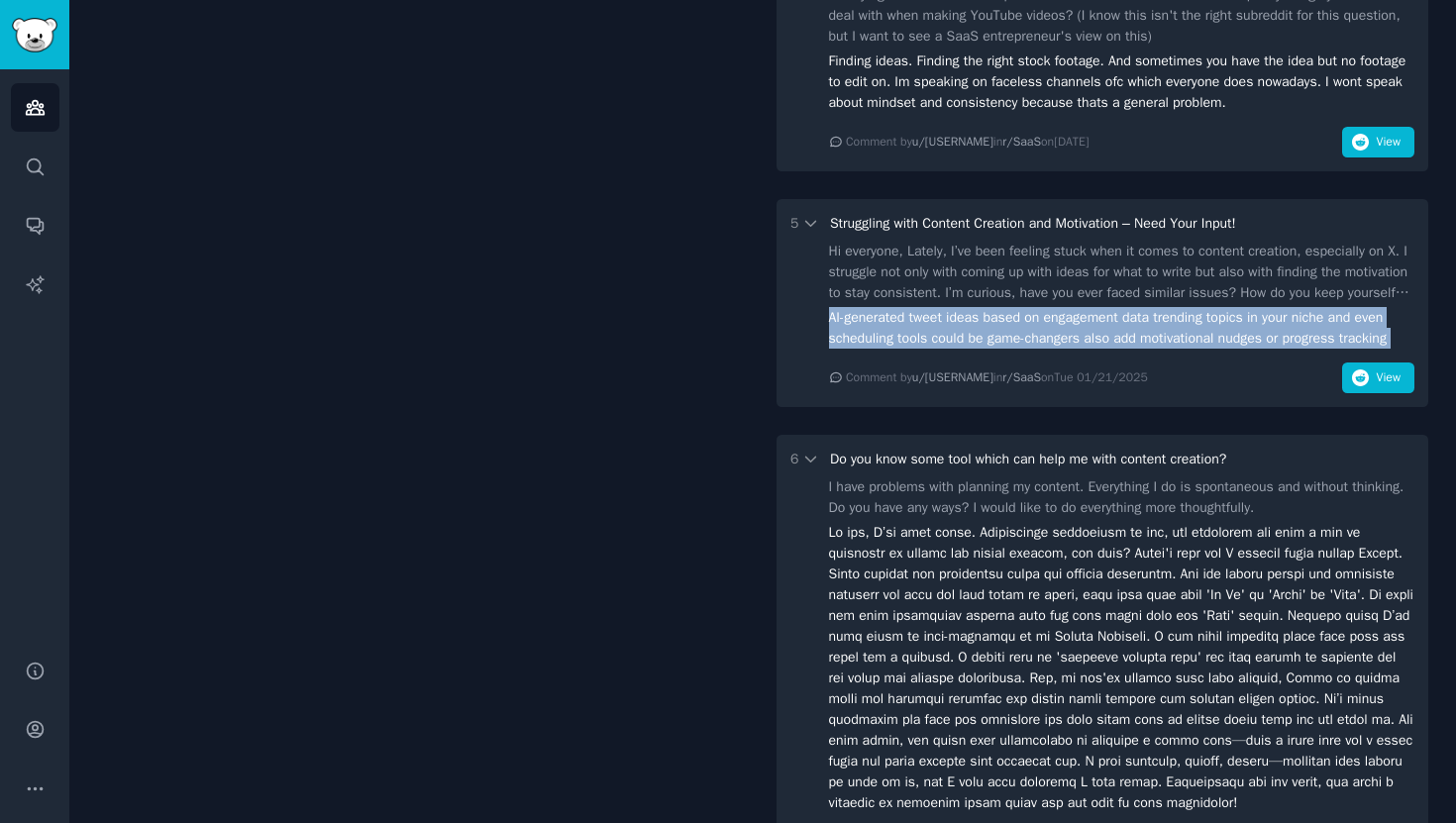 click on "AI-generated tweet ideas based on engagement data trending topics in your niche and even scheduling tools could be game-changers also add motivational nudges or progress tracking" at bounding box center (1122, 328) 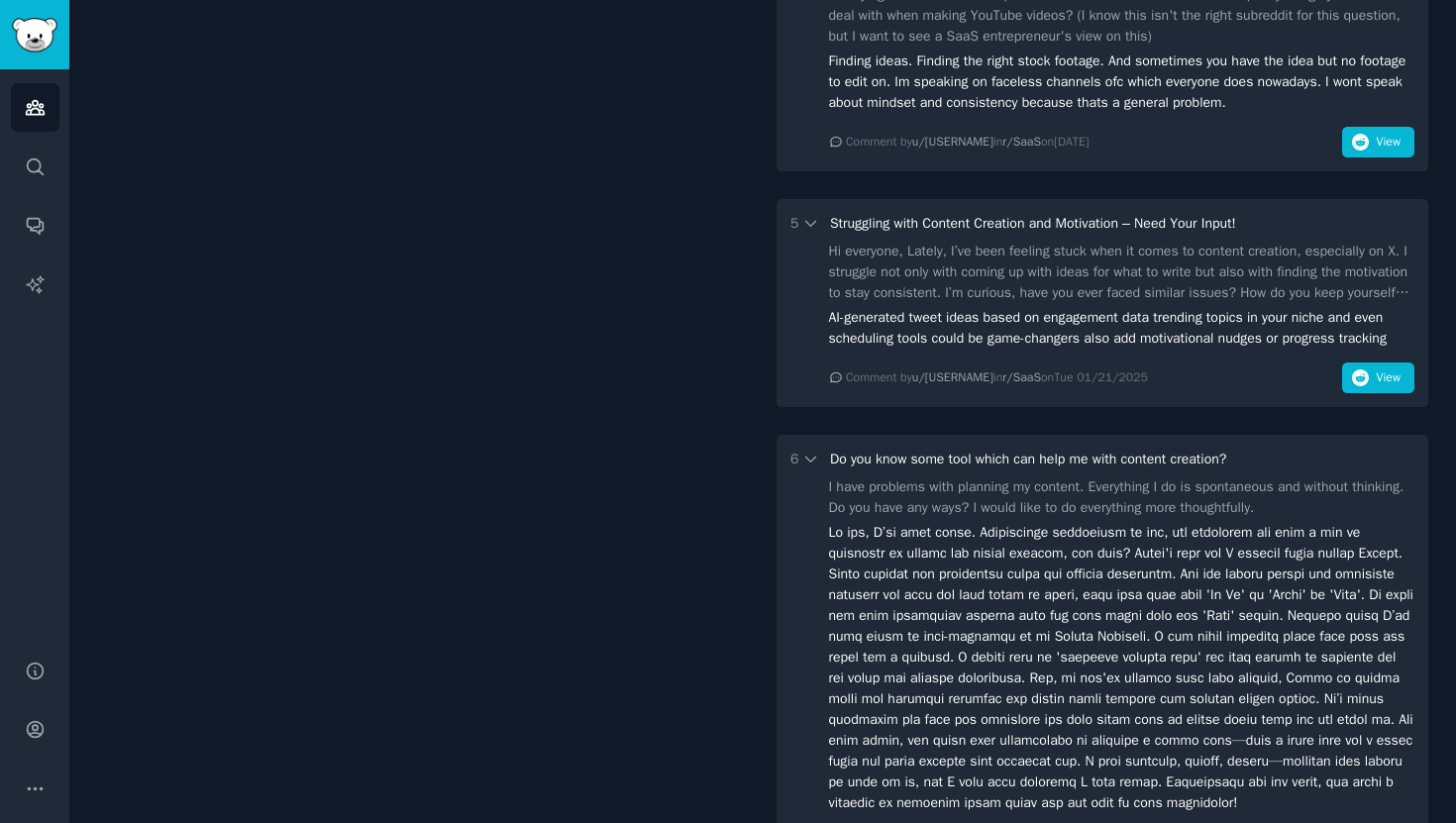 scroll, scrollTop: 1331, scrollLeft: 0, axis: vertical 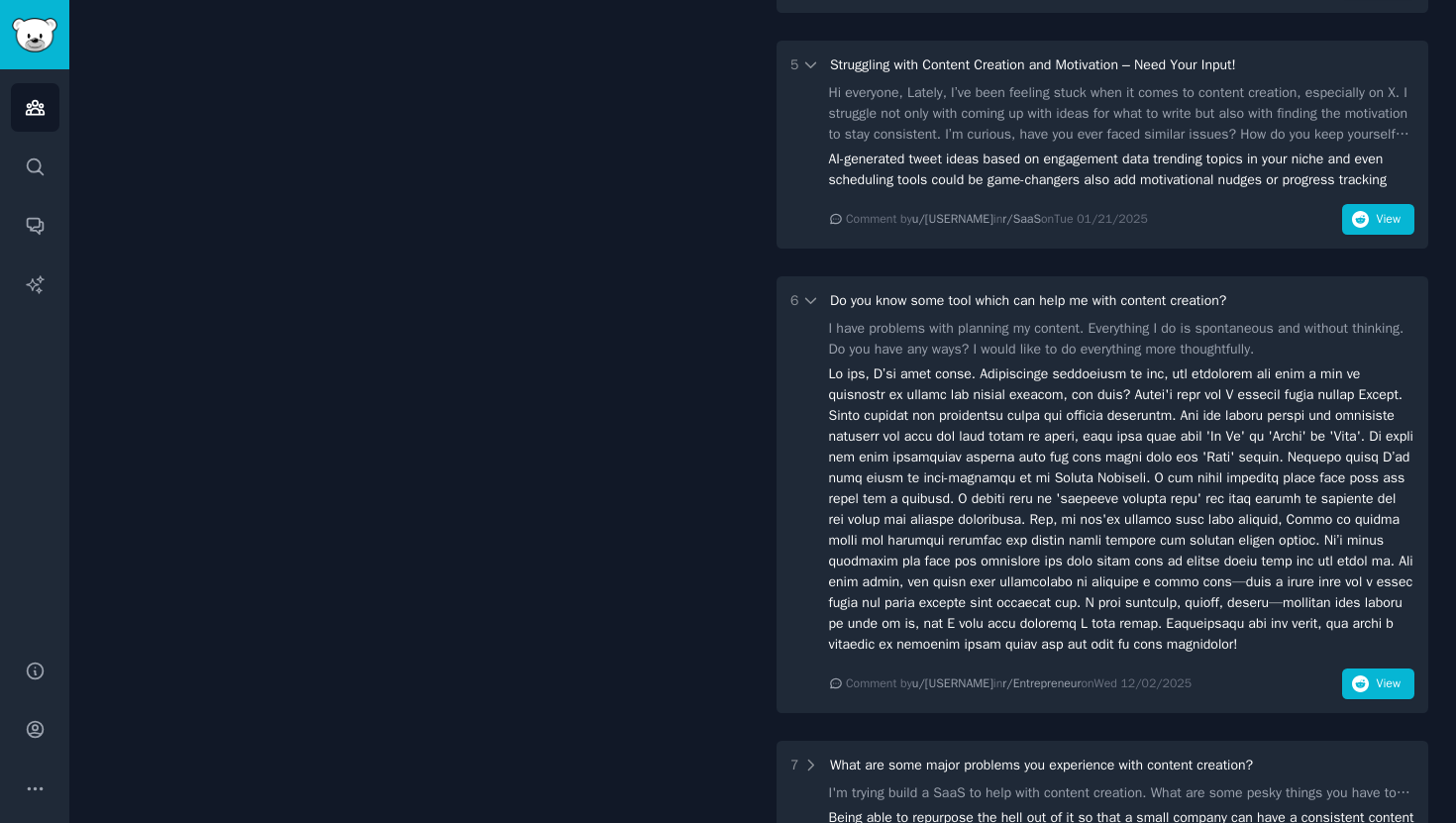 click at bounding box center [1122, 509] 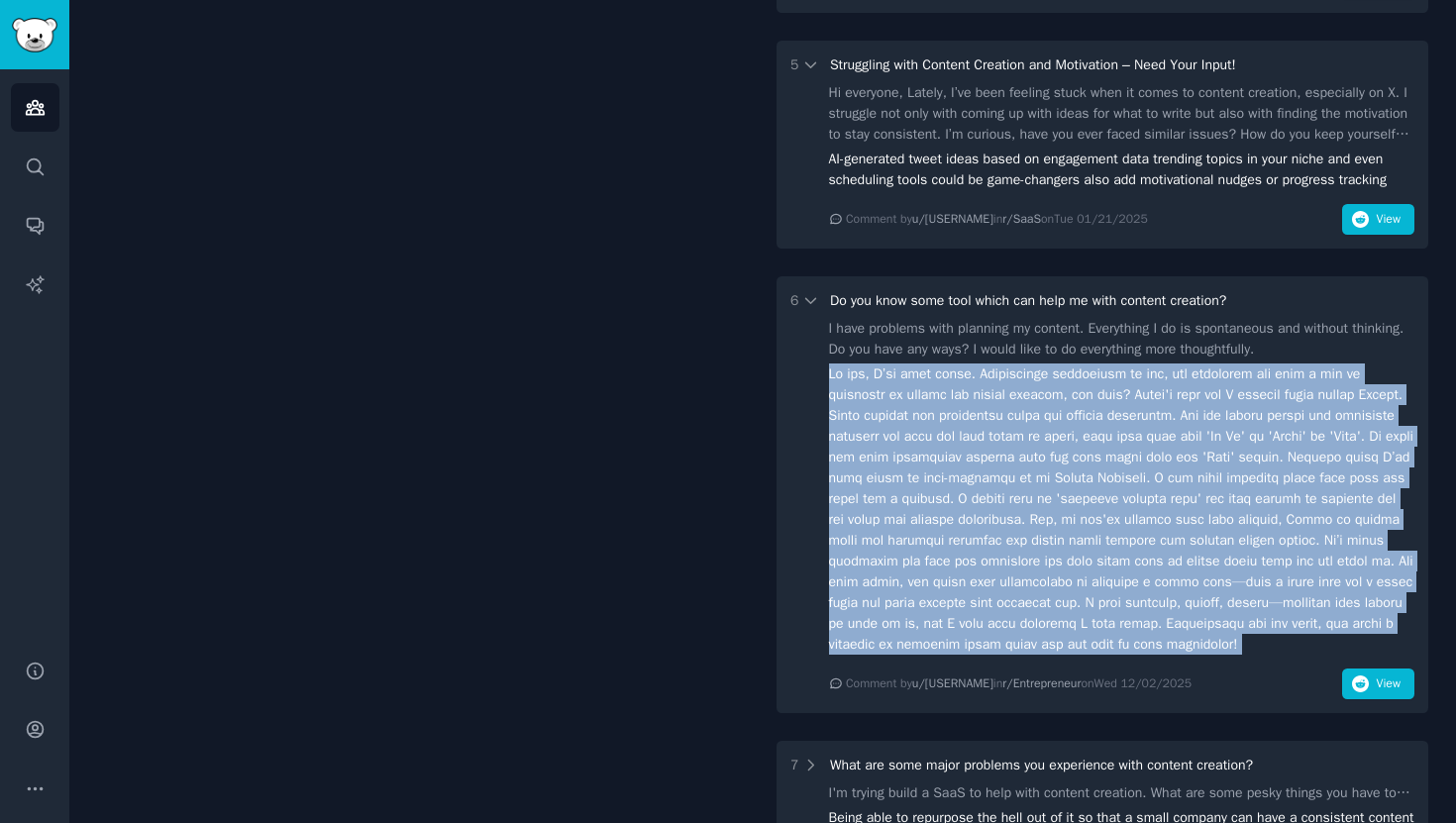 click at bounding box center (1122, 509) 